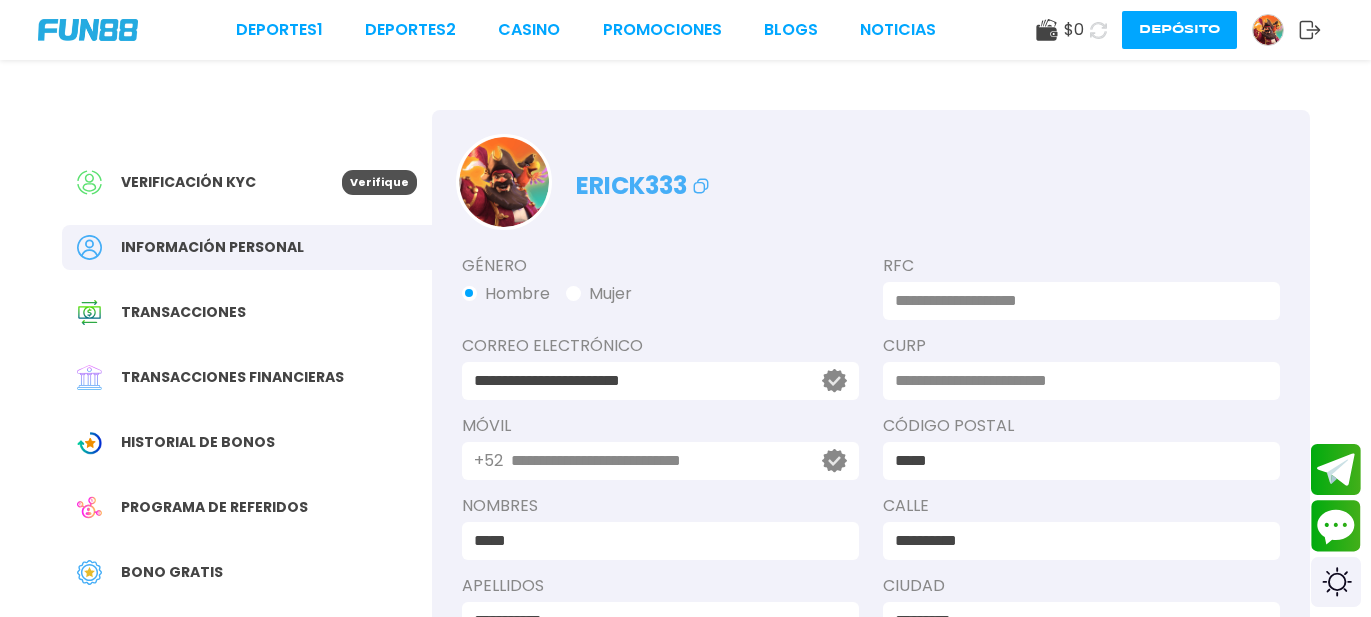scroll, scrollTop: 0, scrollLeft: 0, axis: both 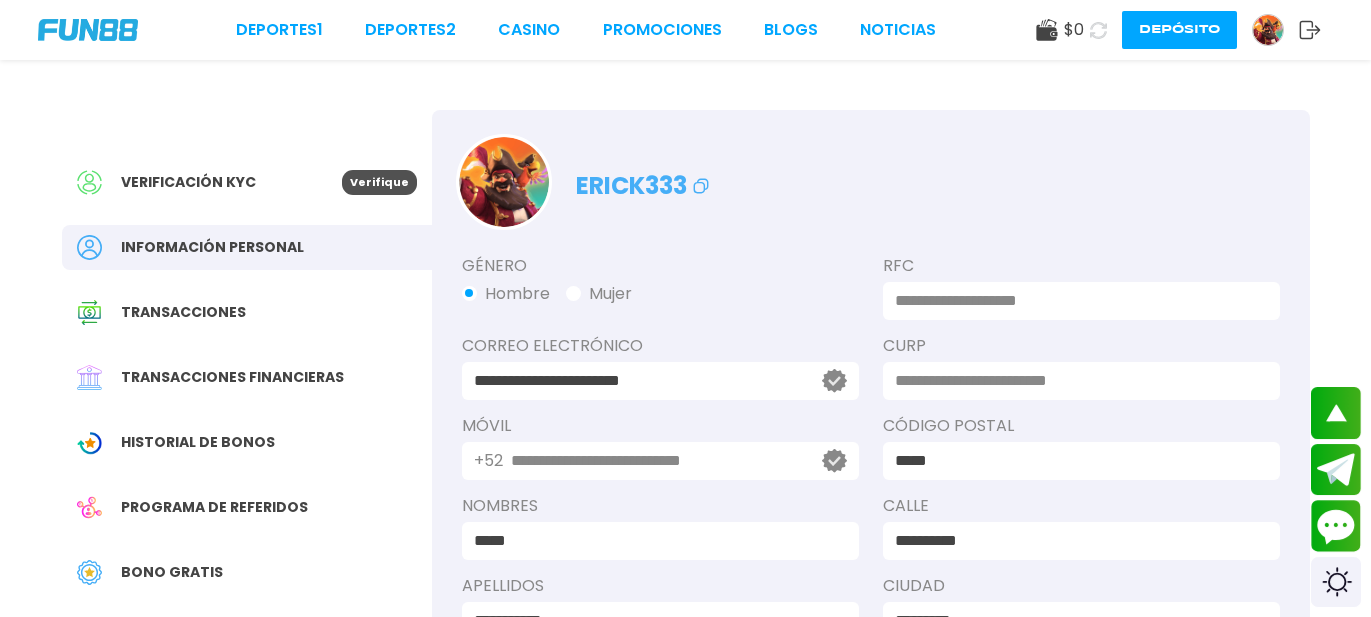 click on "Verificación KYC" at bounding box center (209, 182) 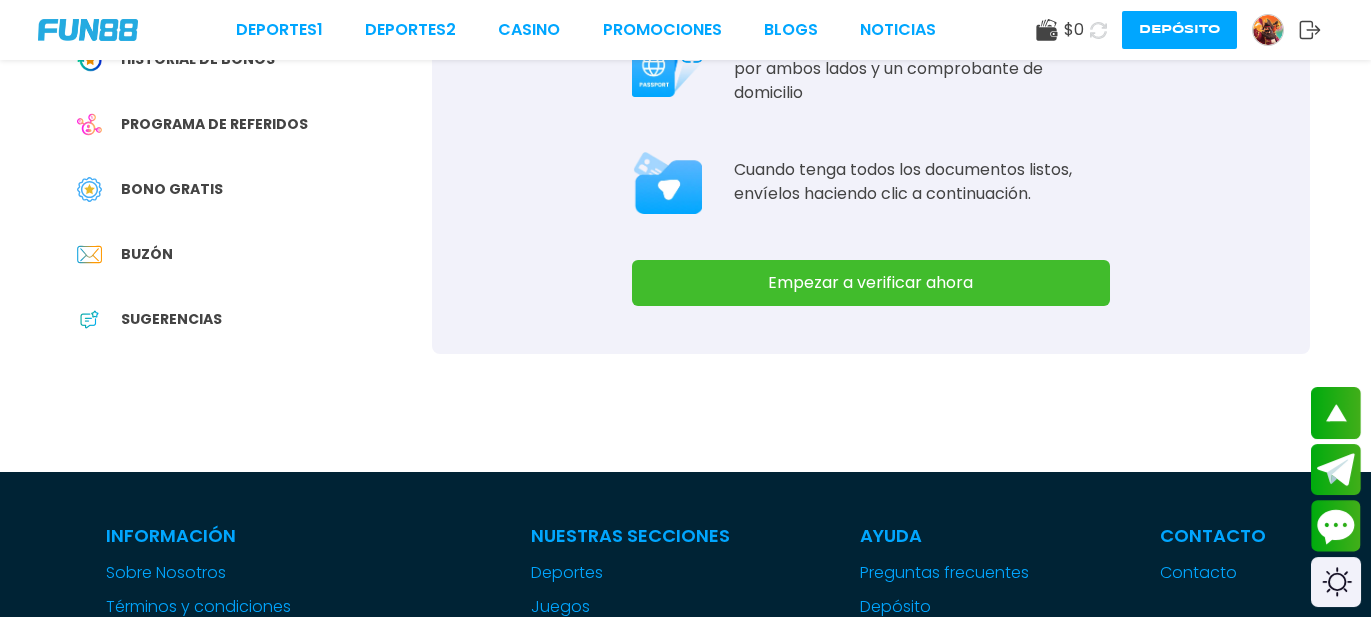 click on "Empezar a verificar ahora" at bounding box center [871, 283] 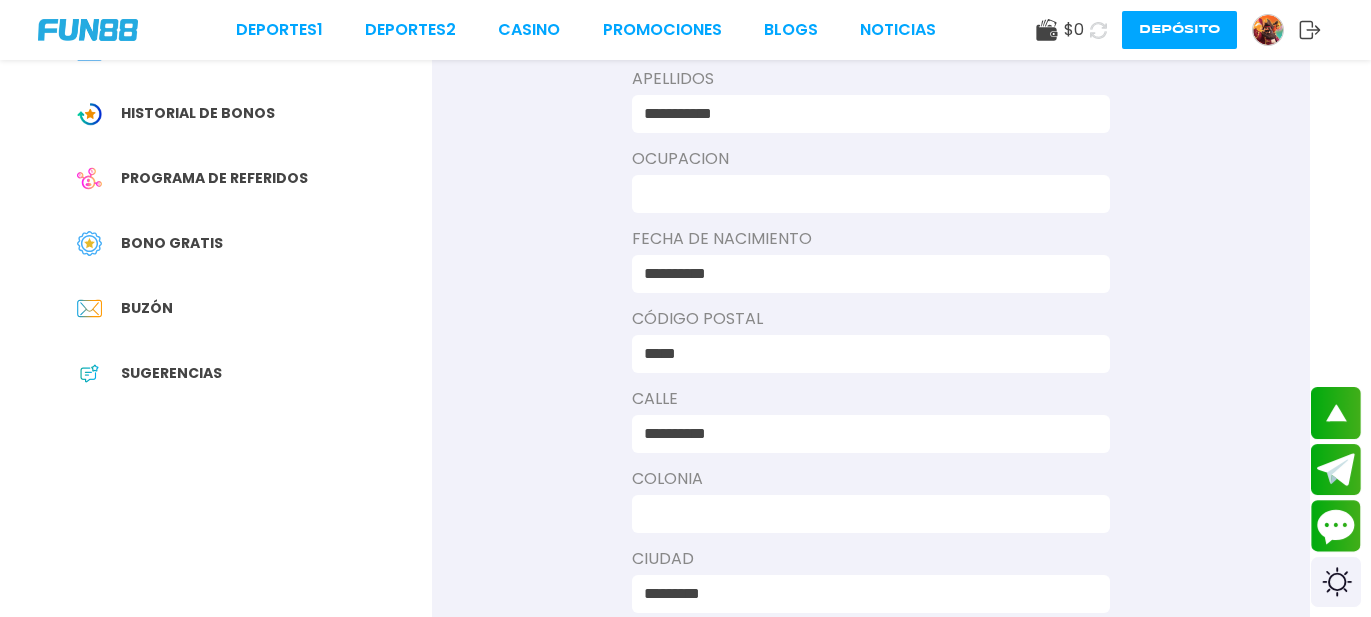 scroll, scrollTop: 345, scrollLeft: 0, axis: vertical 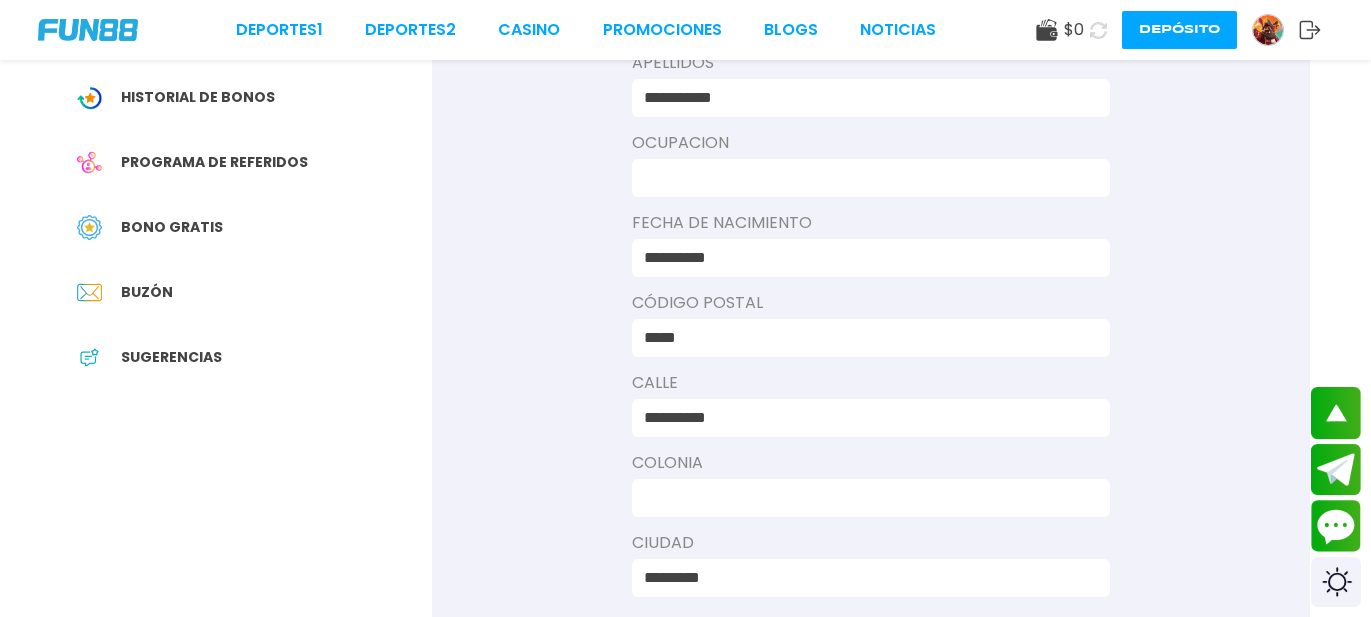 click on "**********" at bounding box center [871, 280] 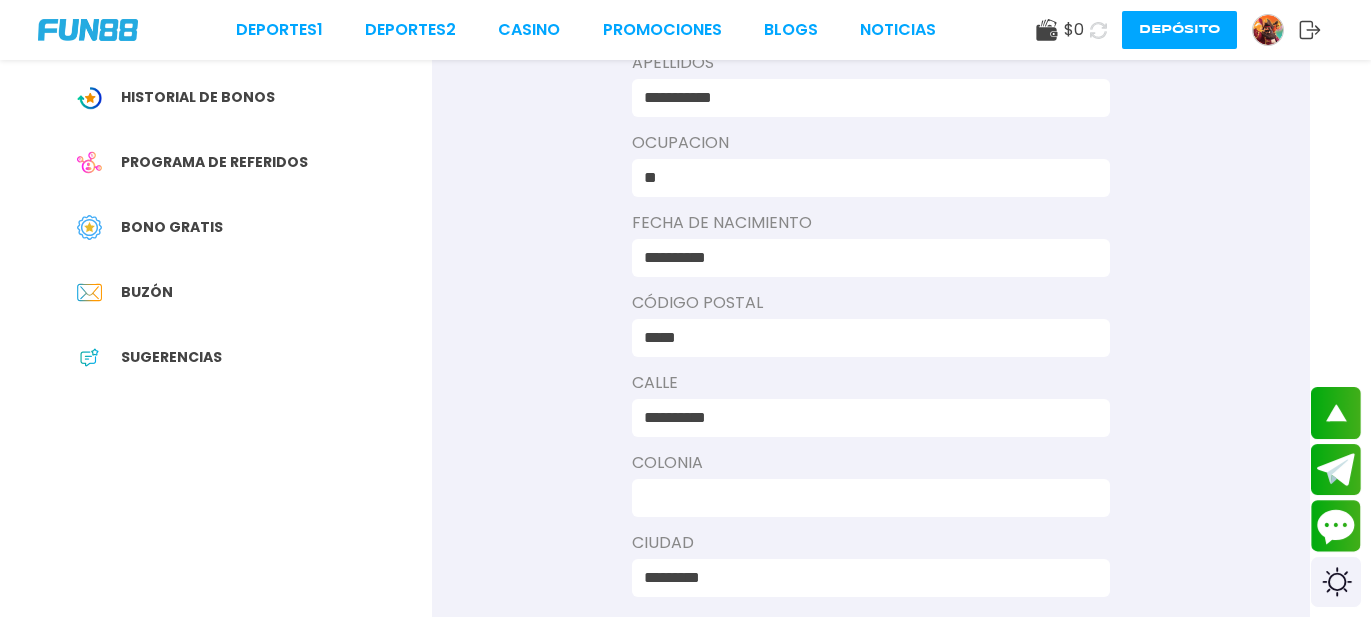 type on "*" 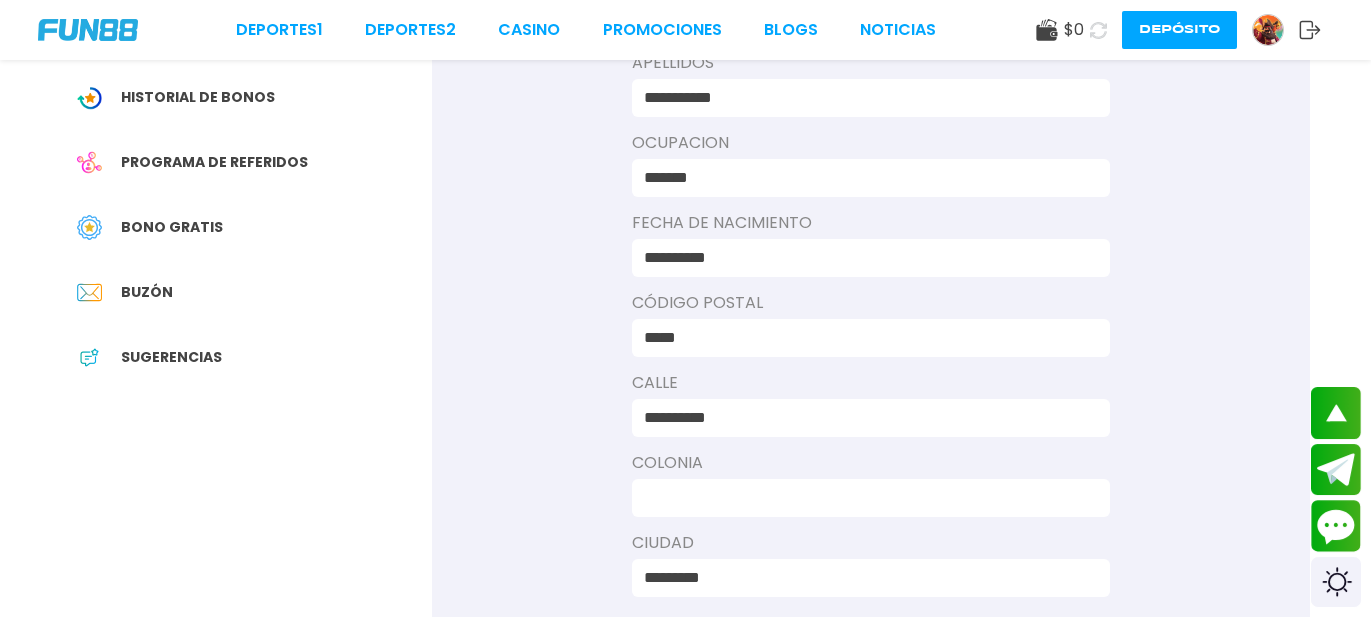type on "*******" 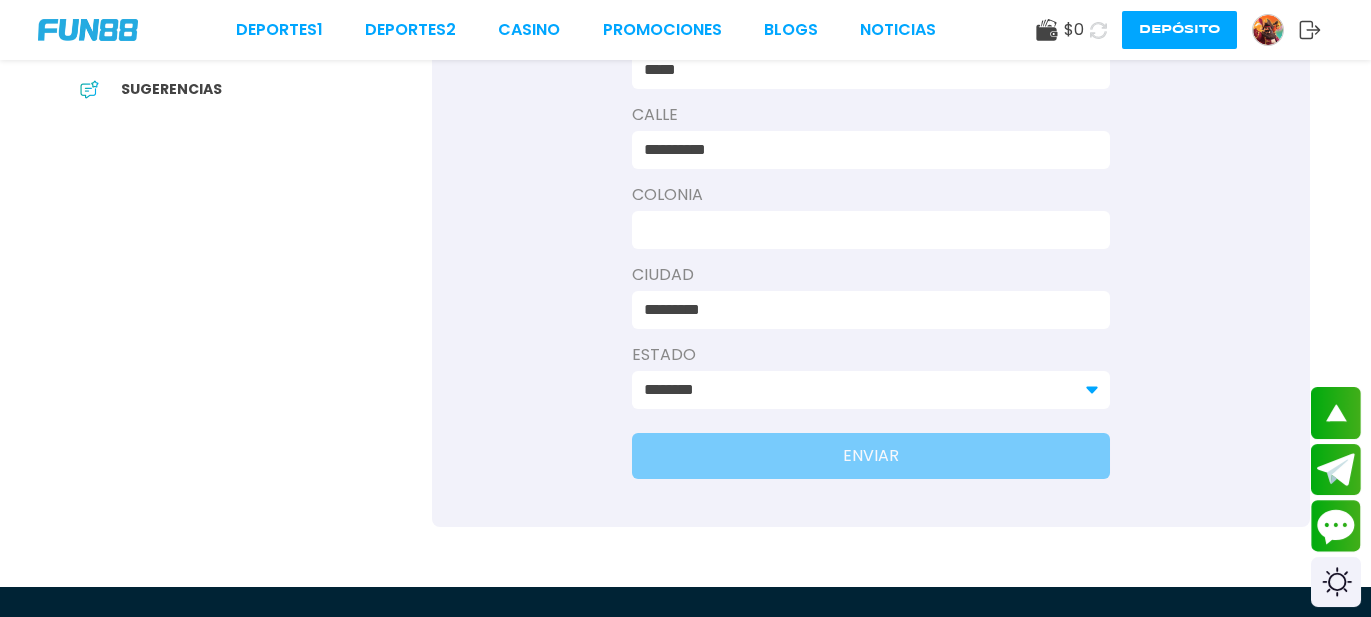 scroll, scrollTop: 622, scrollLeft: 0, axis: vertical 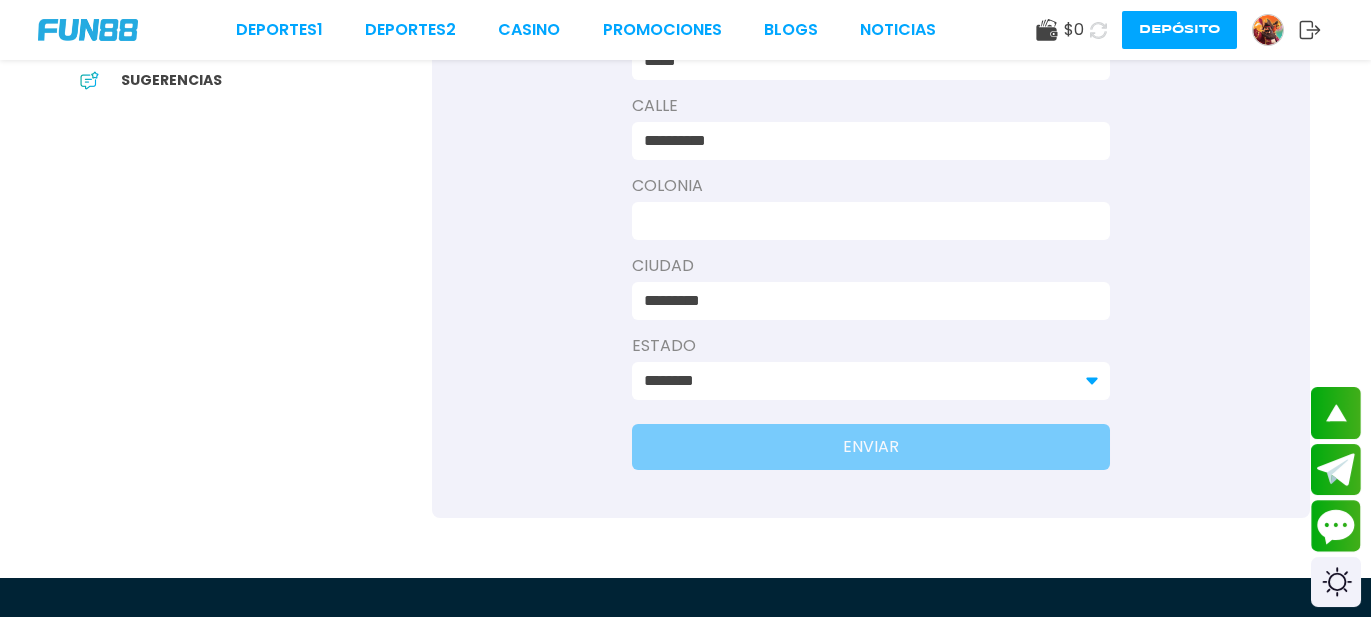 click at bounding box center (871, 221) 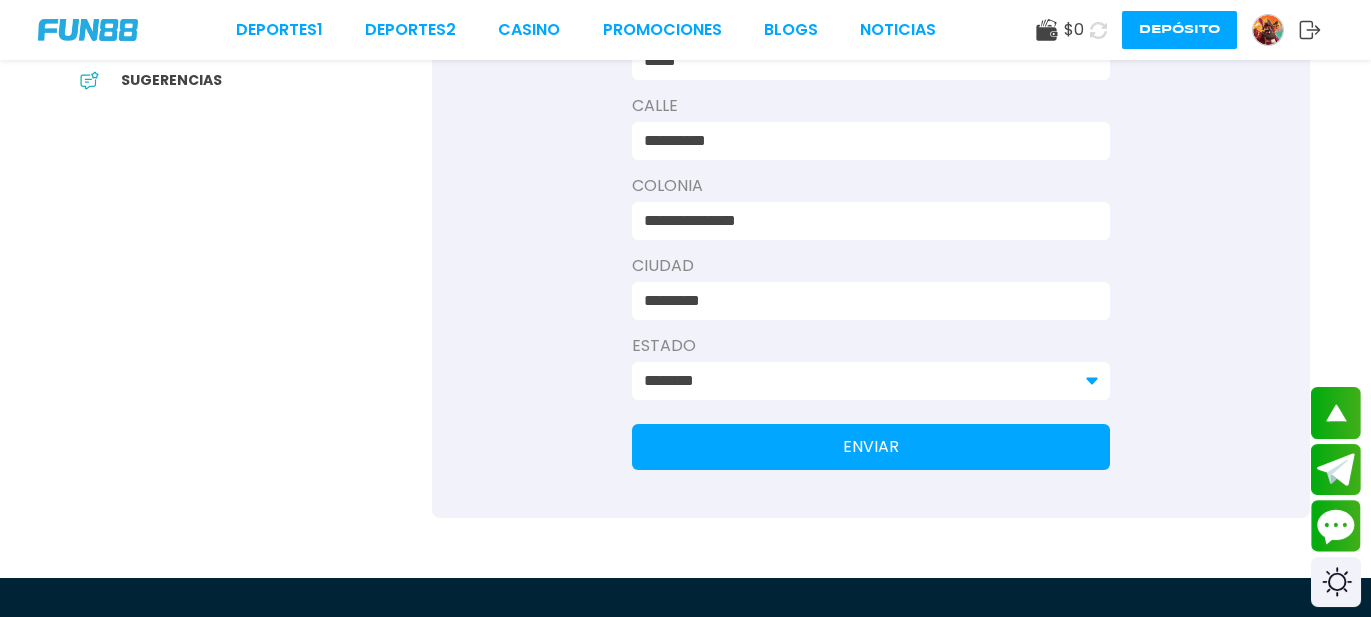 type on "**********" 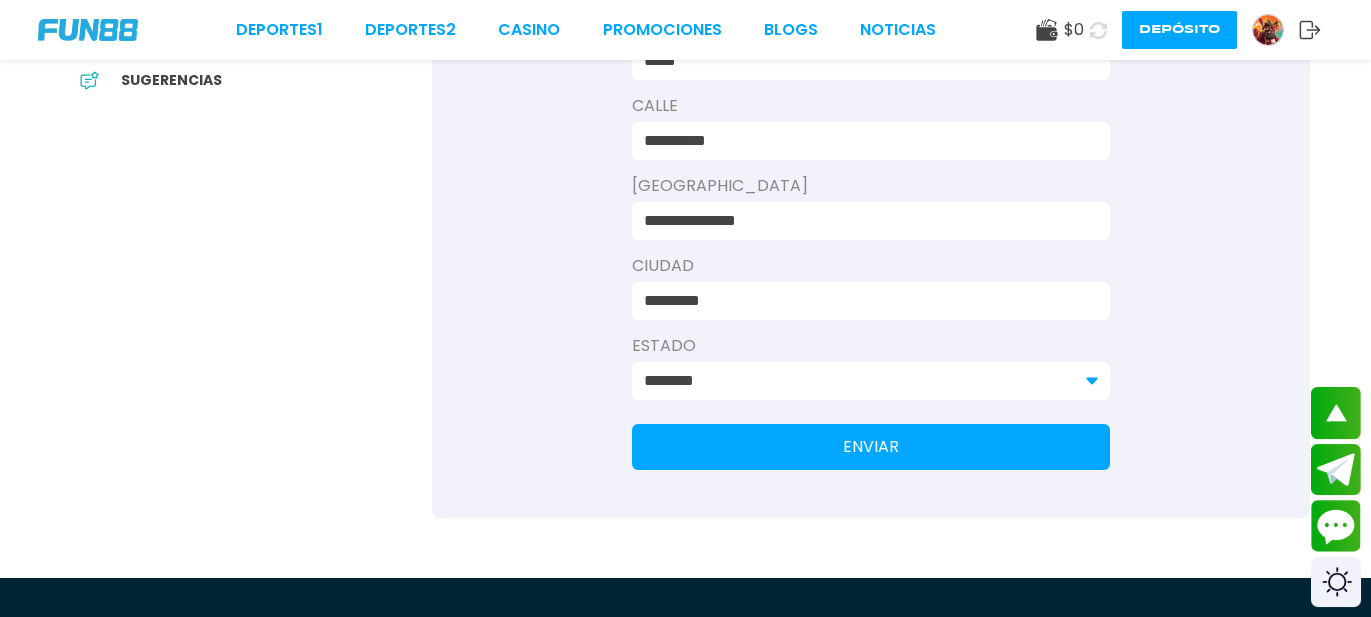 click on "ENVIAR" at bounding box center [871, 447] 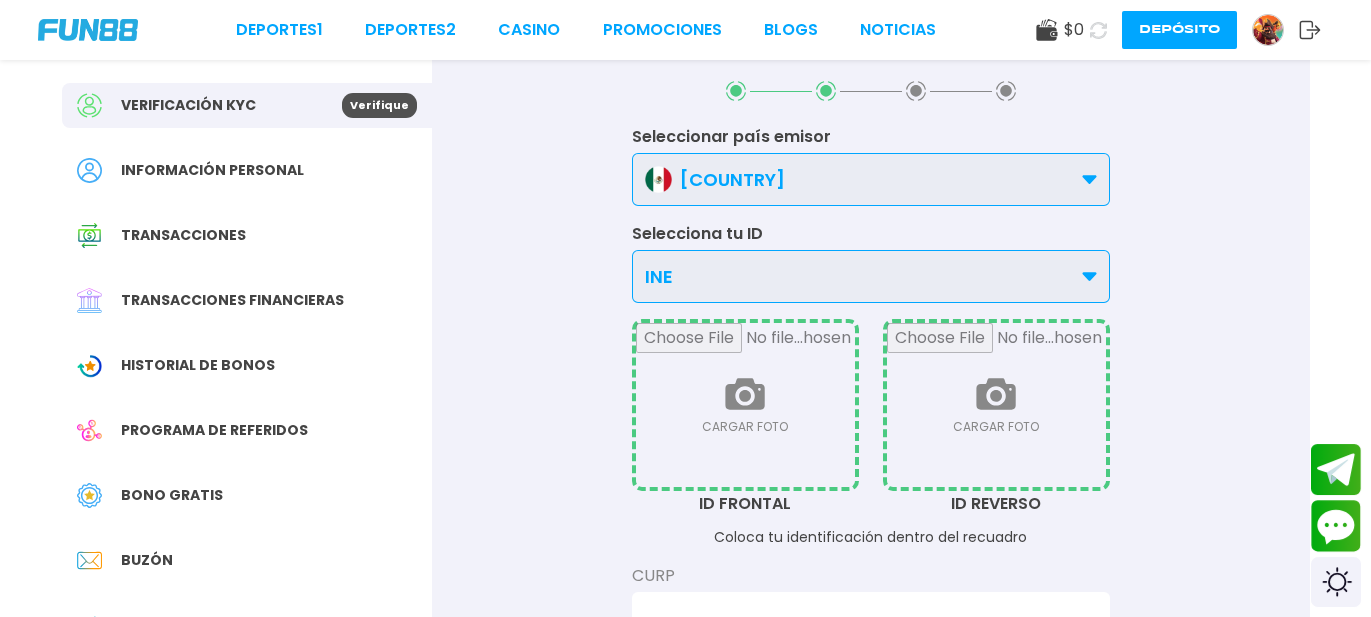 scroll, scrollTop: 141, scrollLeft: 0, axis: vertical 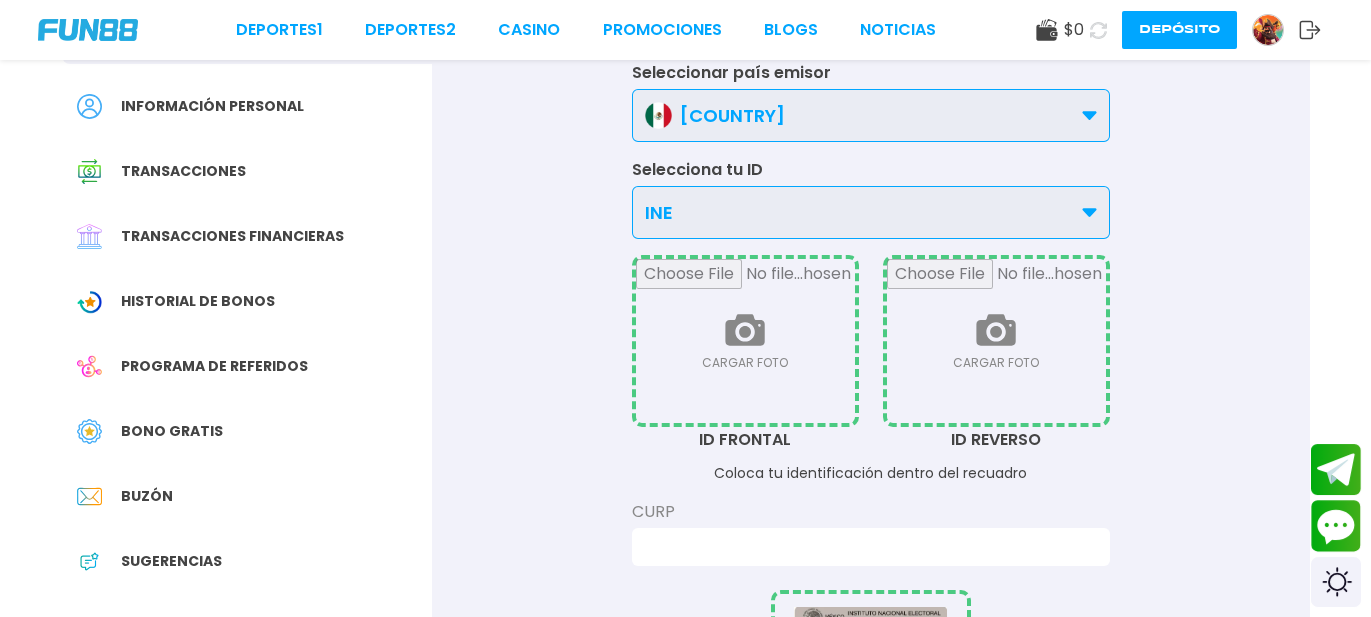 click at bounding box center [745, 341] 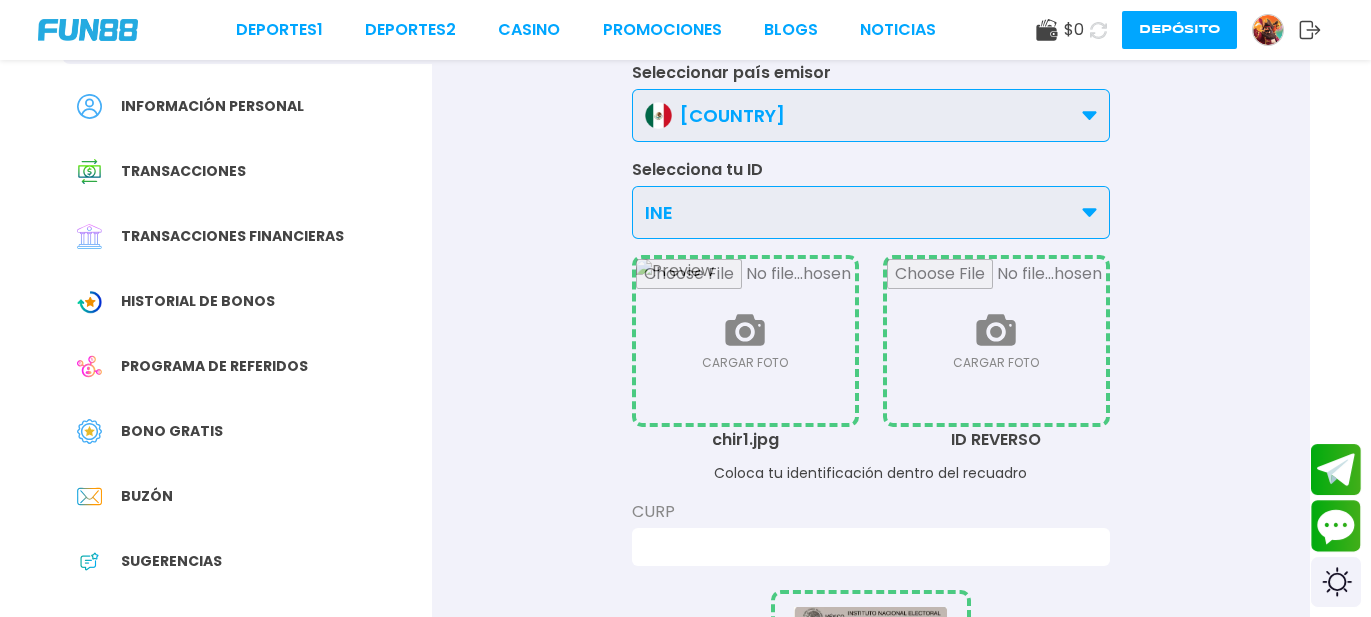 click at bounding box center [996, 341] 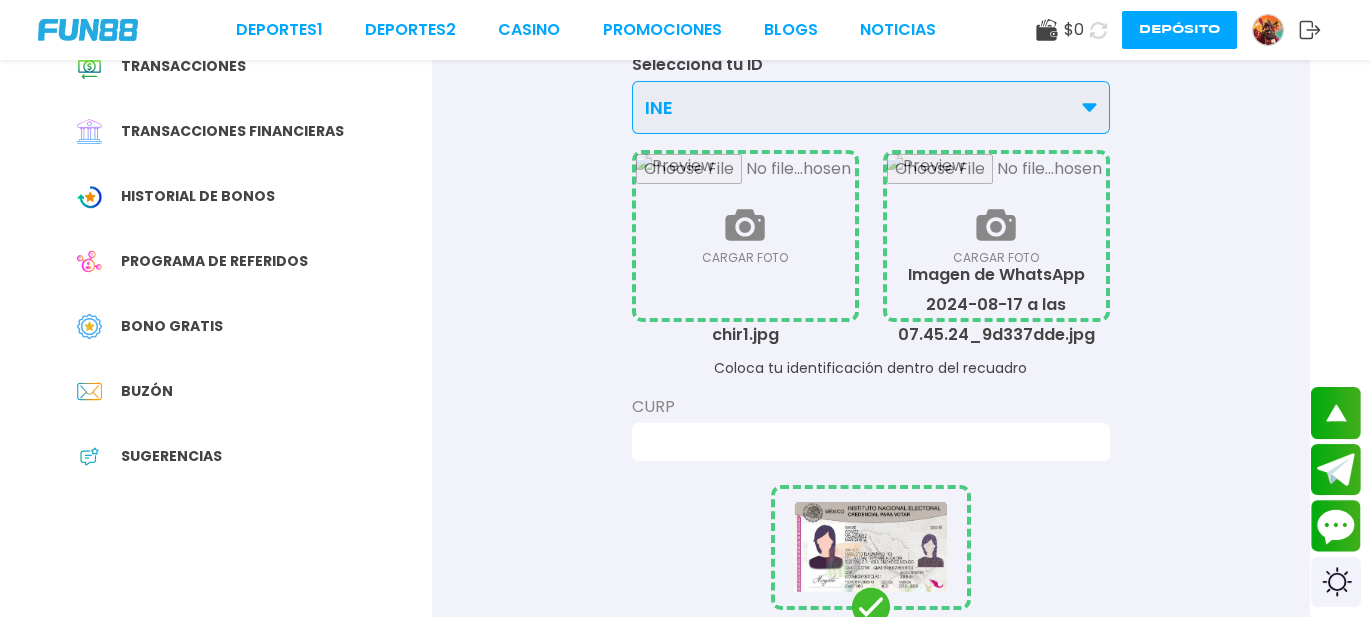 scroll, scrollTop: 271, scrollLeft: 0, axis: vertical 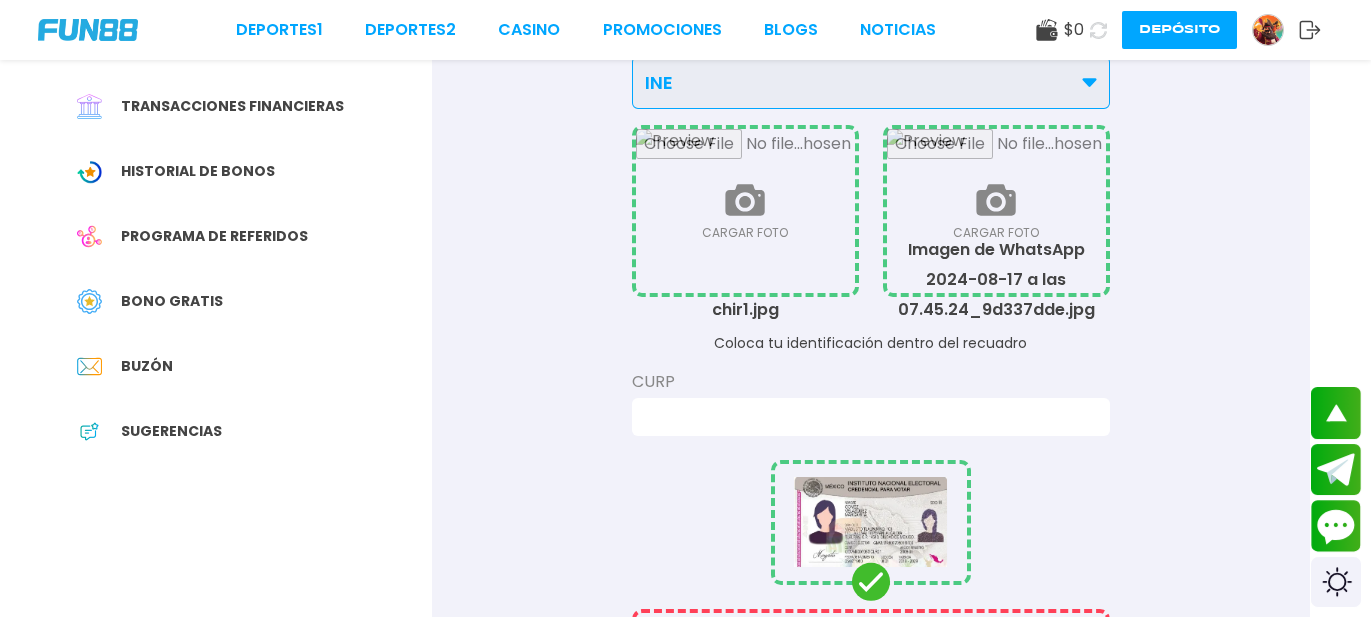 click on "CURP" at bounding box center [871, 382] 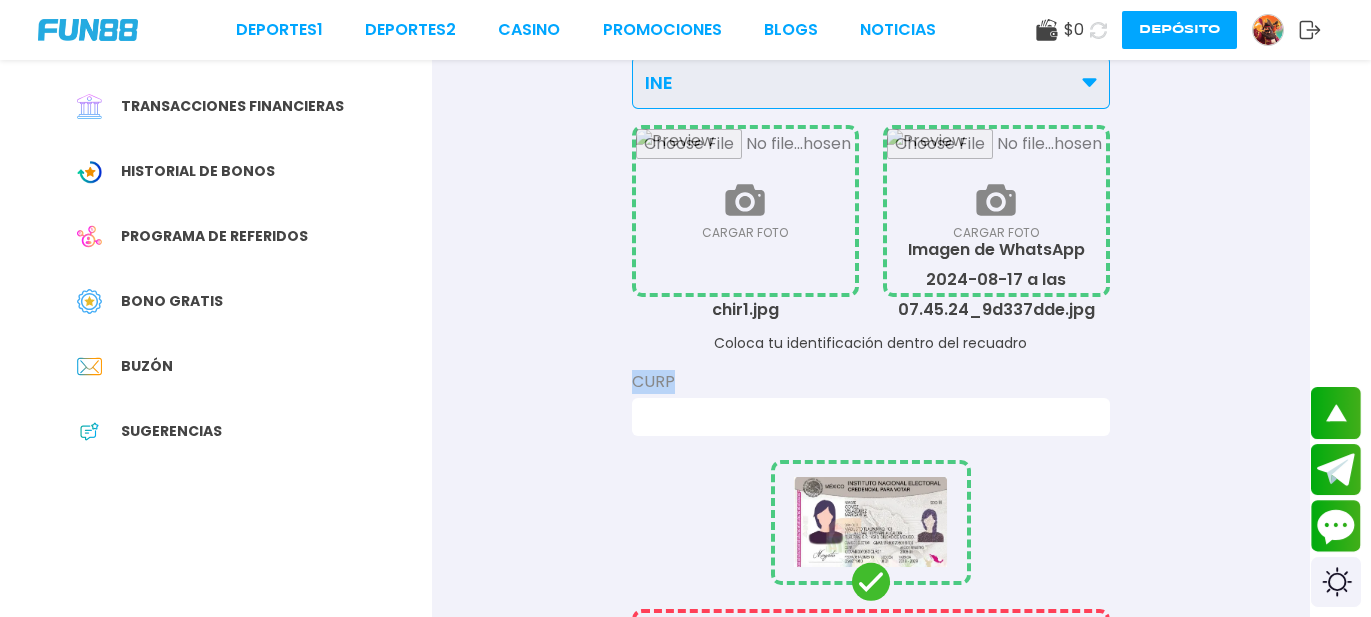 drag, startPoint x: 792, startPoint y: 389, endPoint x: 642, endPoint y: 374, distance: 150.74814 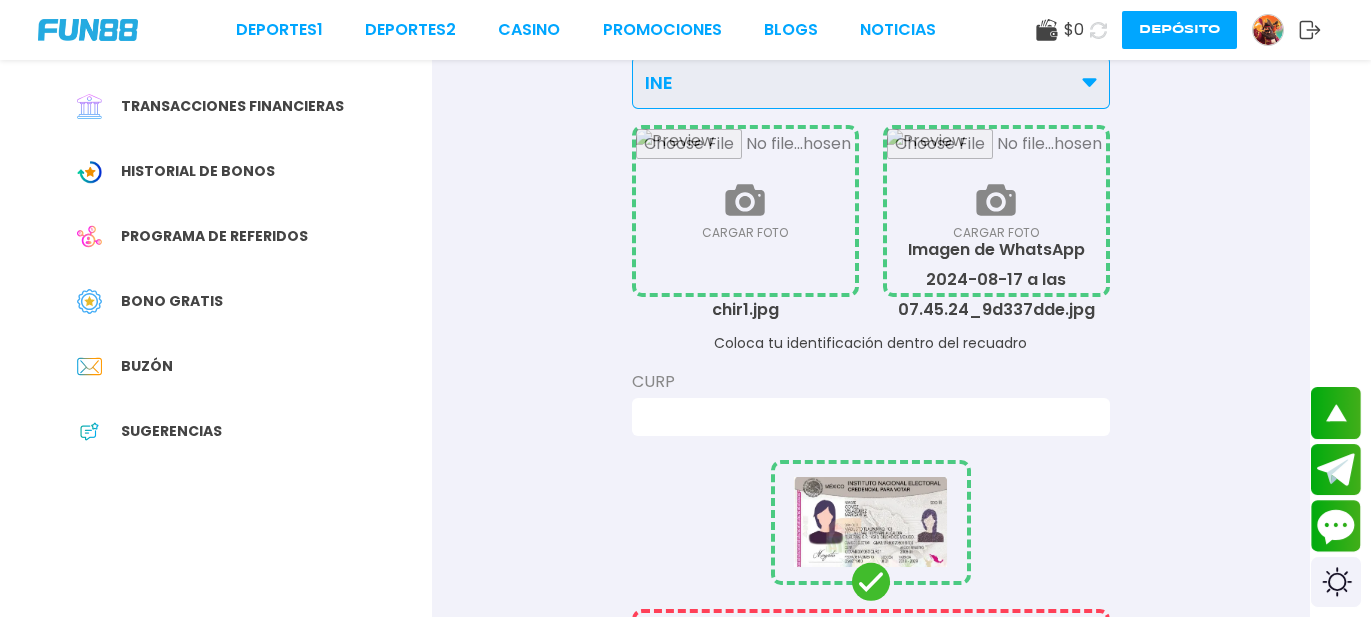 click at bounding box center [871, 417] 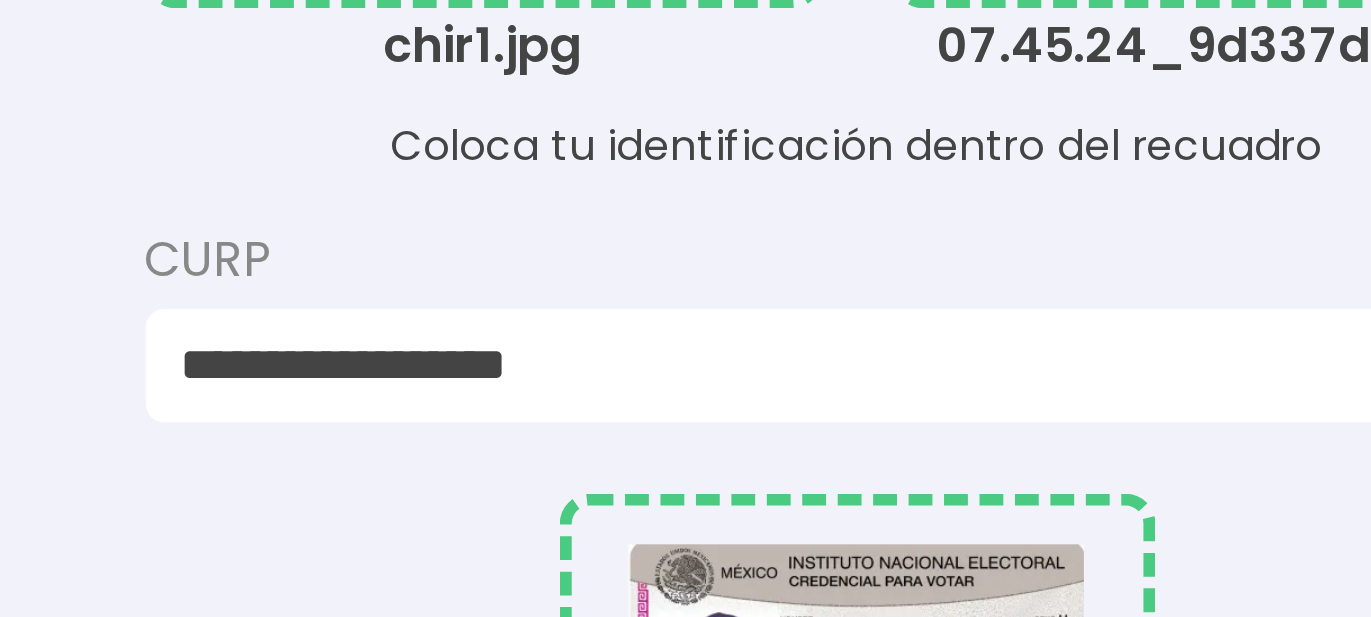 scroll, scrollTop: 273, scrollLeft: 0, axis: vertical 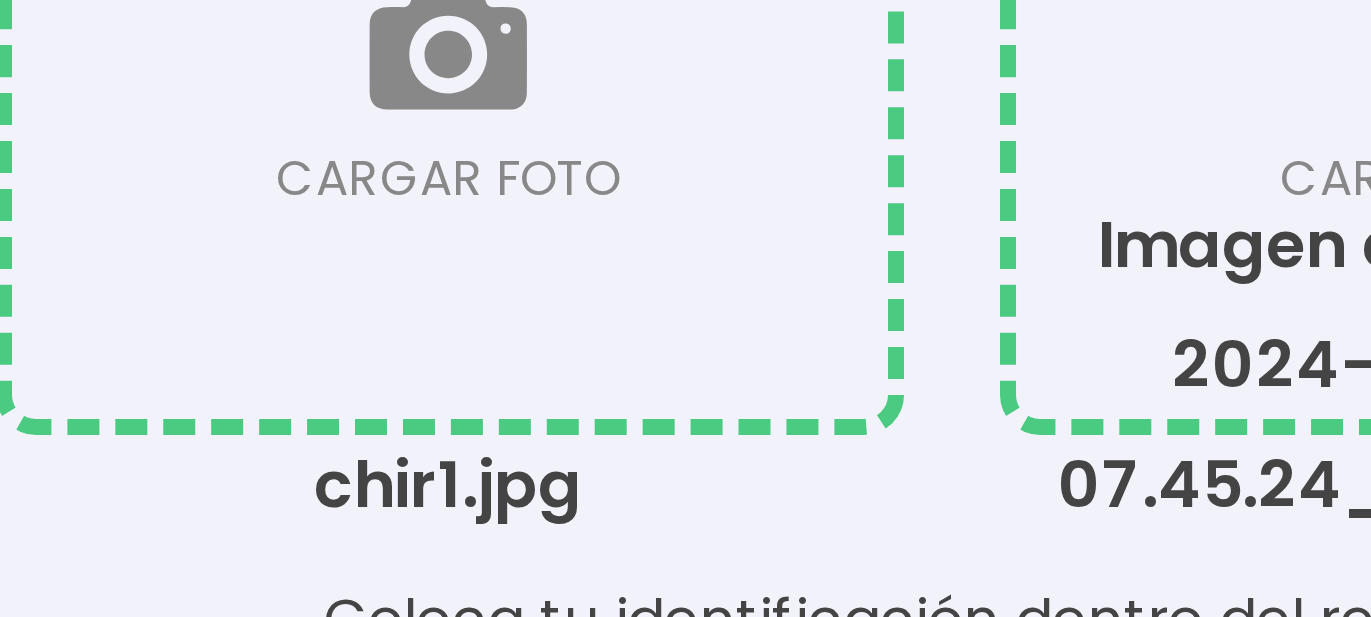 drag, startPoint x: 754, startPoint y: 266, endPoint x: 762, endPoint y: 248, distance: 19.697716 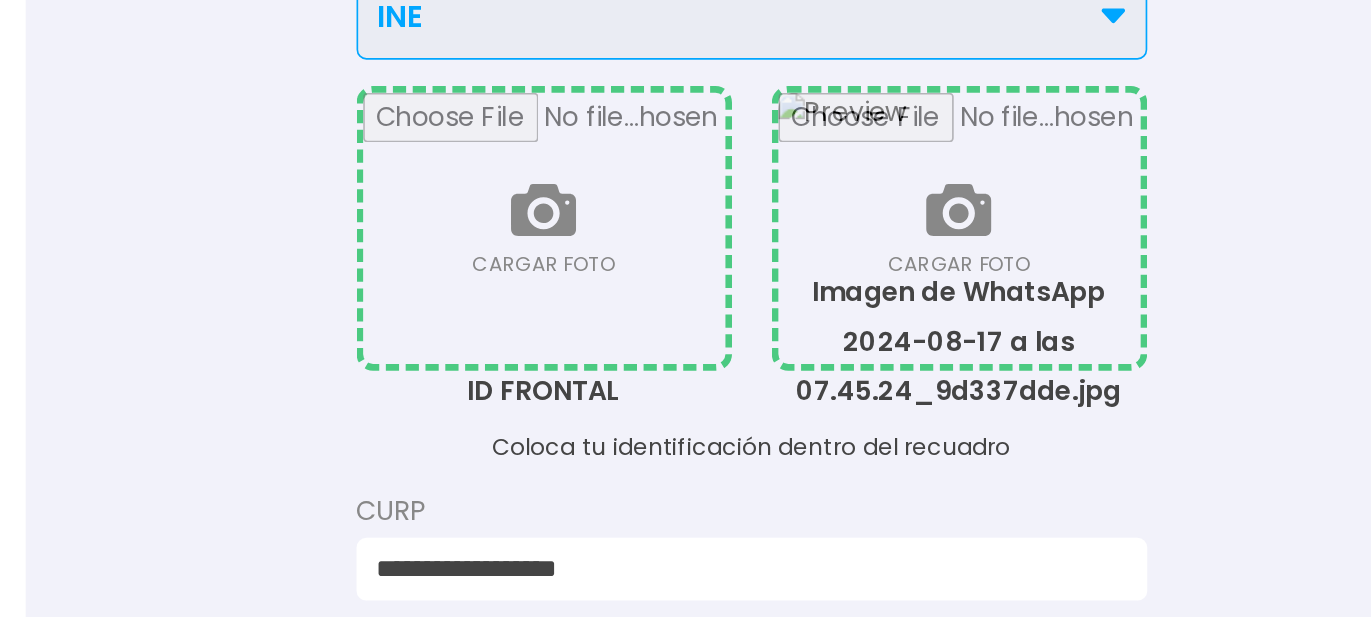 scroll, scrollTop: 273, scrollLeft: 0, axis: vertical 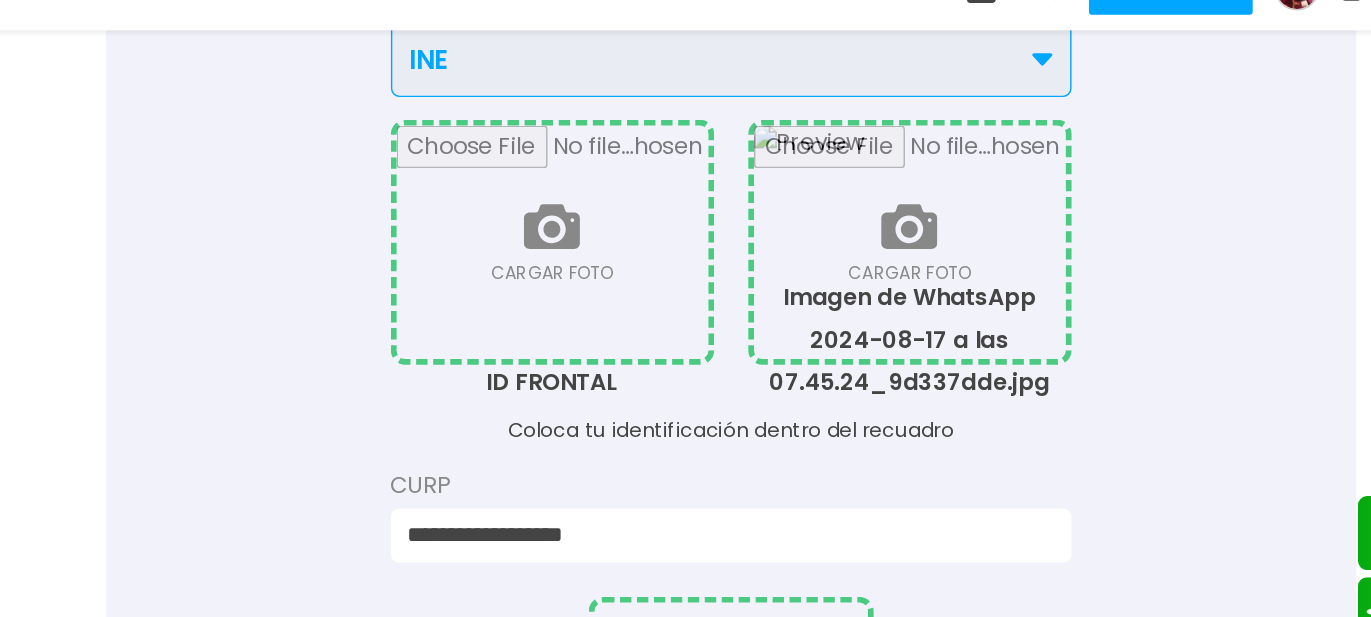 click at bounding box center (745, 209) 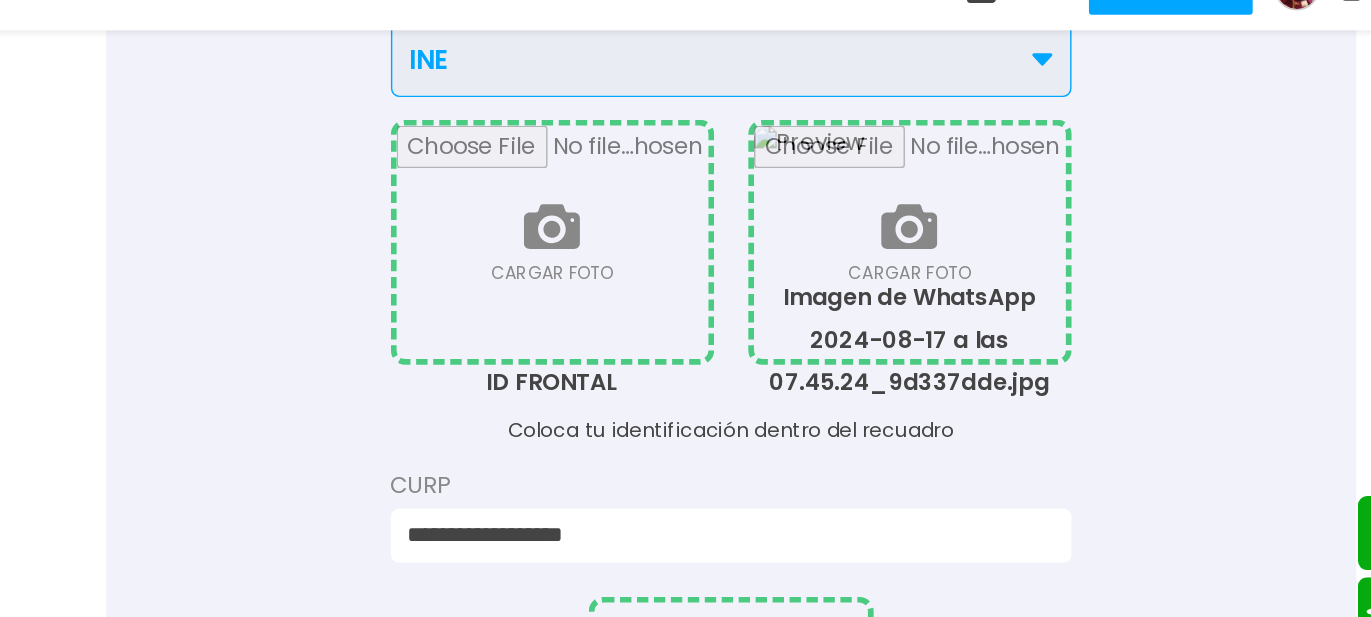 type on "**********" 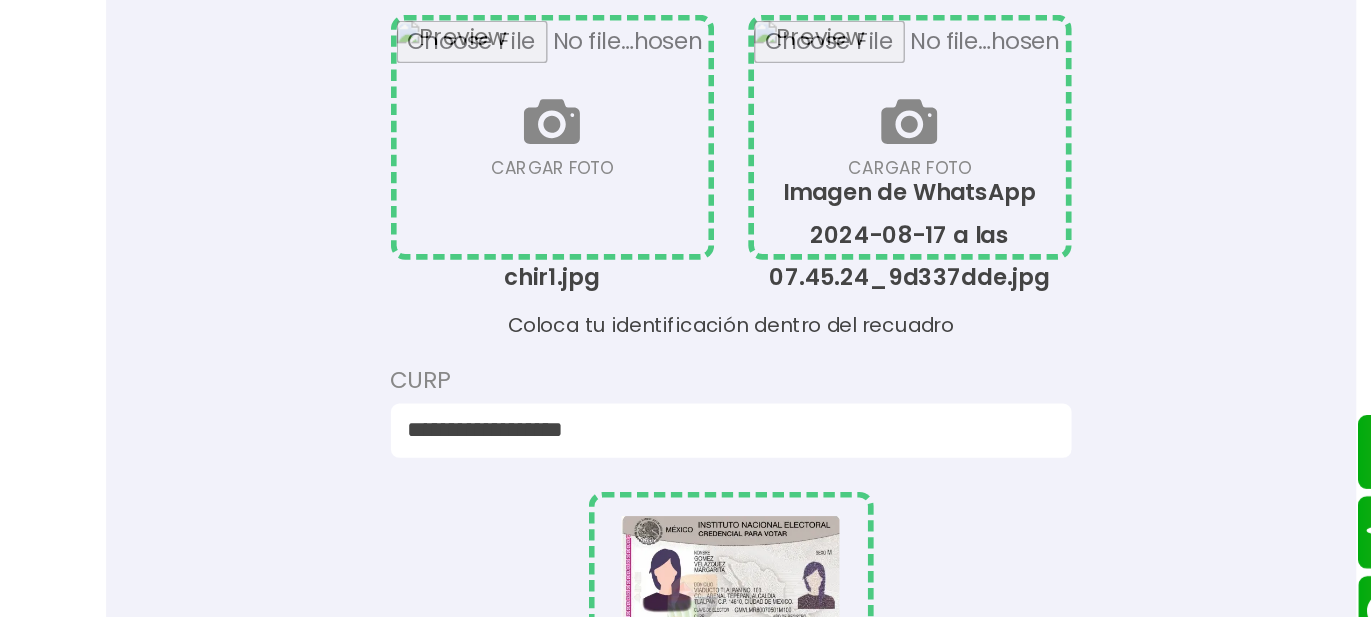 scroll, scrollTop: 290, scrollLeft: 0, axis: vertical 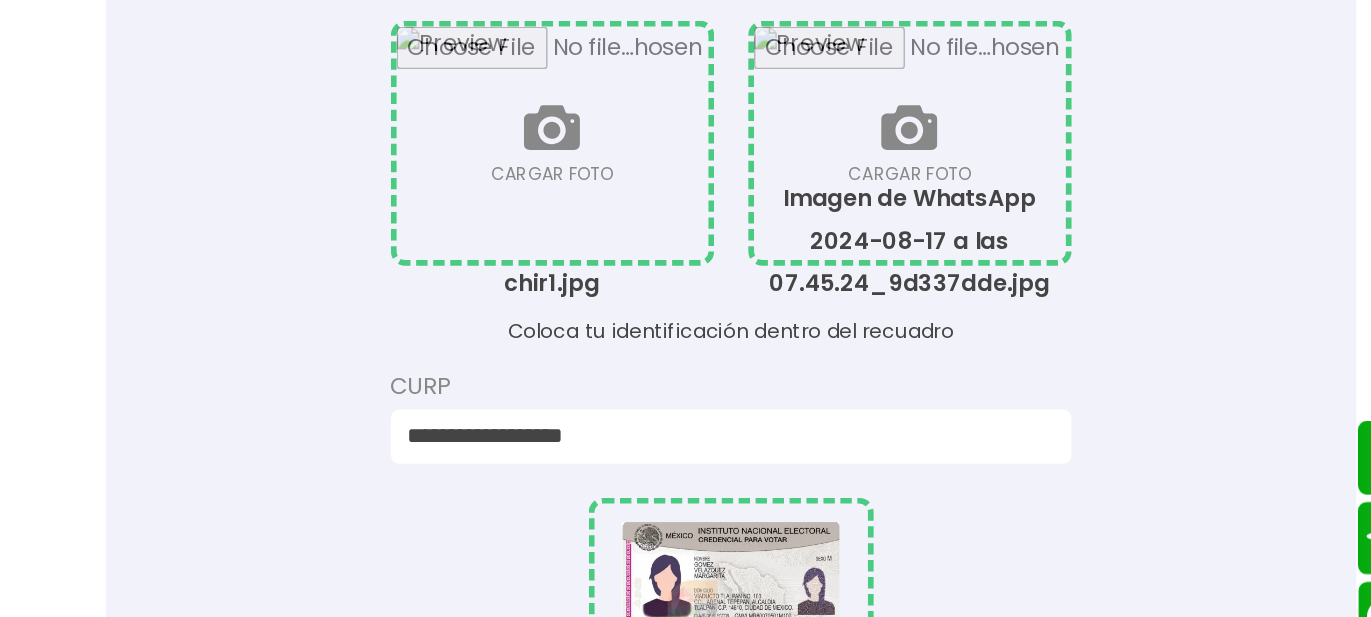 drag, startPoint x: 952, startPoint y: 236, endPoint x: 984, endPoint y: 312, distance: 82.46211 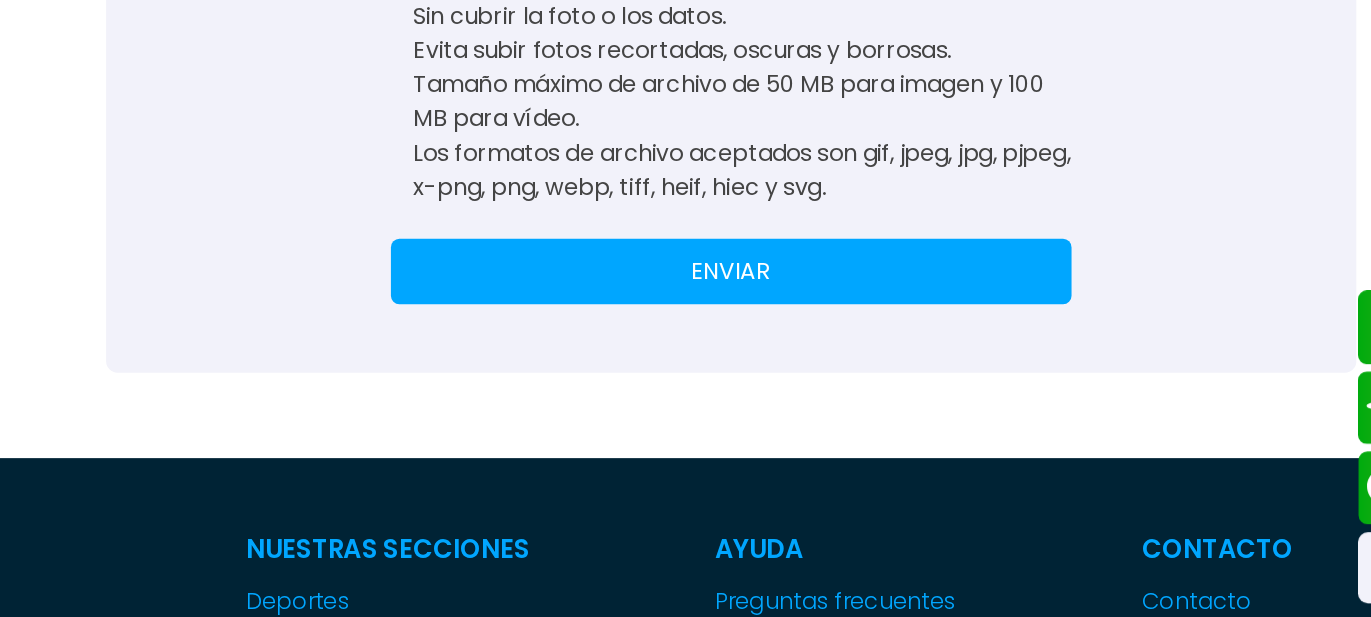 scroll, scrollTop: 889, scrollLeft: 0, axis: vertical 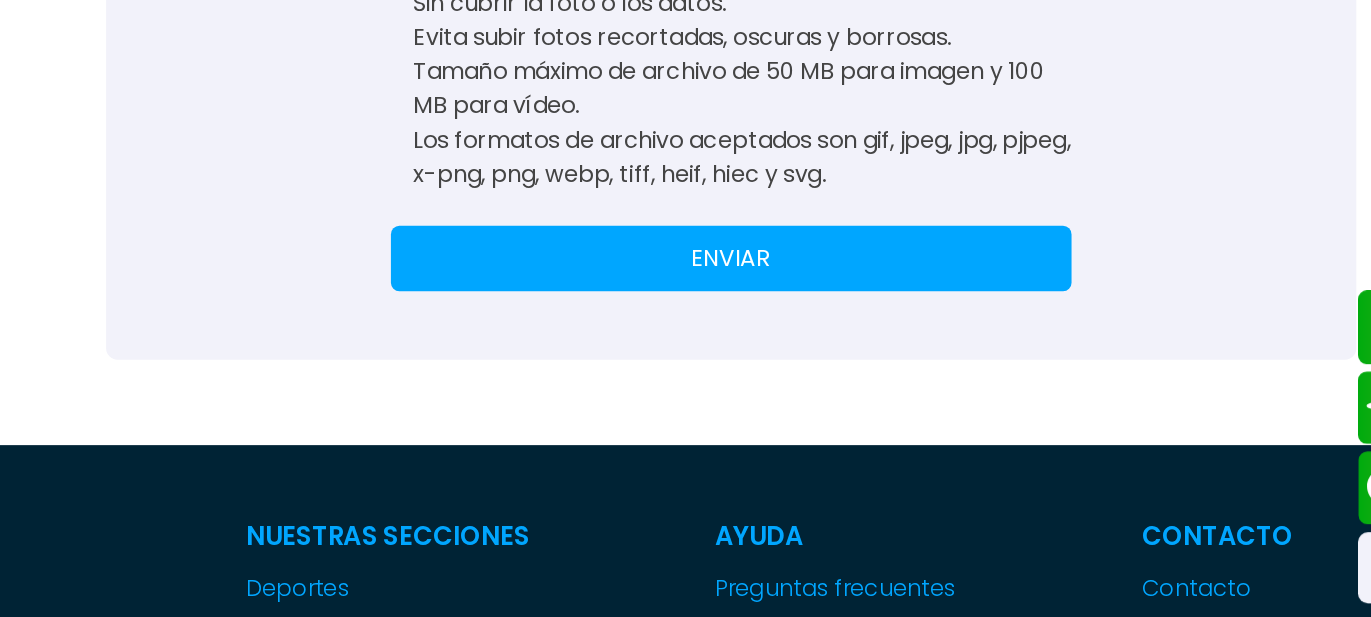 click on "ENVIAR" at bounding box center [871, 365] 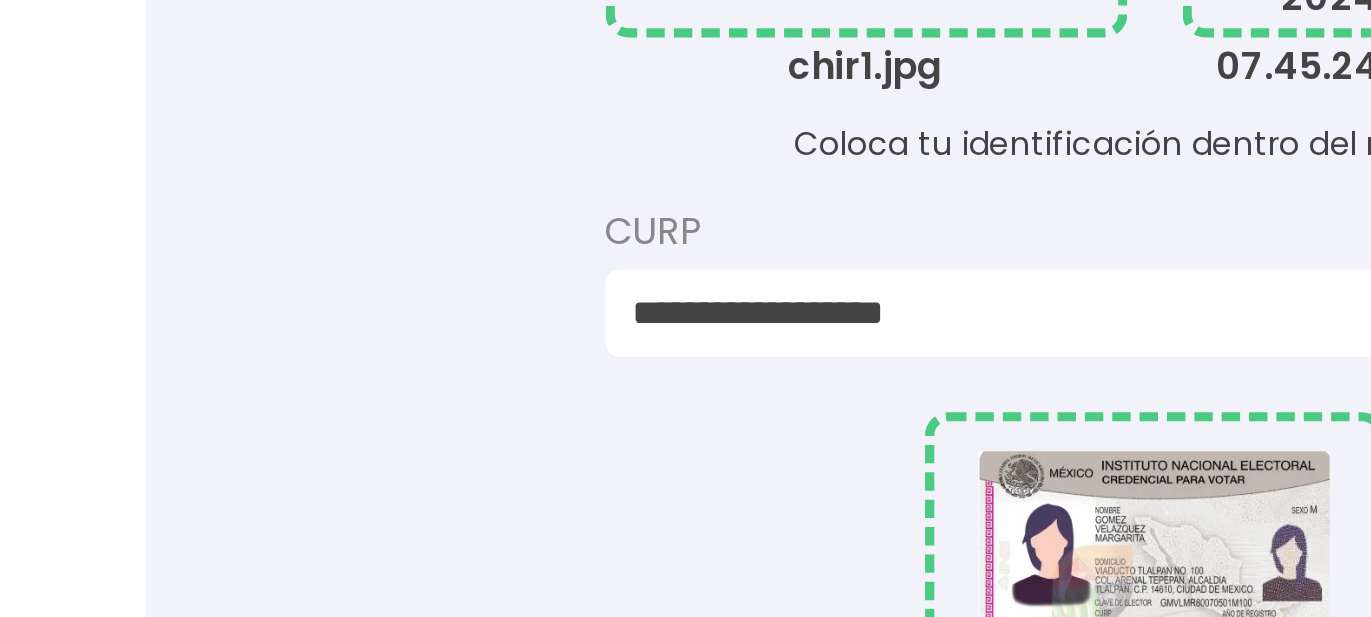 scroll, scrollTop: 458, scrollLeft: 0, axis: vertical 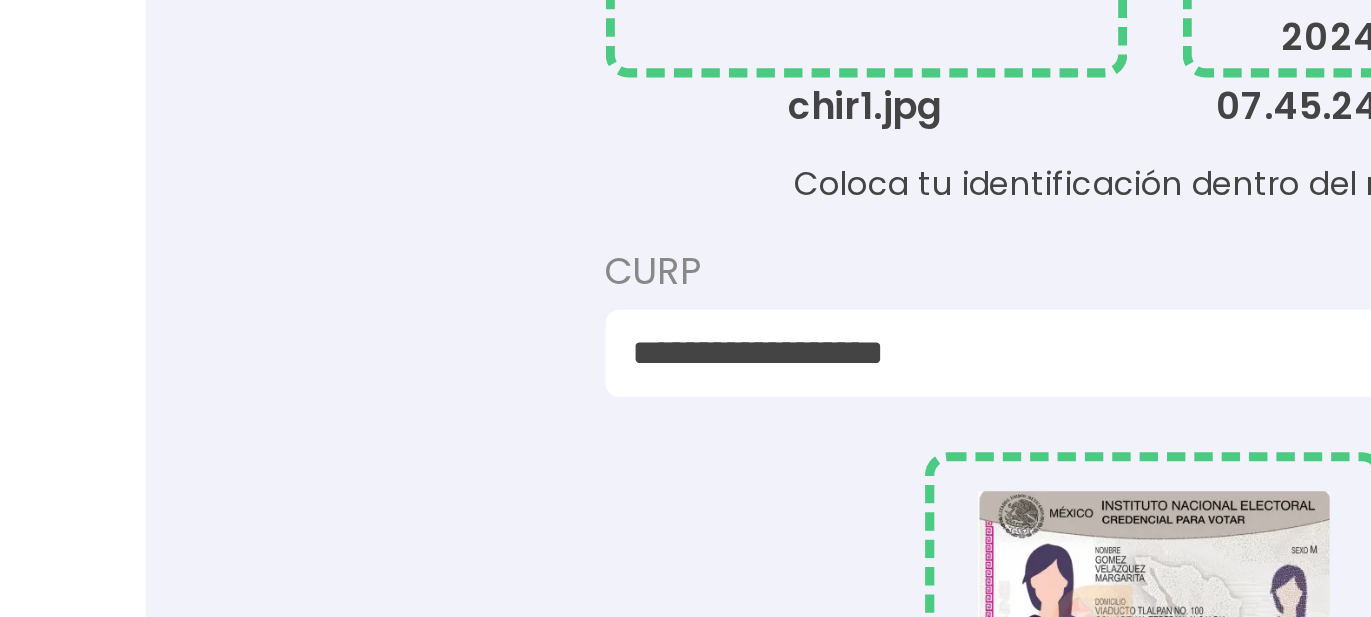 drag, startPoint x: 645, startPoint y: 226, endPoint x: 880, endPoint y: 245, distance: 235.76683 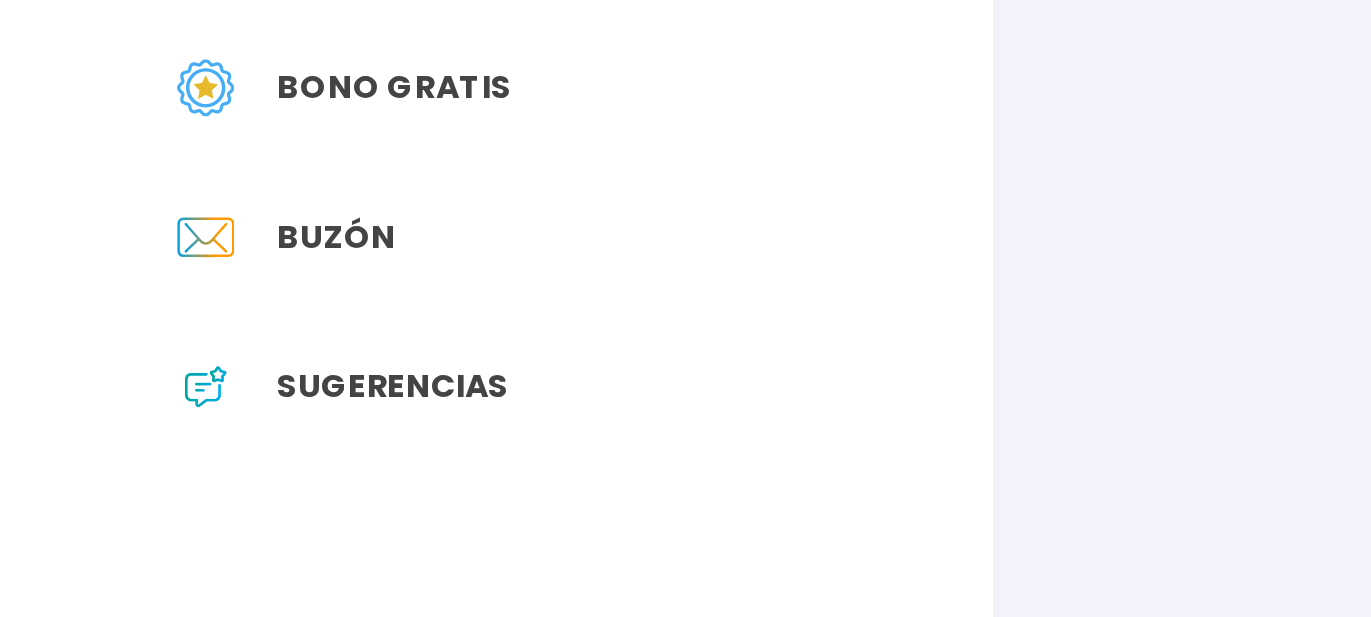 scroll, scrollTop: 0, scrollLeft: 0, axis: both 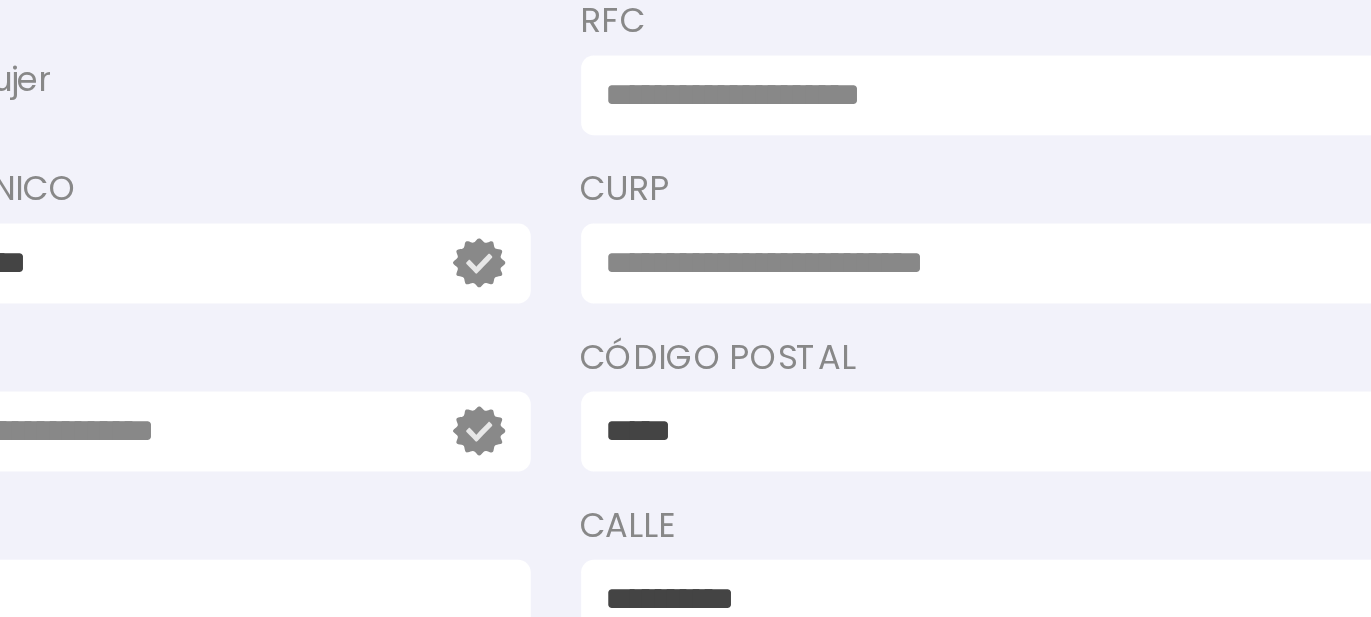 click at bounding box center [1075, 381] 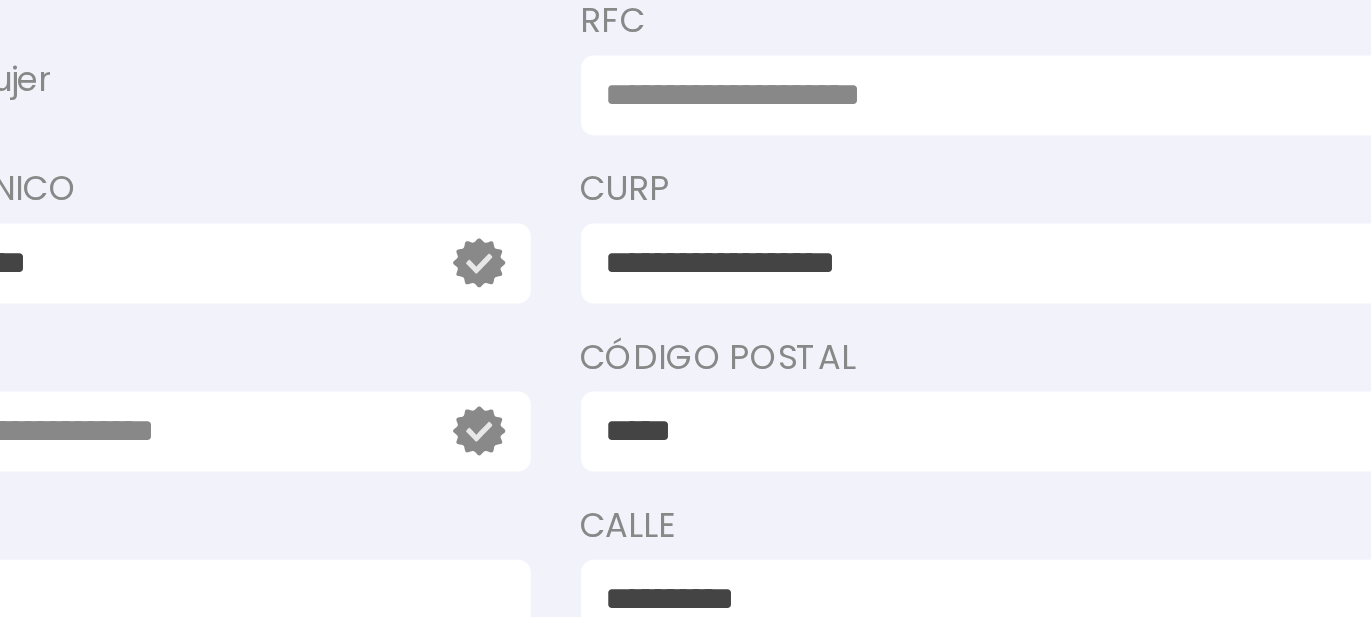 drag, startPoint x: 896, startPoint y: 375, endPoint x: 1127, endPoint y: 376, distance: 231.00217 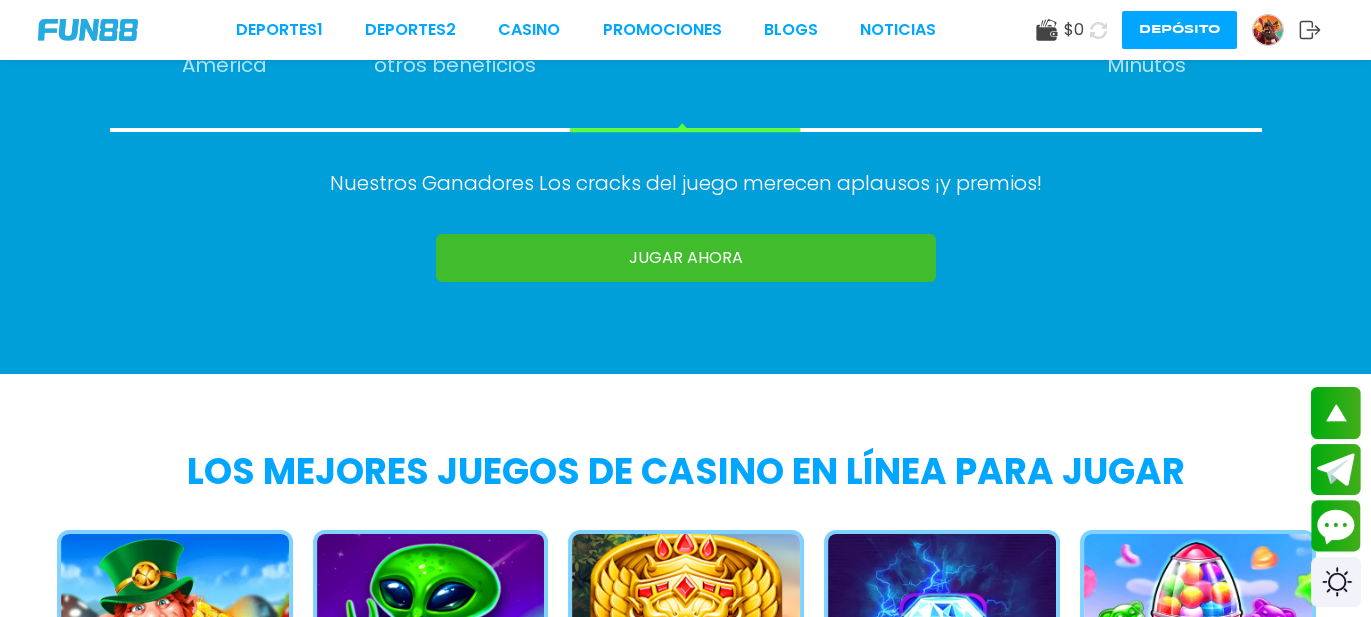 scroll, scrollTop: 1429, scrollLeft: 0, axis: vertical 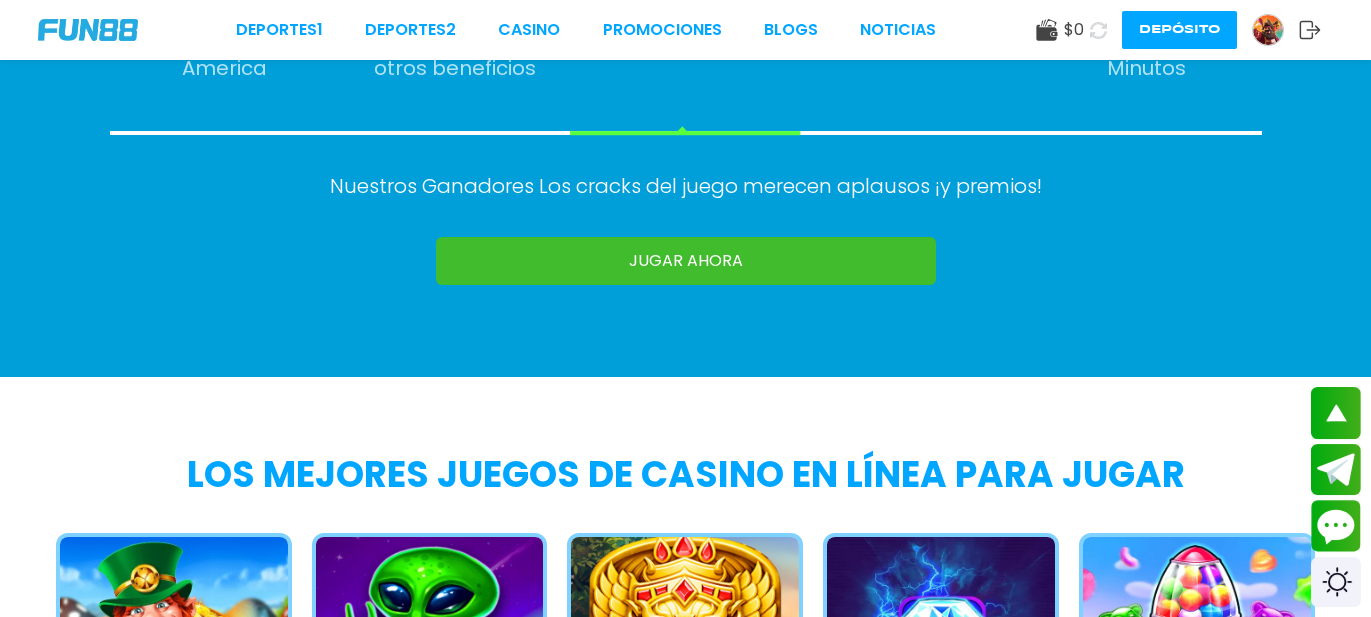 click on "JUGAR AHORA" at bounding box center [686, 261] 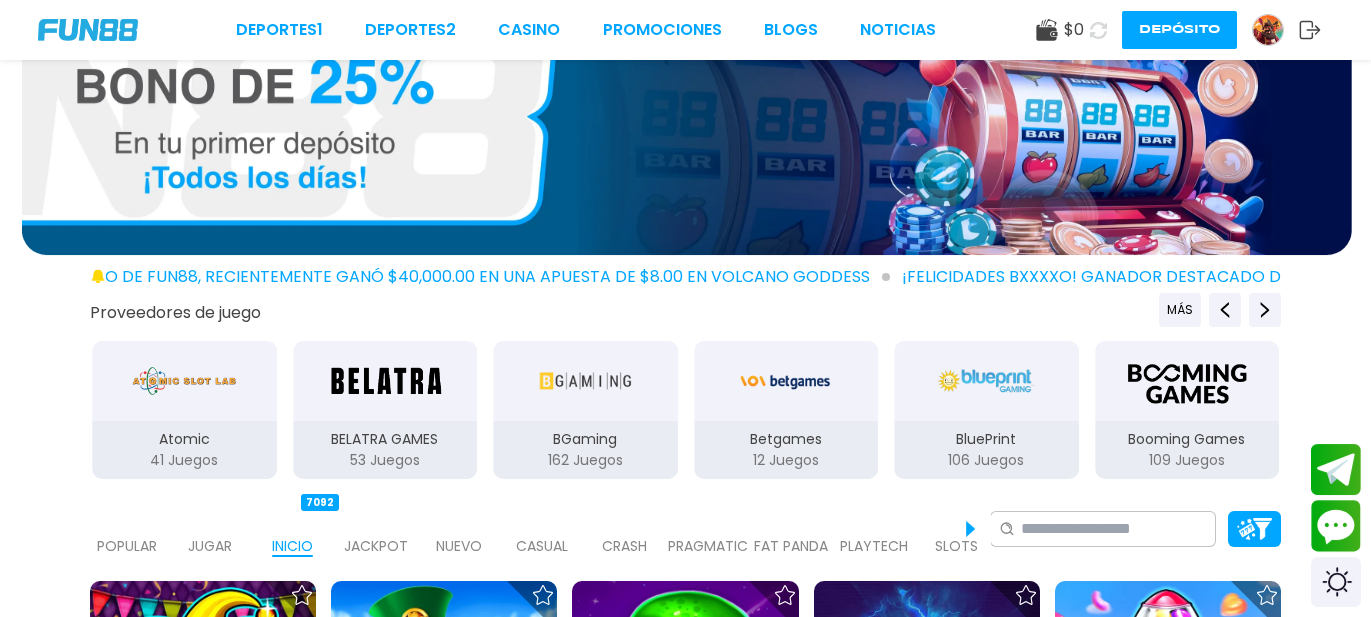 scroll, scrollTop: 0, scrollLeft: 0, axis: both 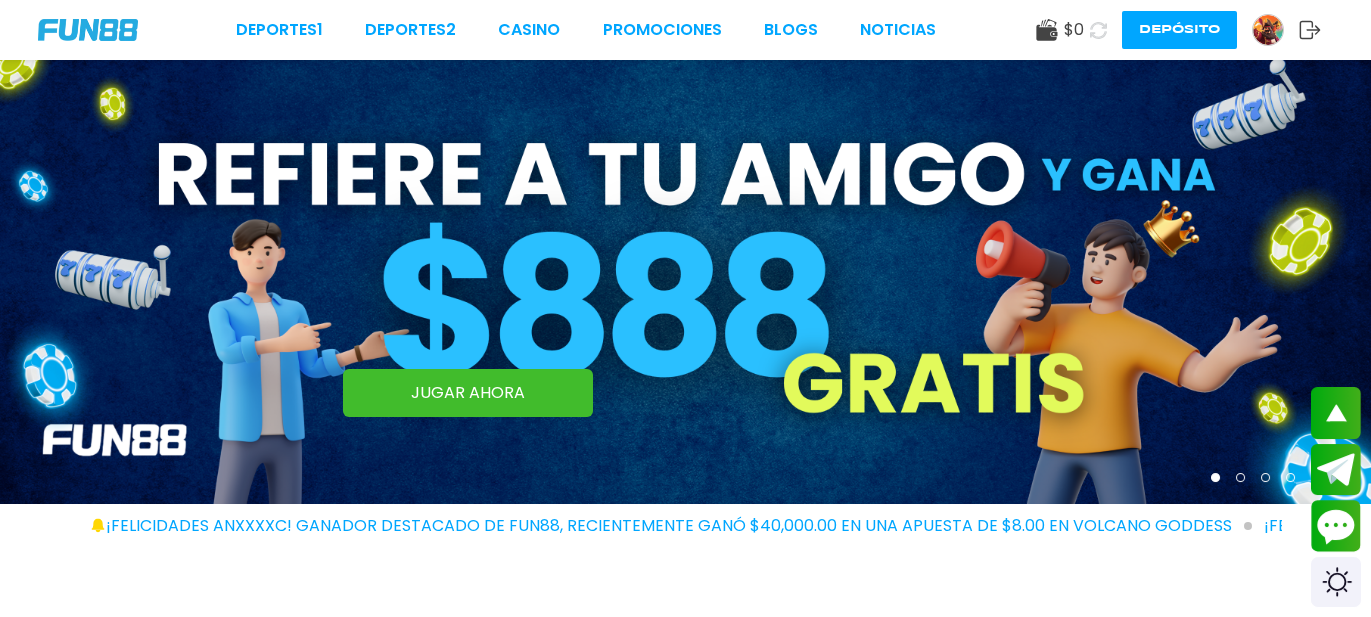 click on "JUGAR AHORA" at bounding box center [468, 393] 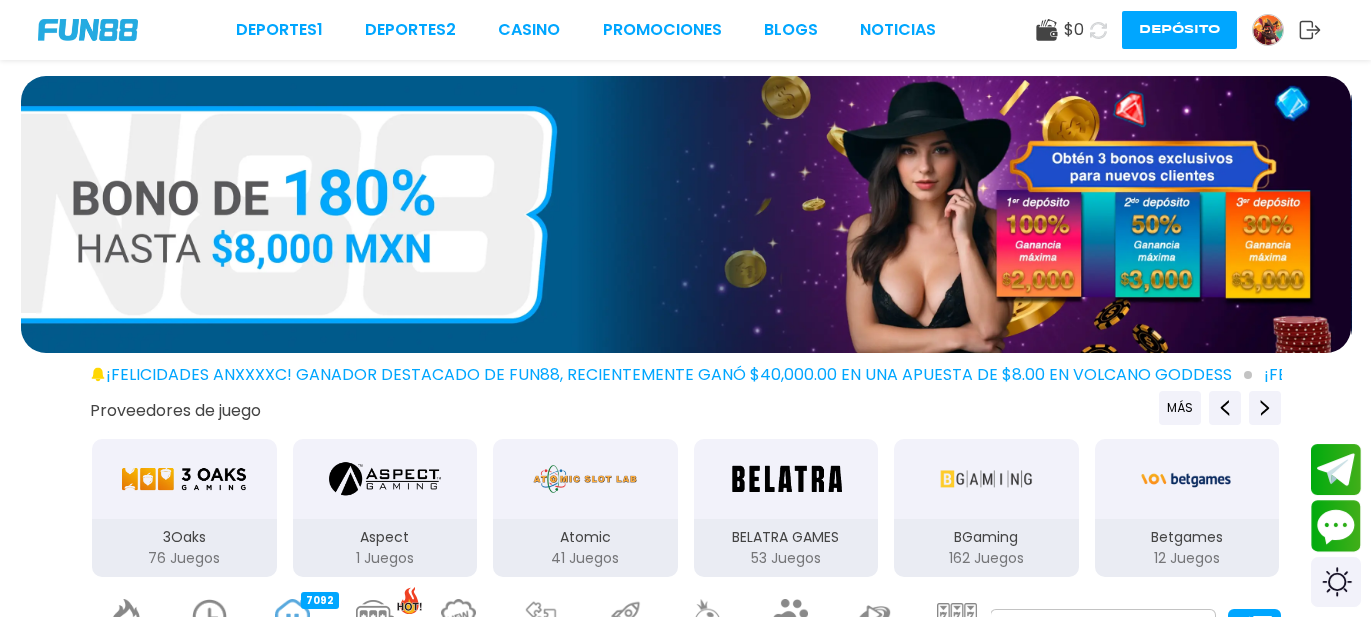 scroll, scrollTop: 81, scrollLeft: 0, axis: vertical 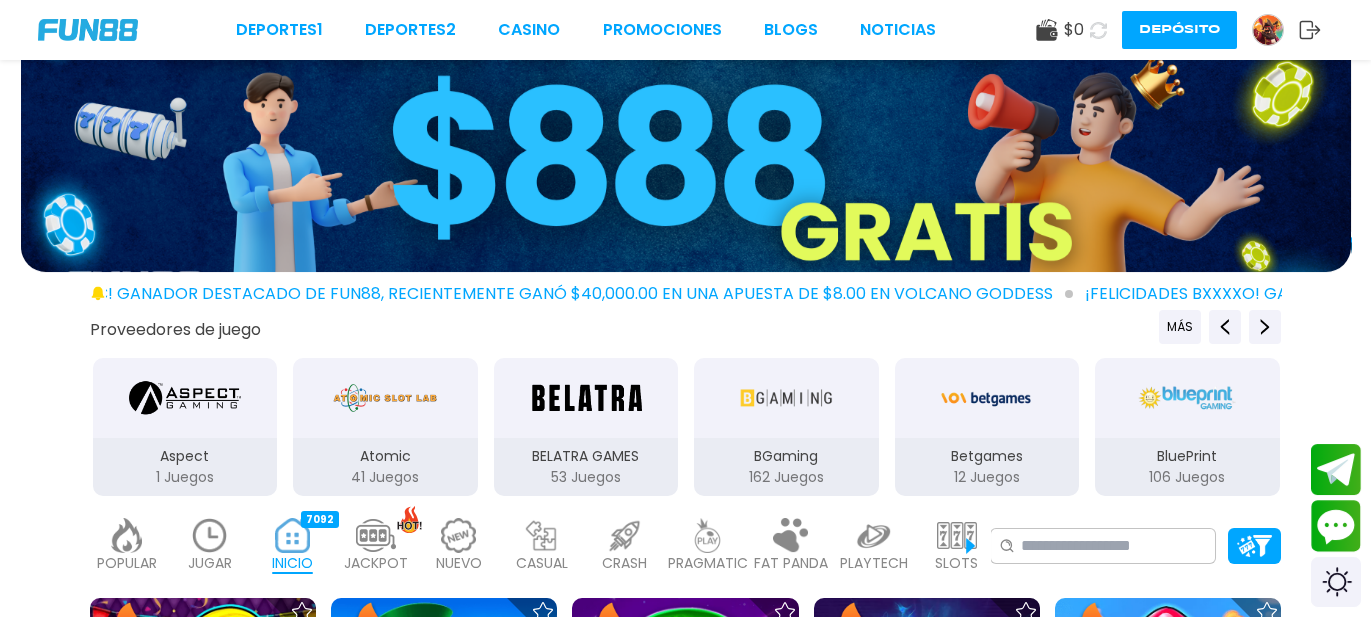 click at bounding box center [1268, 30] 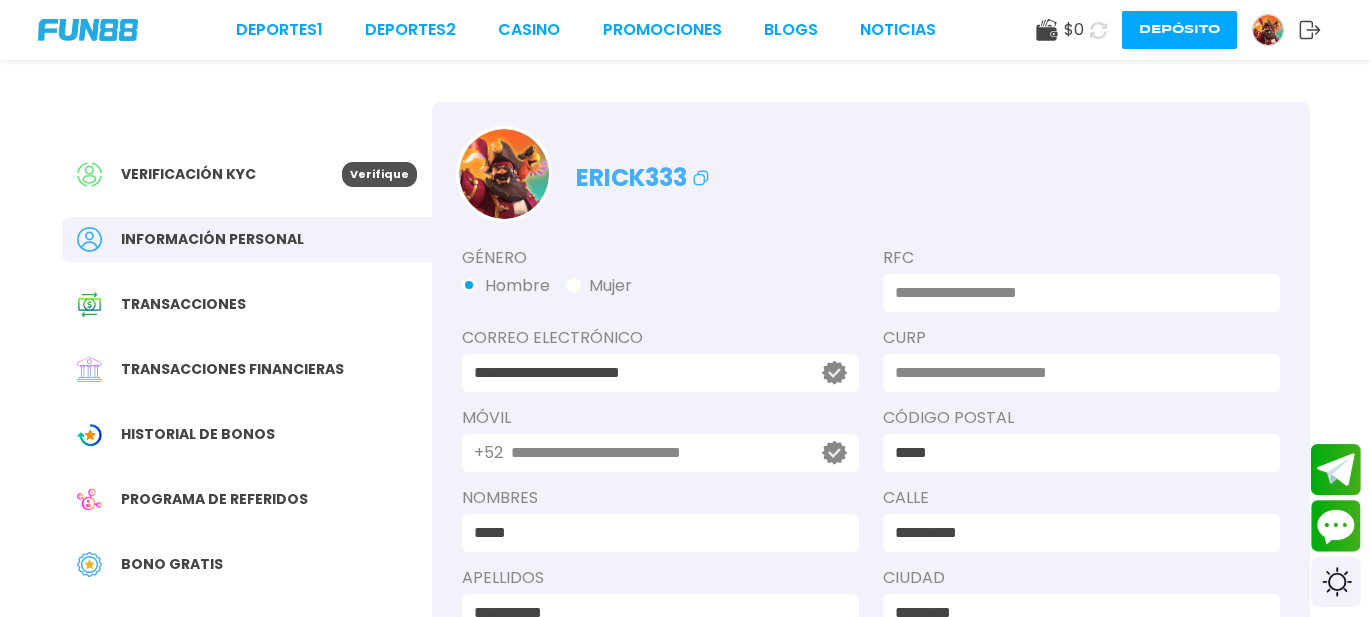 scroll, scrollTop: 0, scrollLeft: 0, axis: both 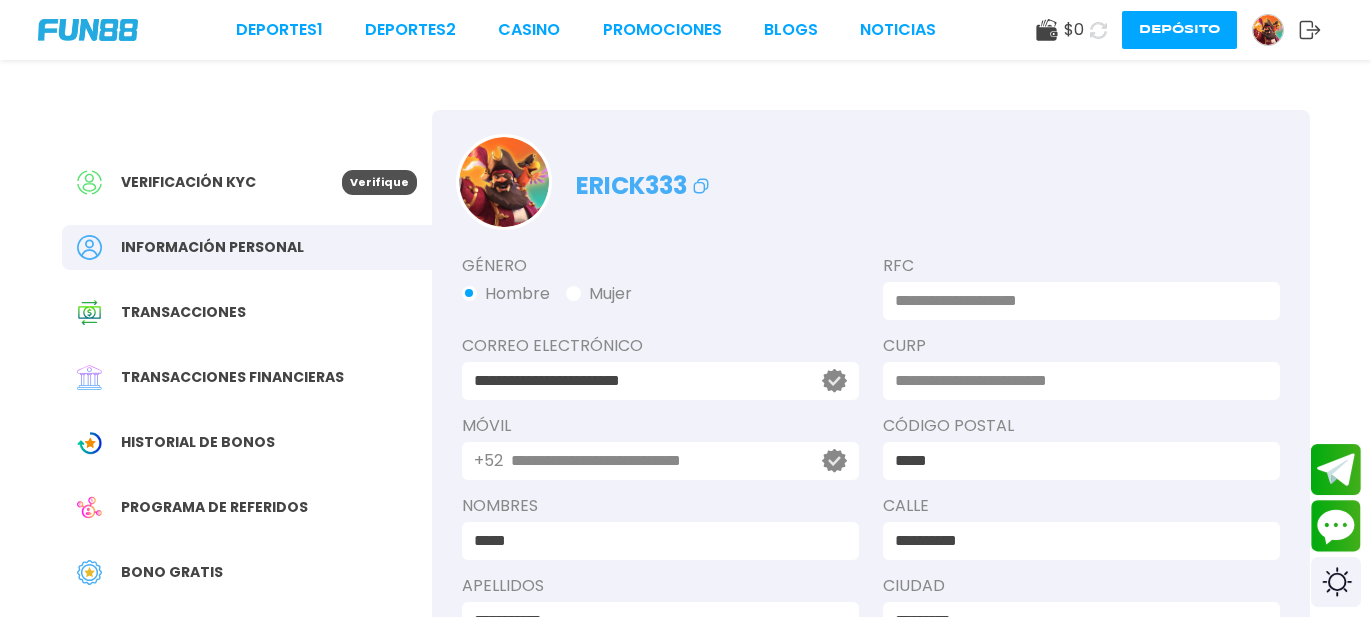 click on "Verificación KYC" at bounding box center (188, 182) 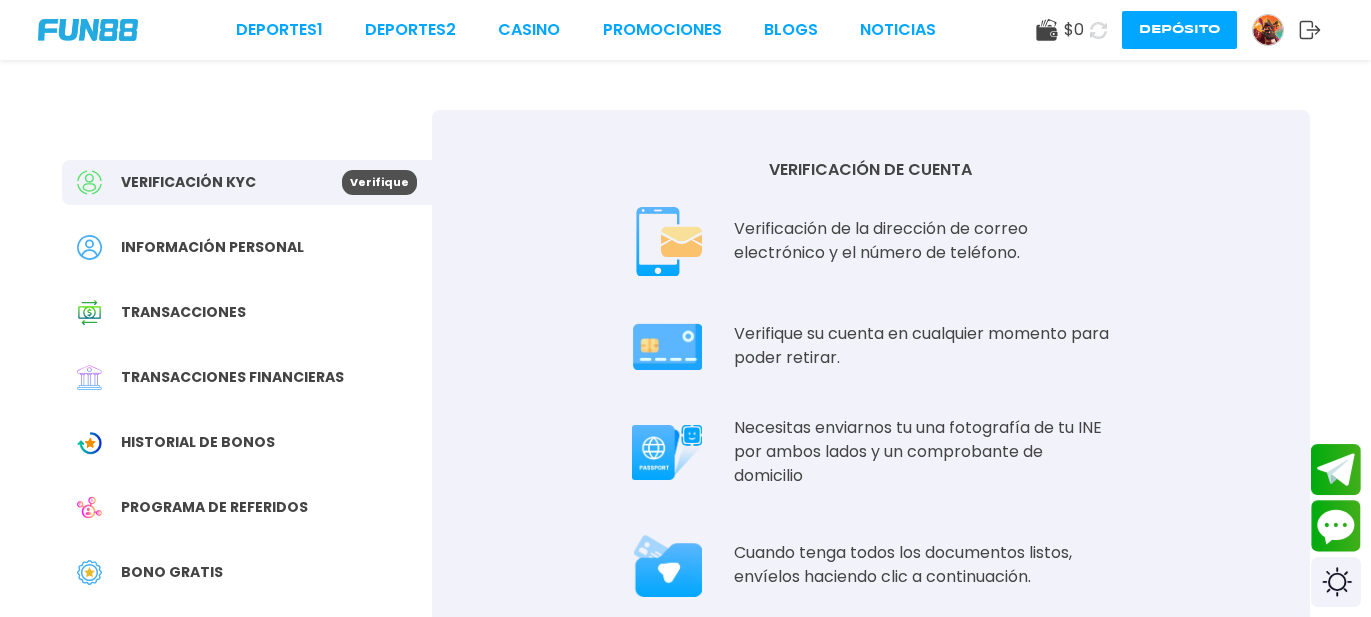scroll, scrollTop: 240, scrollLeft: 0, axis: vertical 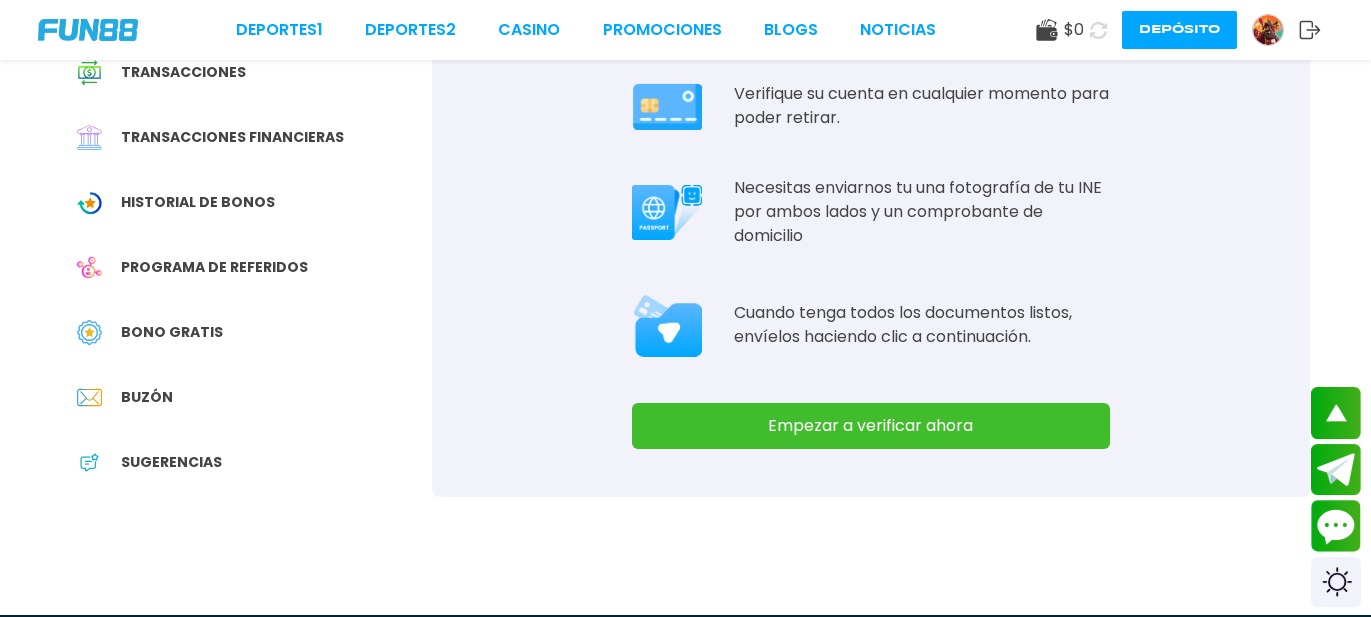 click on "Empezar a verificar ahora" at bounding box center (871, 426) 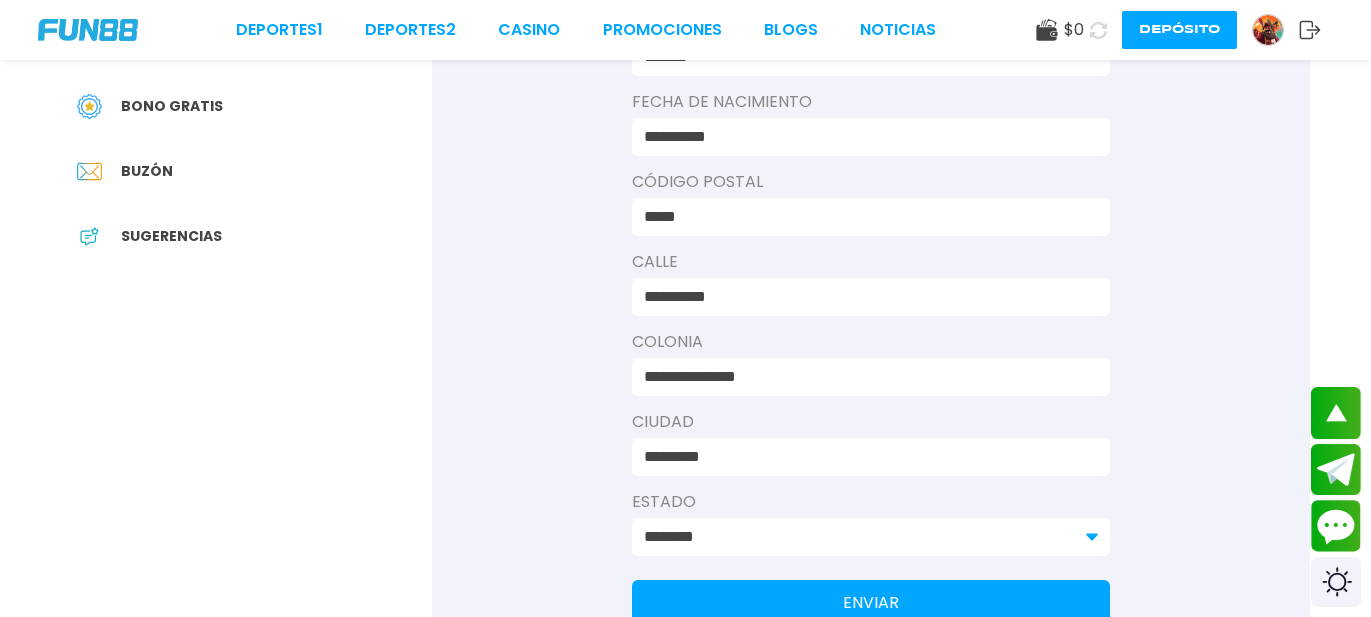 scroll, scrollTop: 469, scrollLeft: 0, axis: vertical 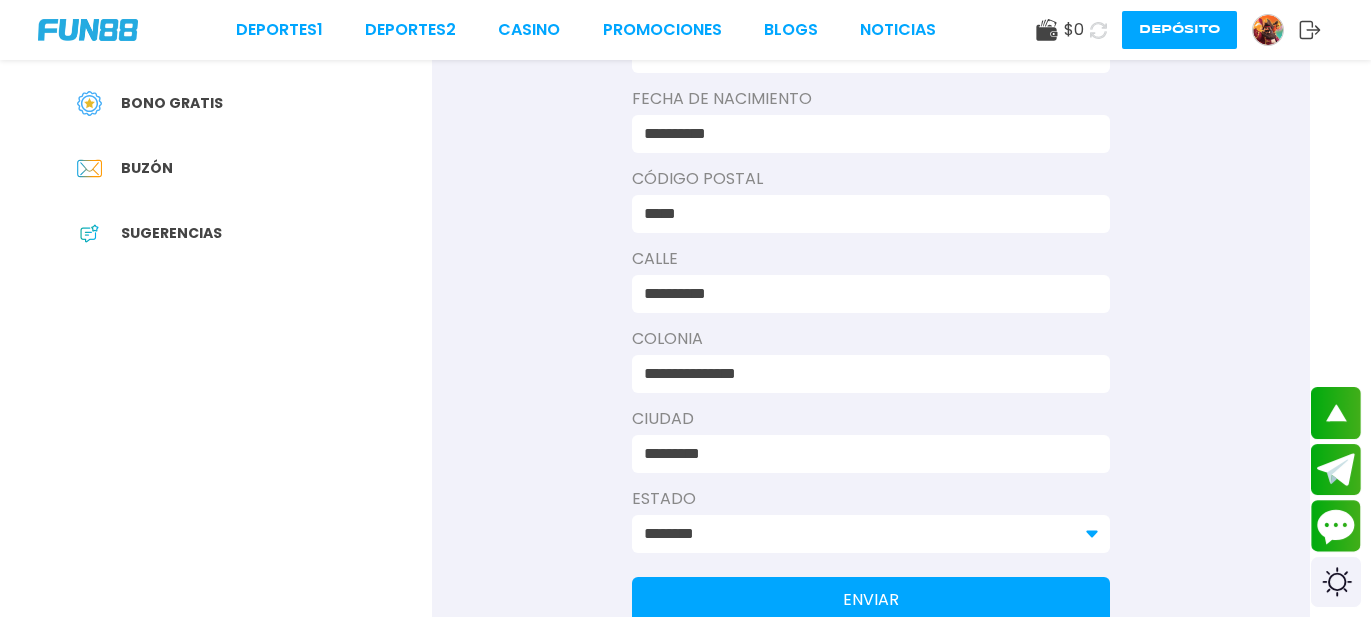 click on "**********" at bounding box center (865, 294) 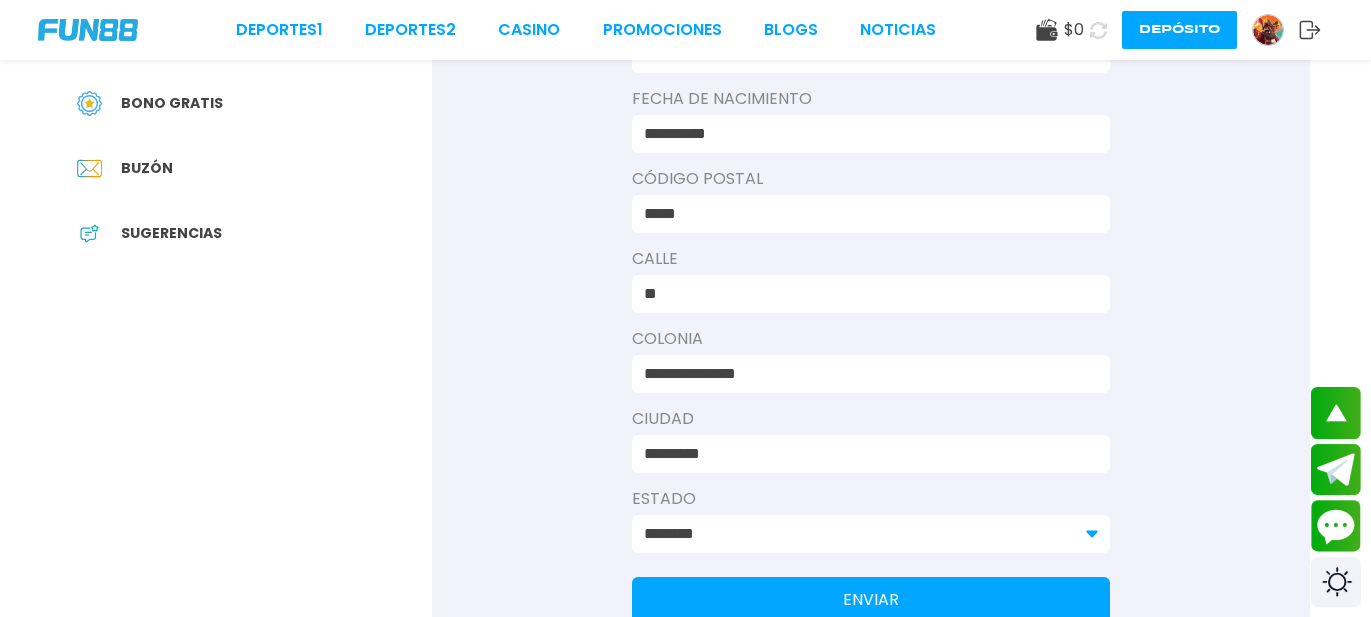 type on "*" 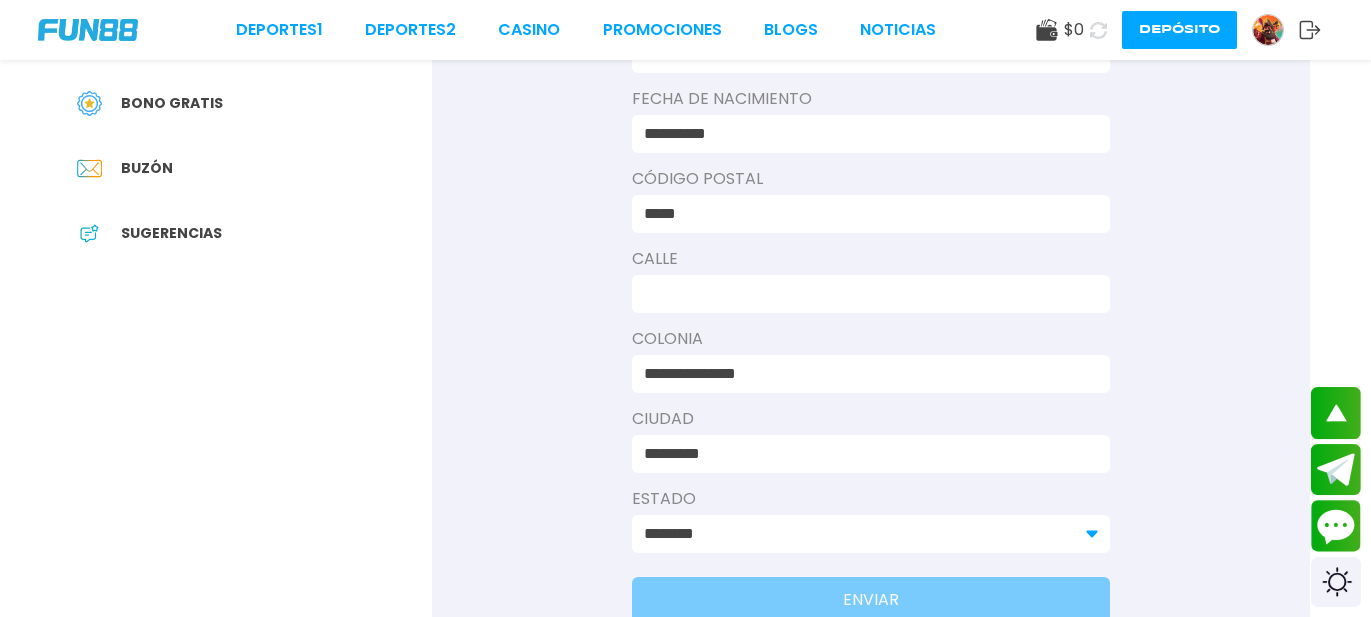 paste on "**********" 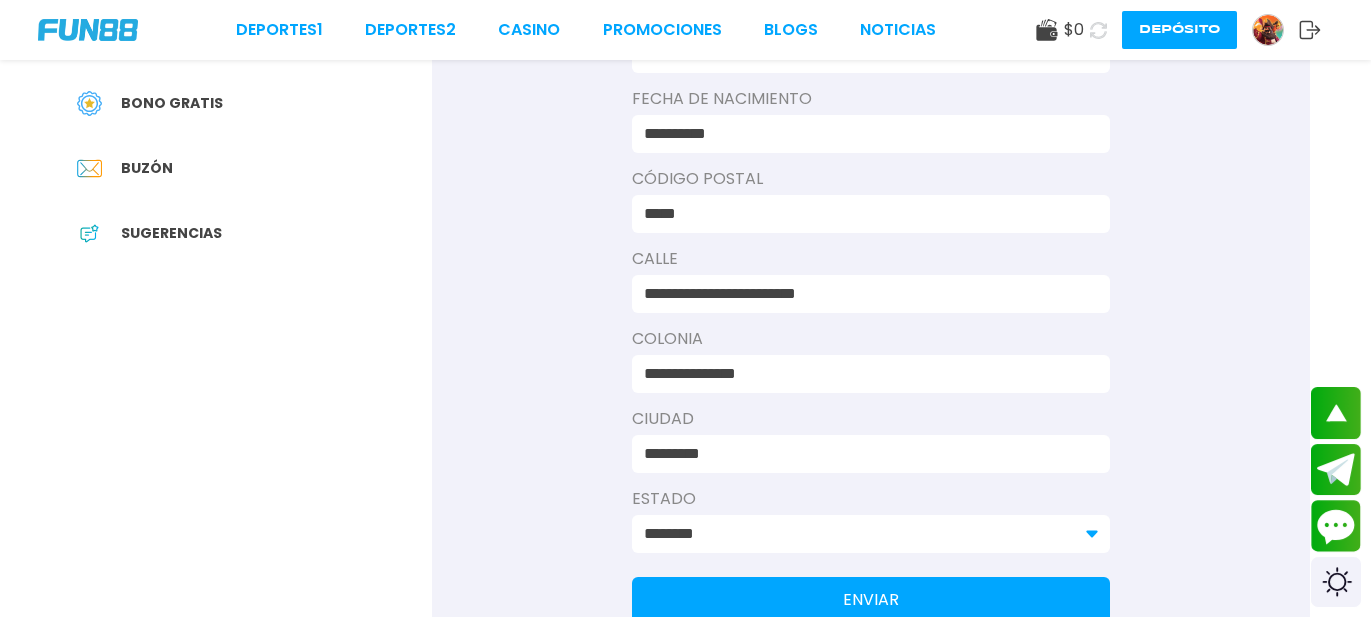click on "**********" at bounding box center [865, 294] 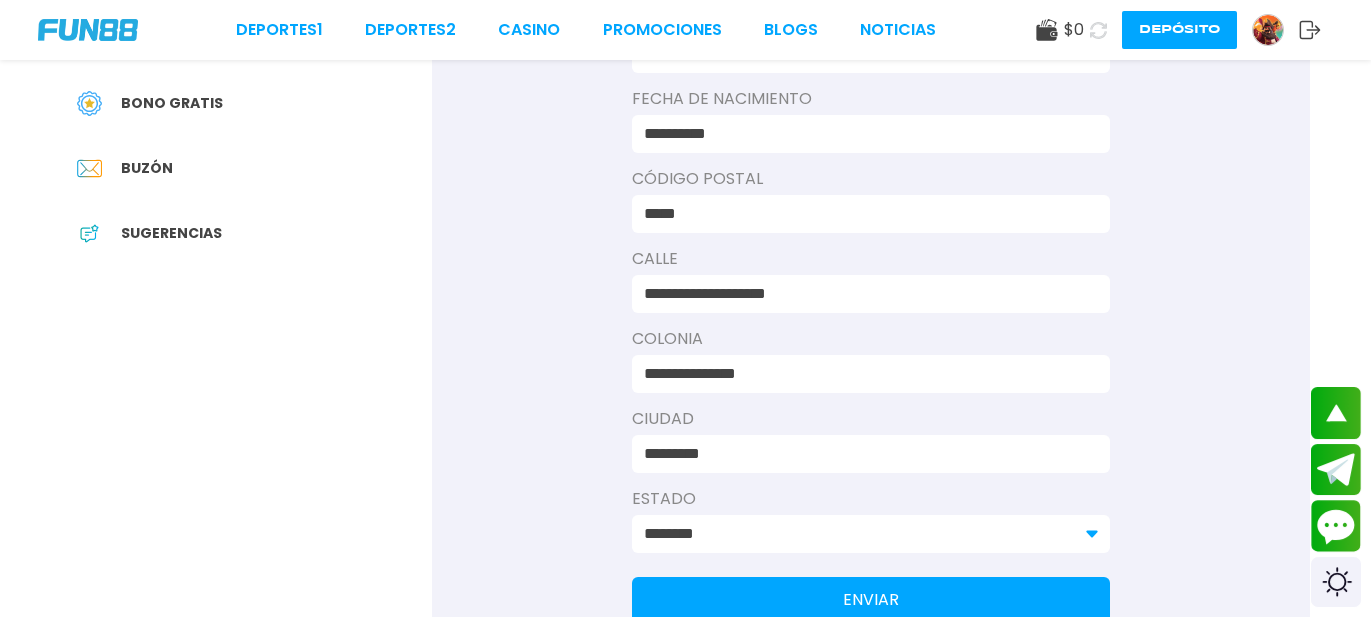 click on "*****" at bounding box center (865, 214) 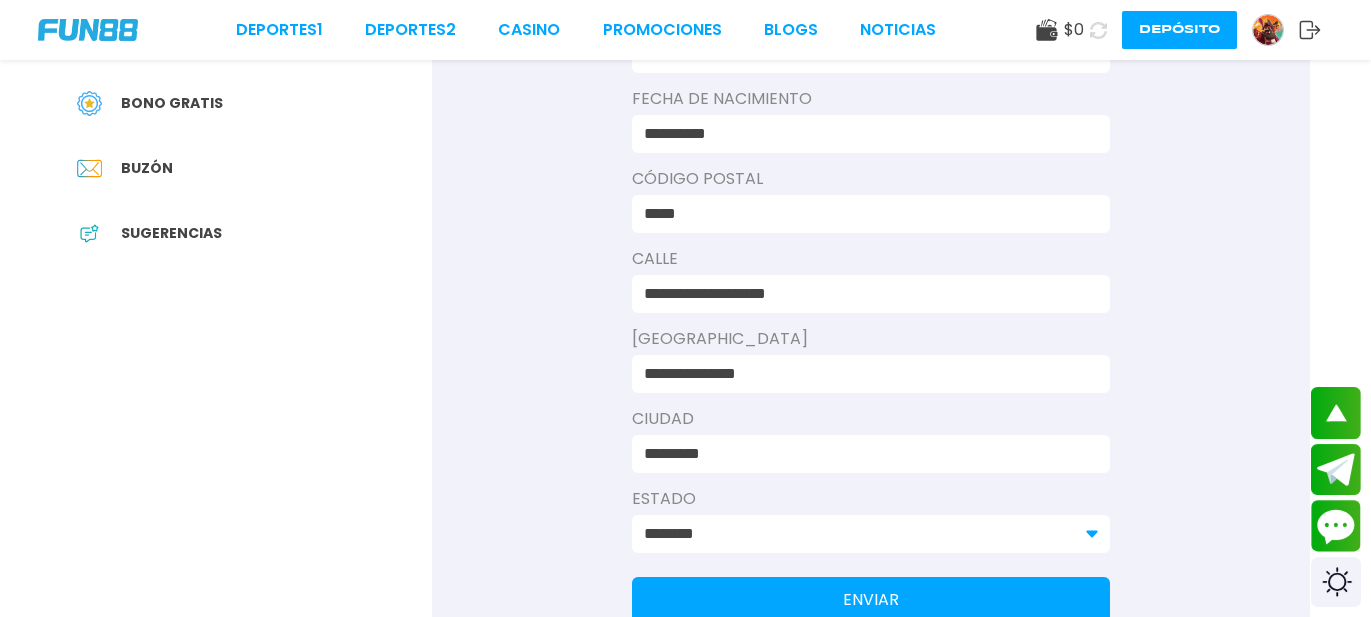 click on "**********" at bounding box center [865, 294] 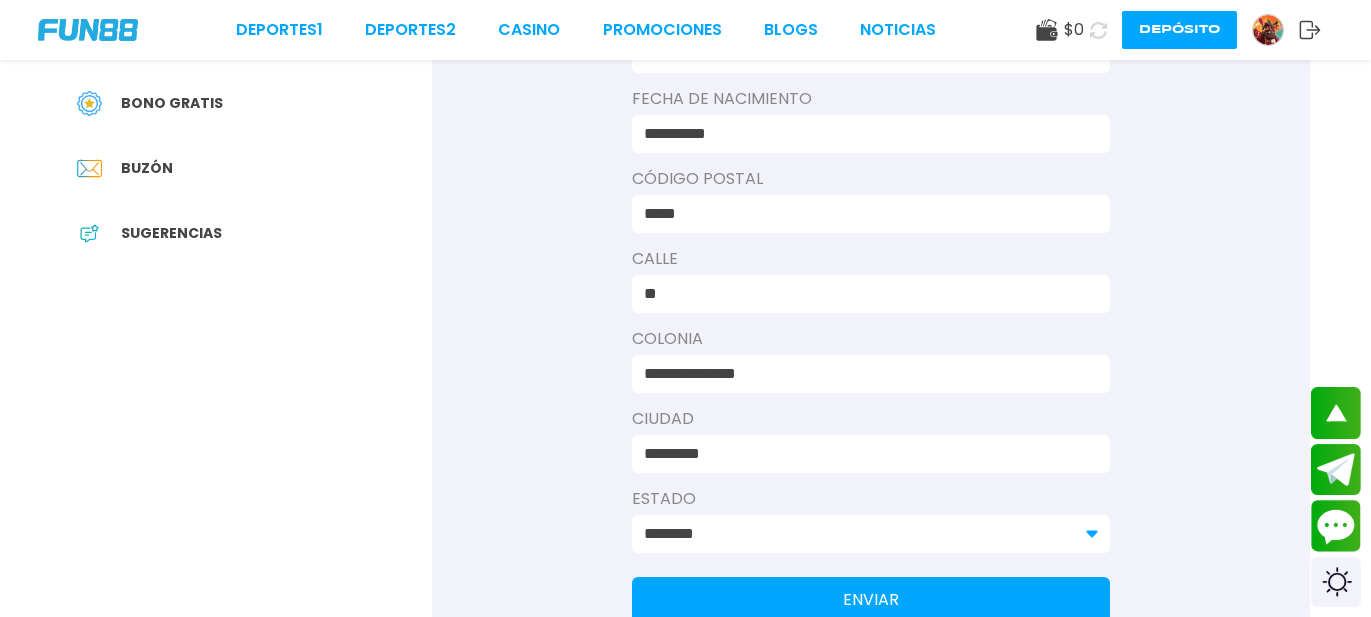 type on "*" 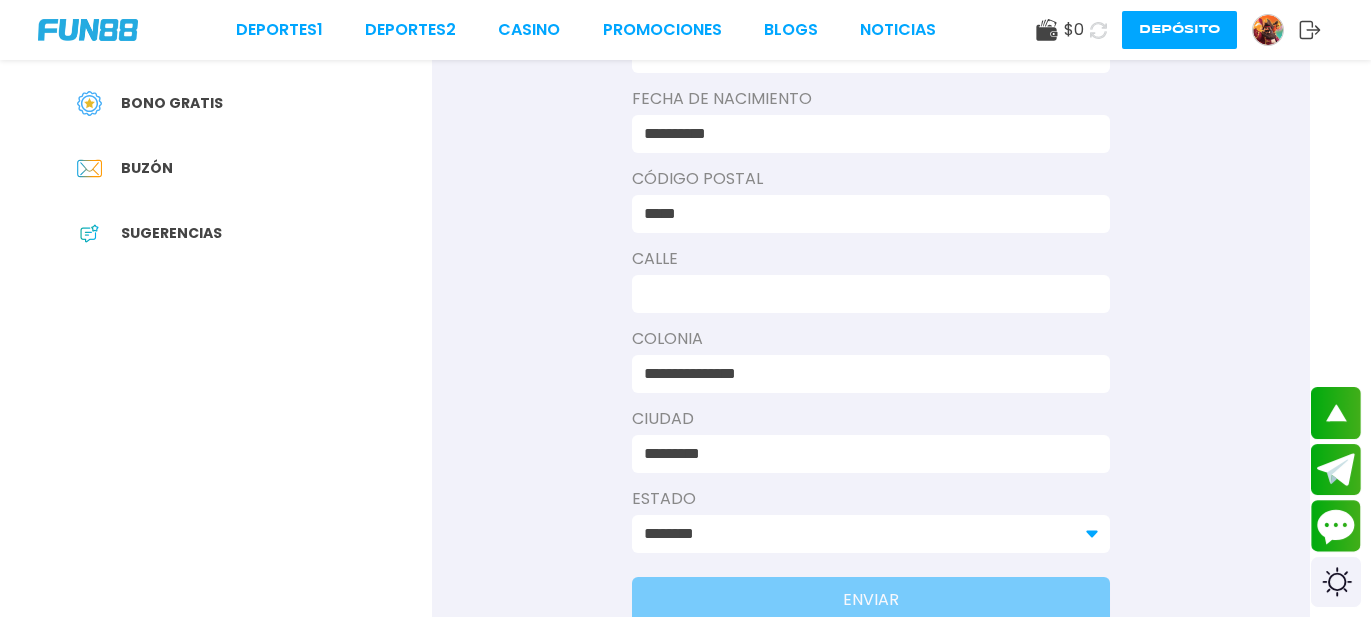 click at bounding box center (865, 294) 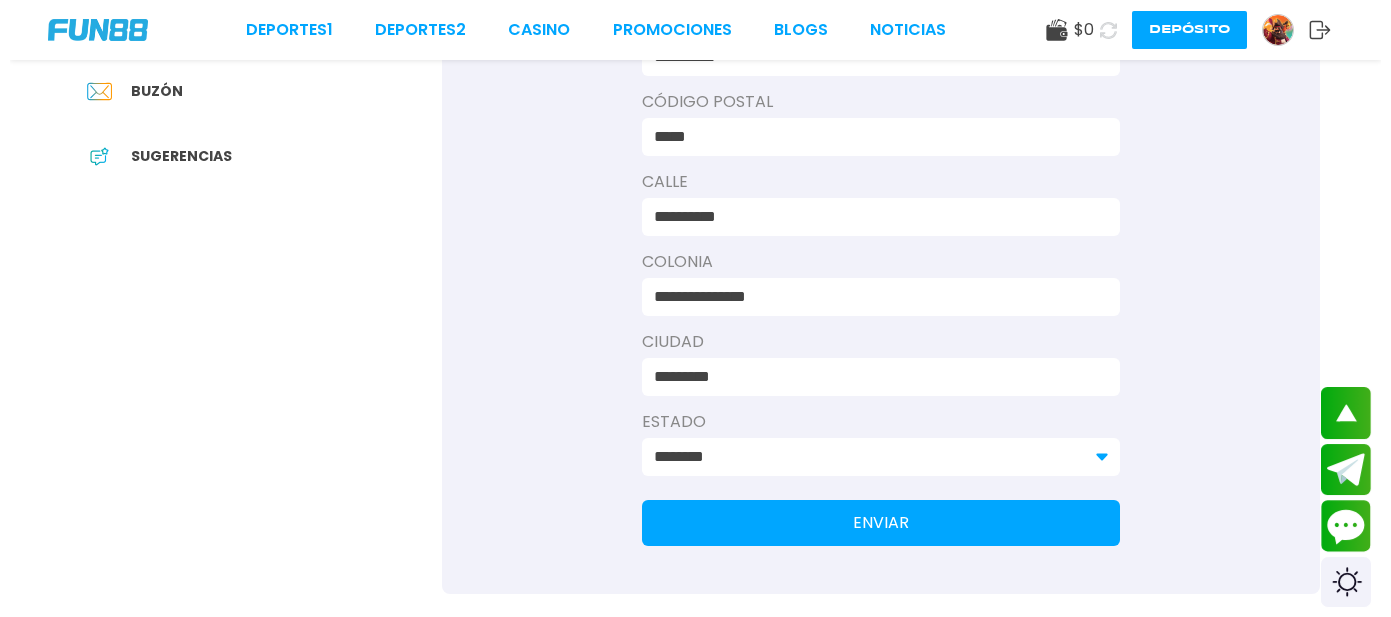scroll, scrollTop: 542, scrollLeft: 0, axis: vertical 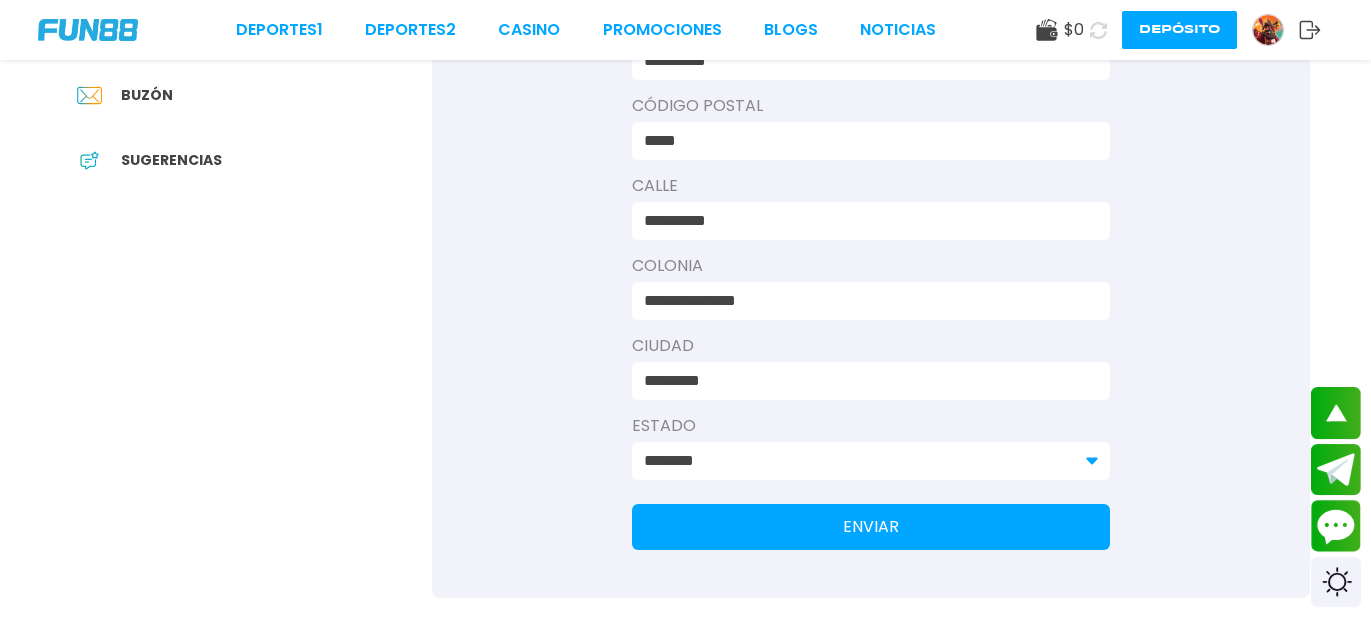 click on "*********" at bounding box center [865, 381] 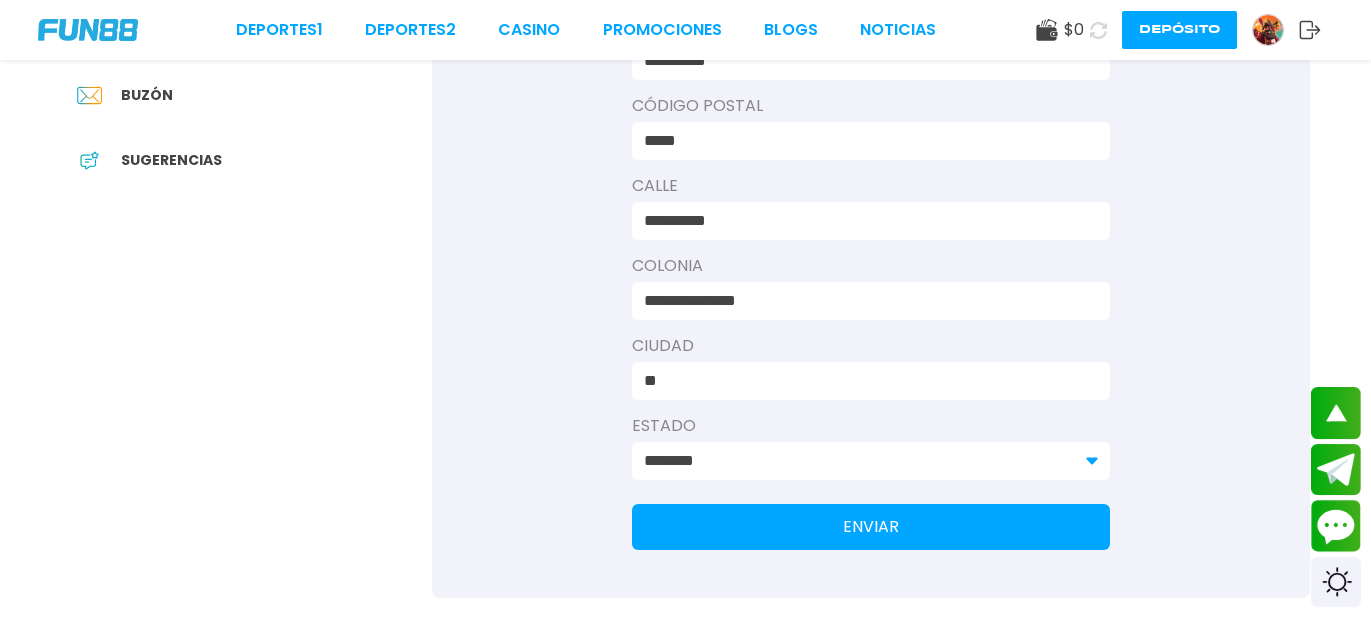 type on "*" 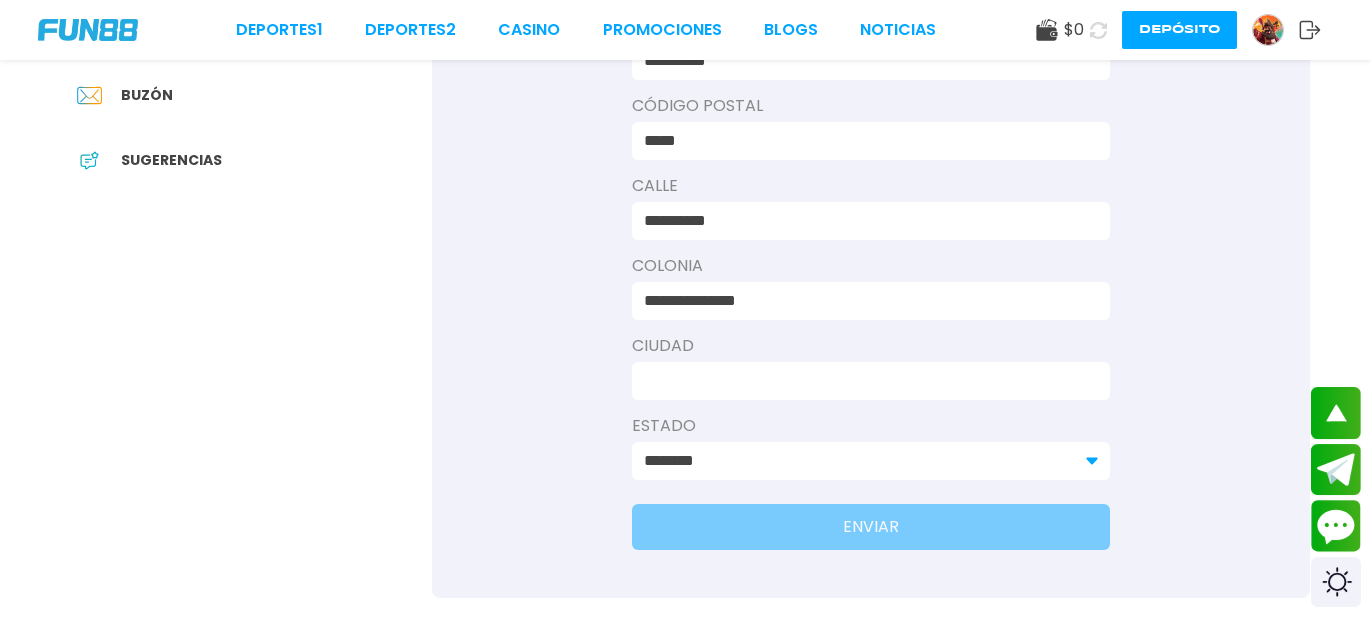 type on "*" 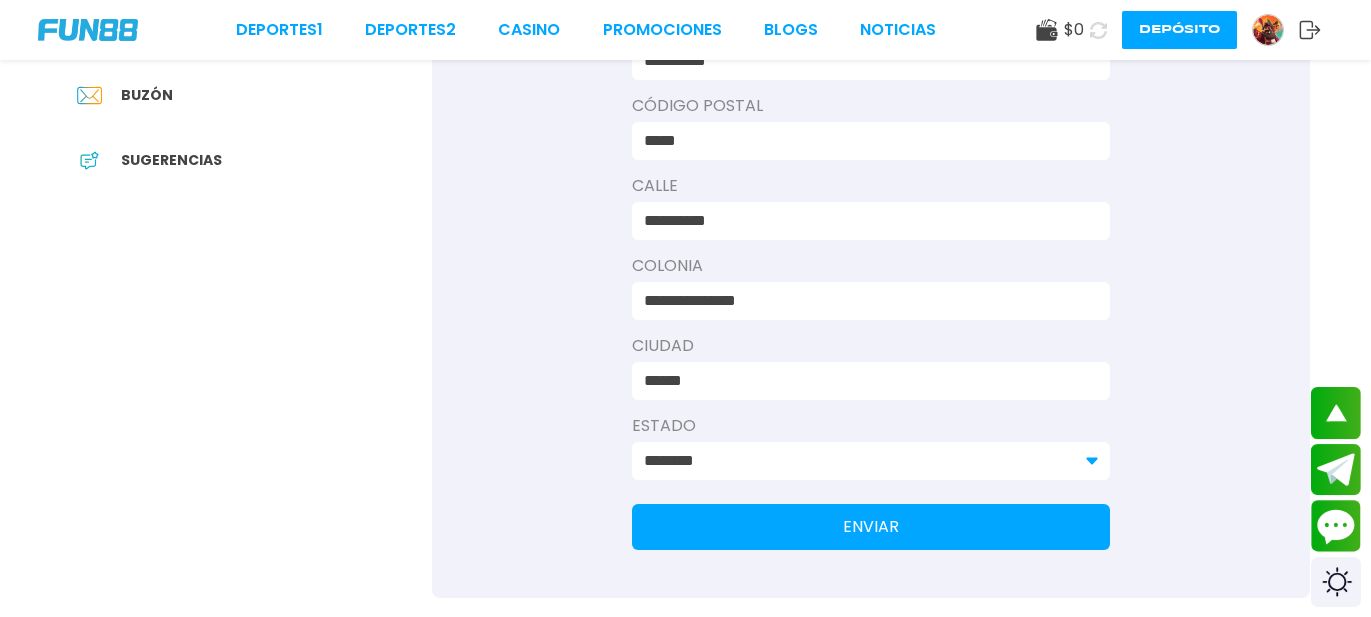 type on "******" 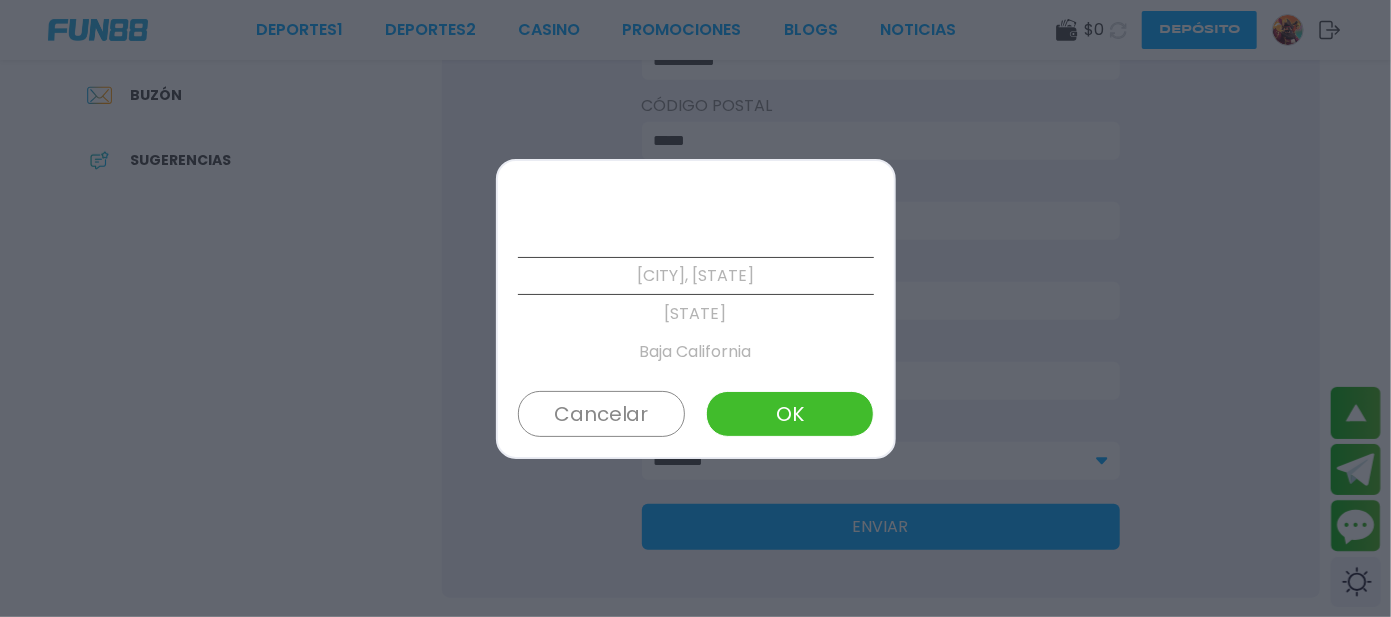 scroll, scrollTop: 1102, scrollLeft: 0, axis: vertical 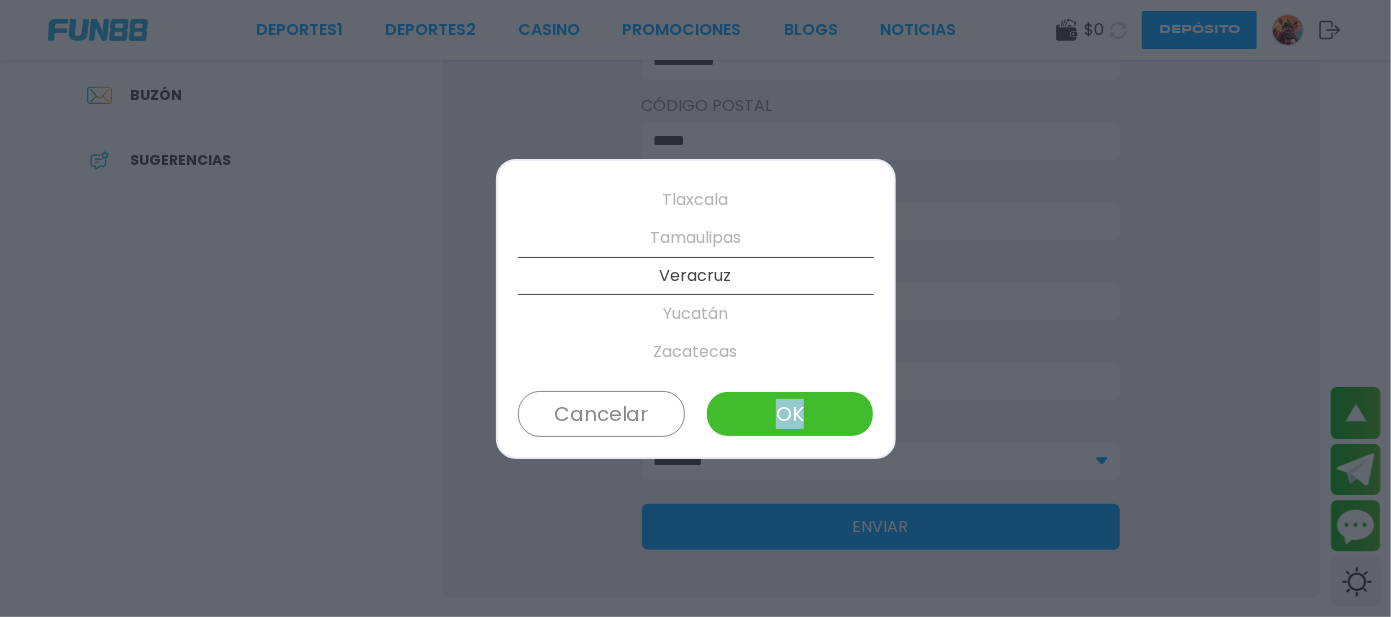 click on "[CITY], [STATE] [STATE] [STATE] [STATE] [STATE] [STATE] [STATE] [STATE] [STATE] [STATE] [STATE] [STATE] [STATE] [STATE] [STATE] [STATE] [STATE] [STATE] [STATE] [STATE] [STATE] [STATE] [STATE] [STATE] [STATE] [STATE] [STATE] Cancelar OK" at bounding box center [696, 309] 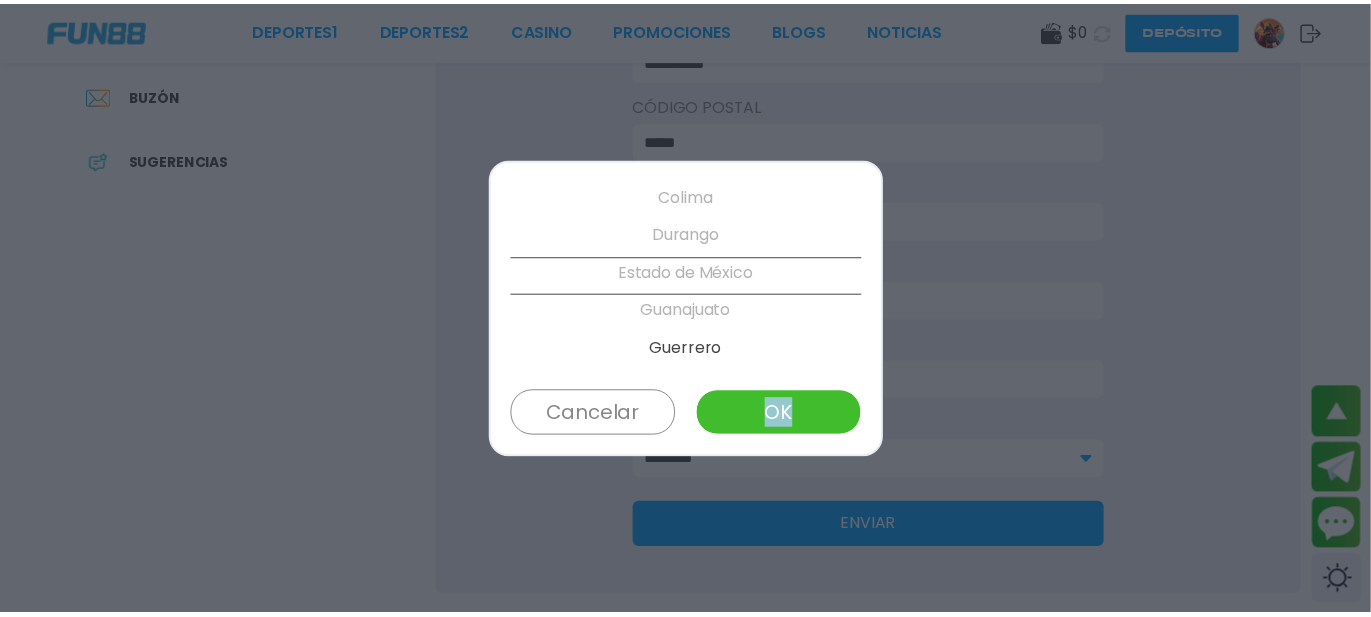 scroll, scrollTop: 379, scrollLeft: 0, axis: vertical 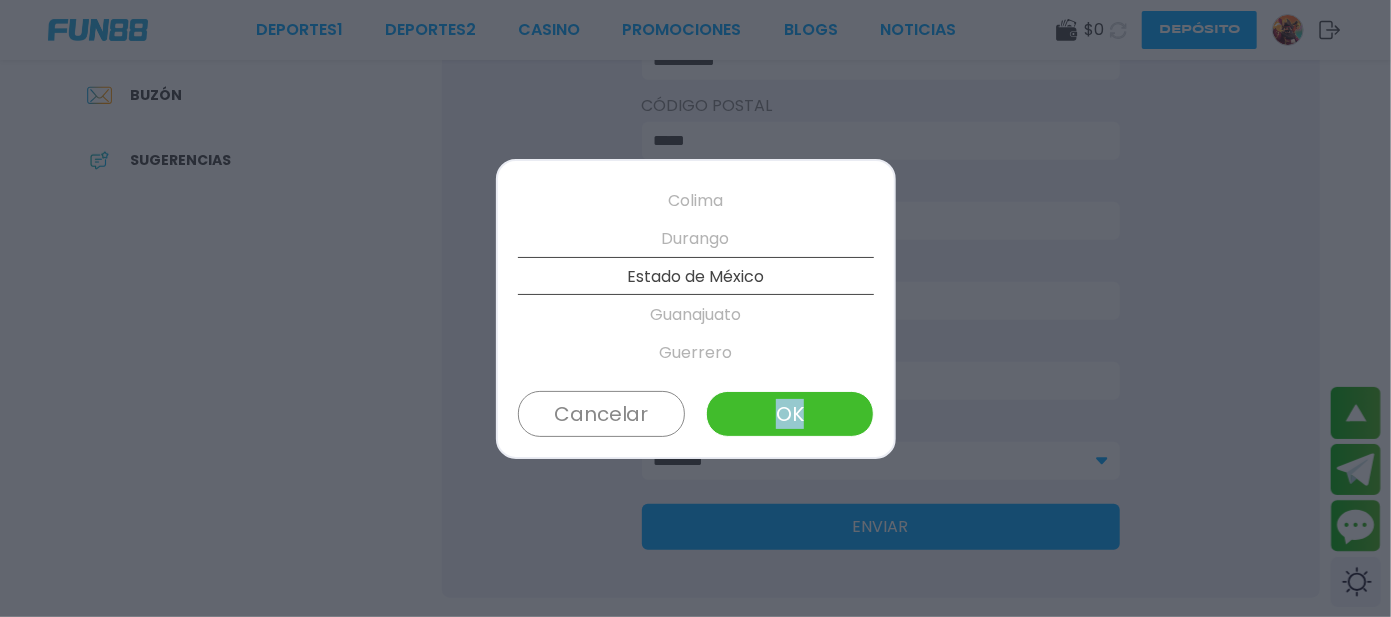 click on "OK" at bounding box center (789, 414) 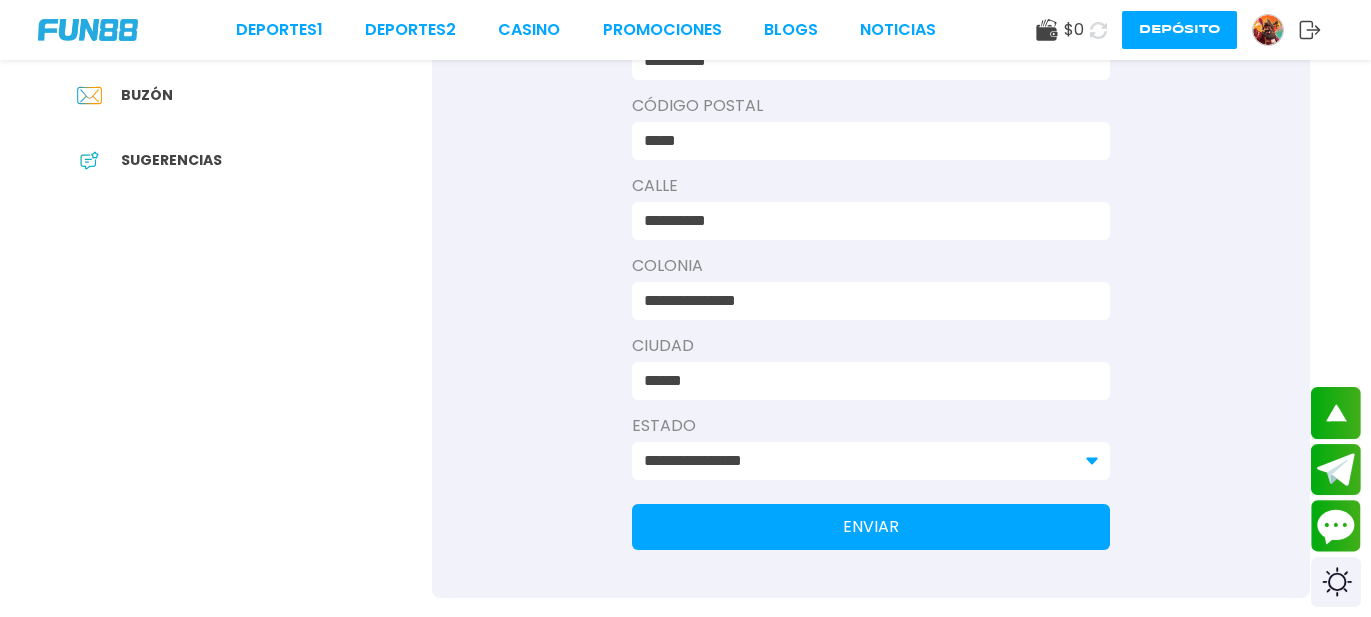 click on "ENVIAR" at bounding box center (871, 527) 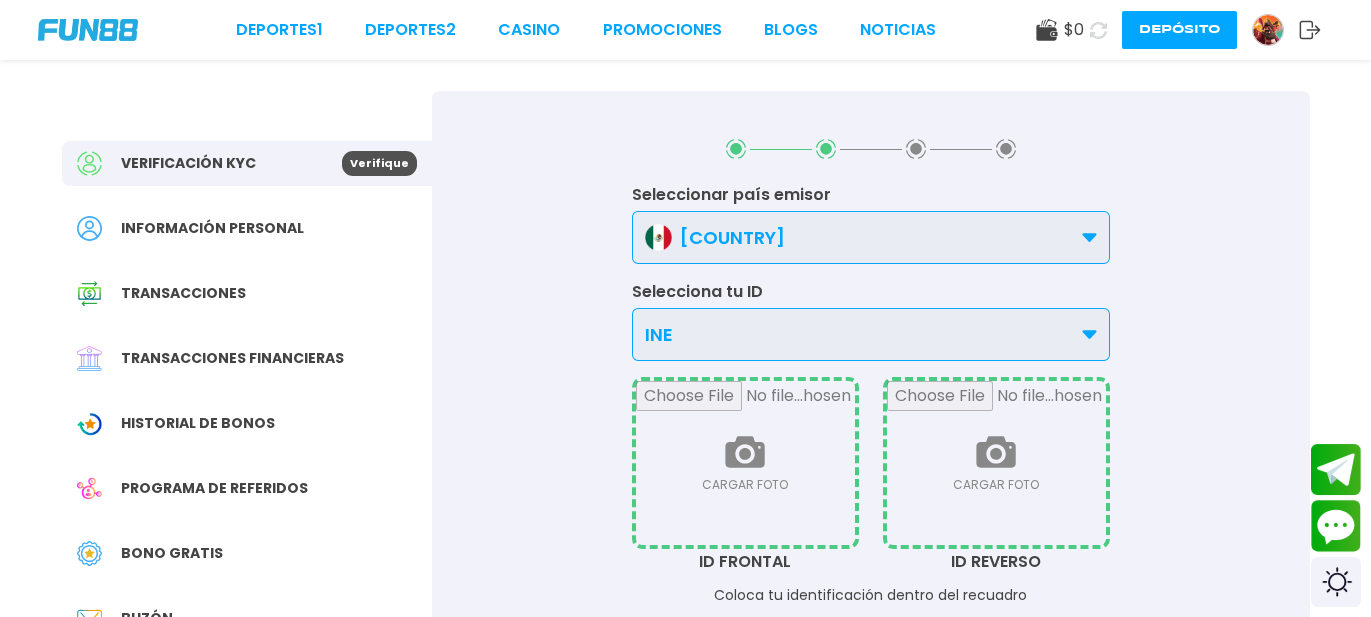 scroll, scrollTop: 0, scrollLeft: 0, axis: both 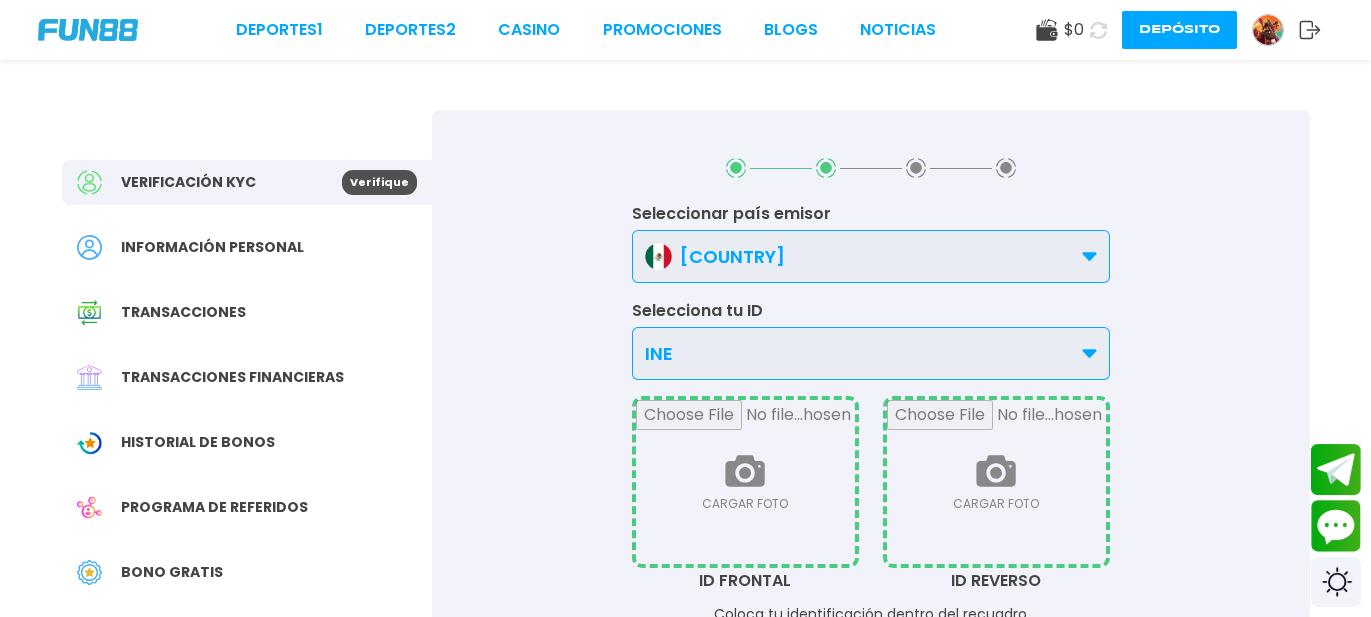 click at bounding box center [745, 482] 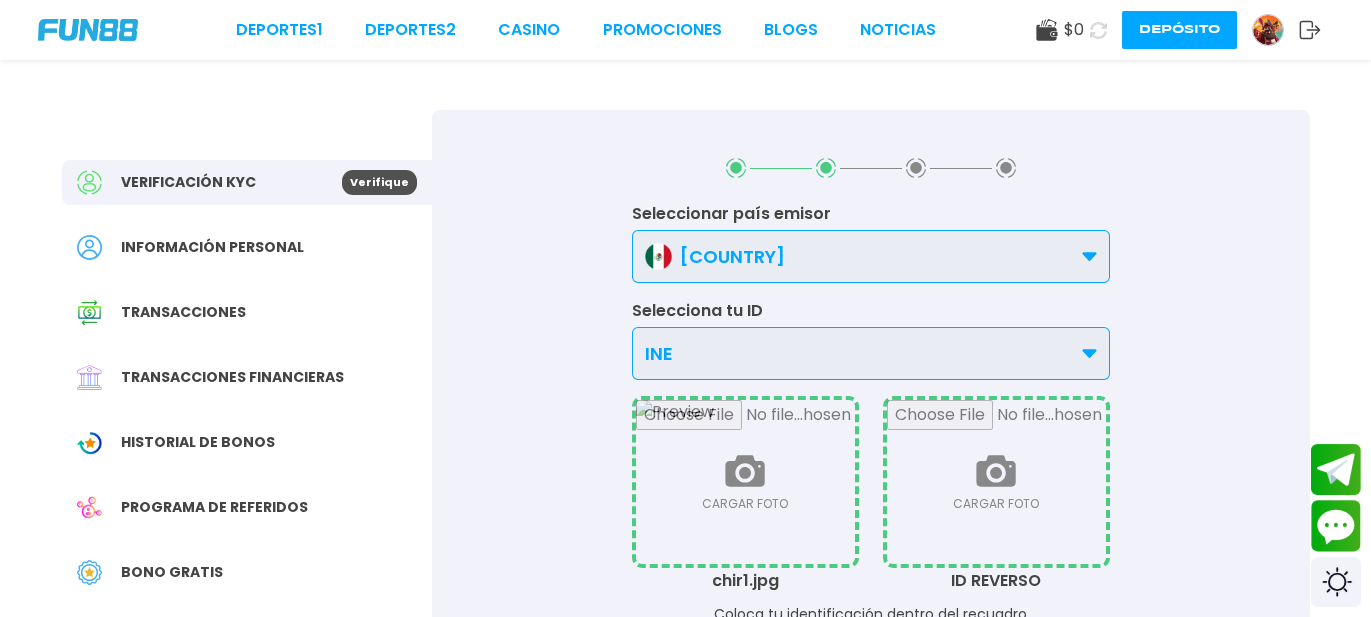 click at bounding box center [996, 482] 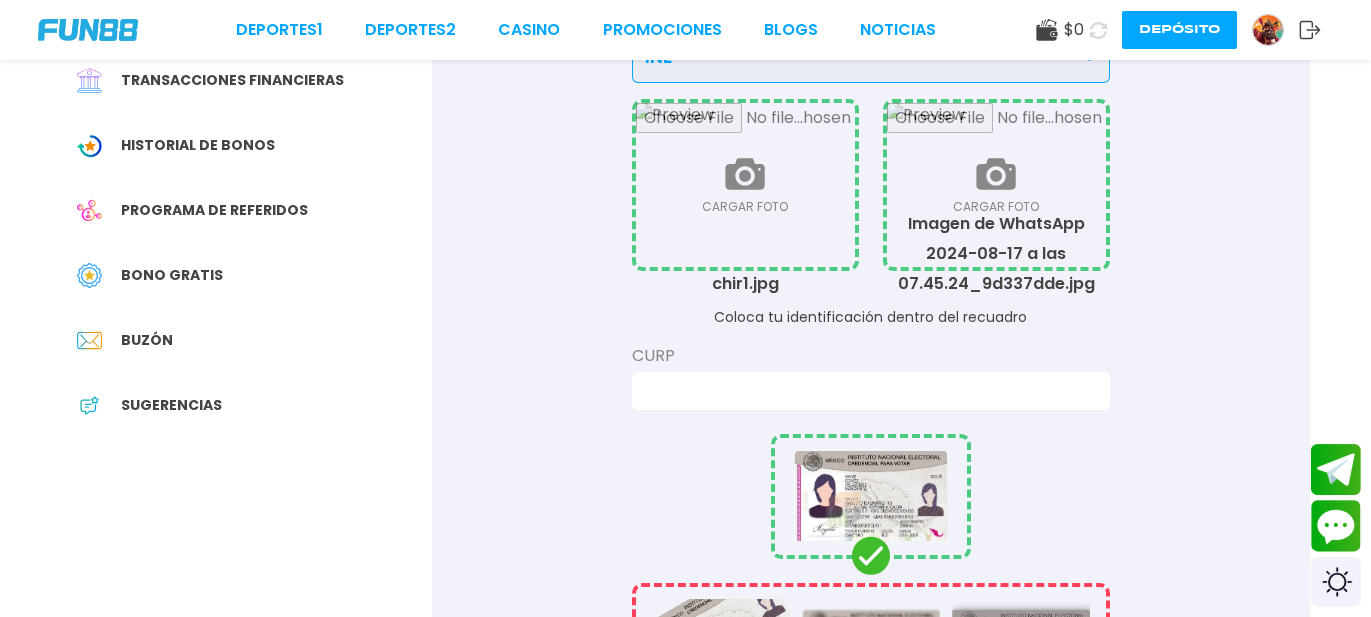 scroll, scrollTop: 349, scrollLeft: 0, axis: vertical 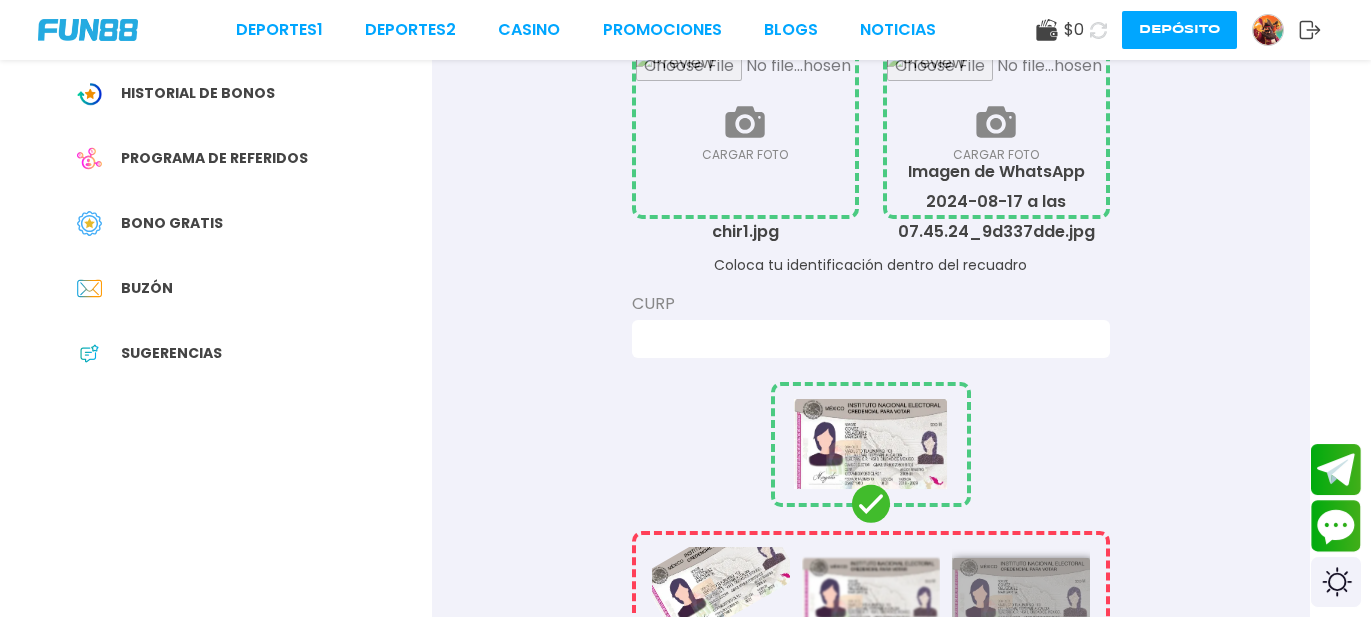 click at bounding box center [865, 339] 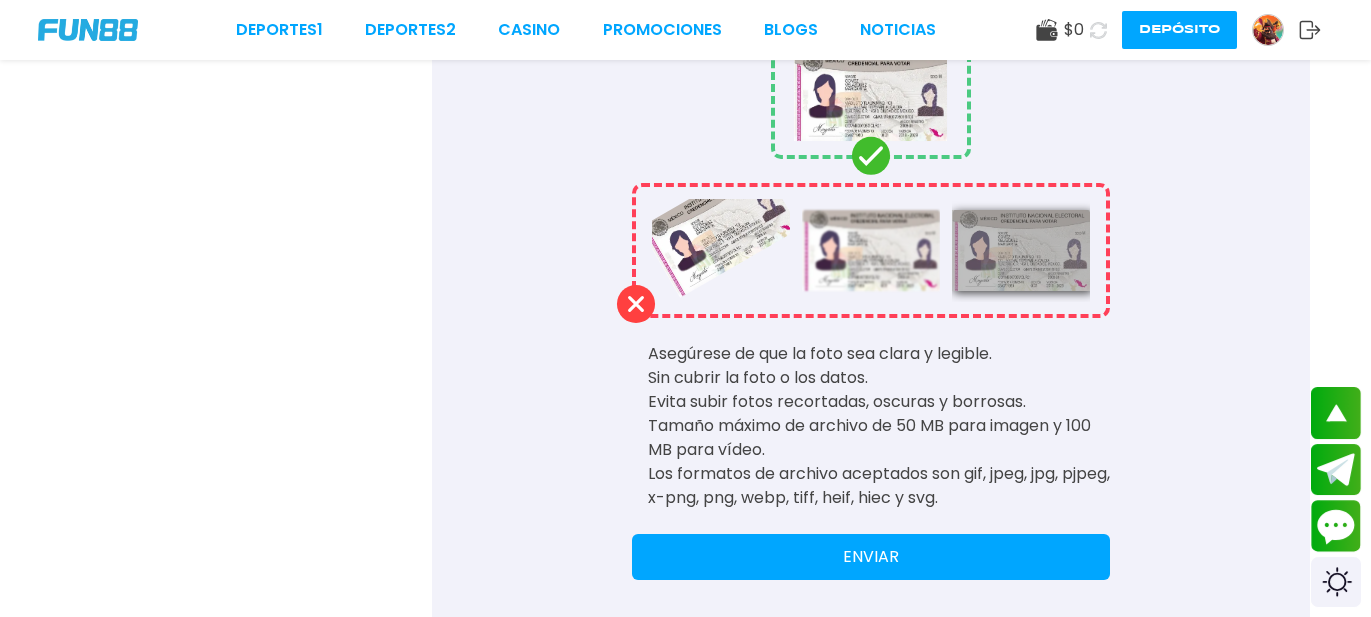 scroll, scrollTop: 717, scrollLeft: 0, axis: vertical 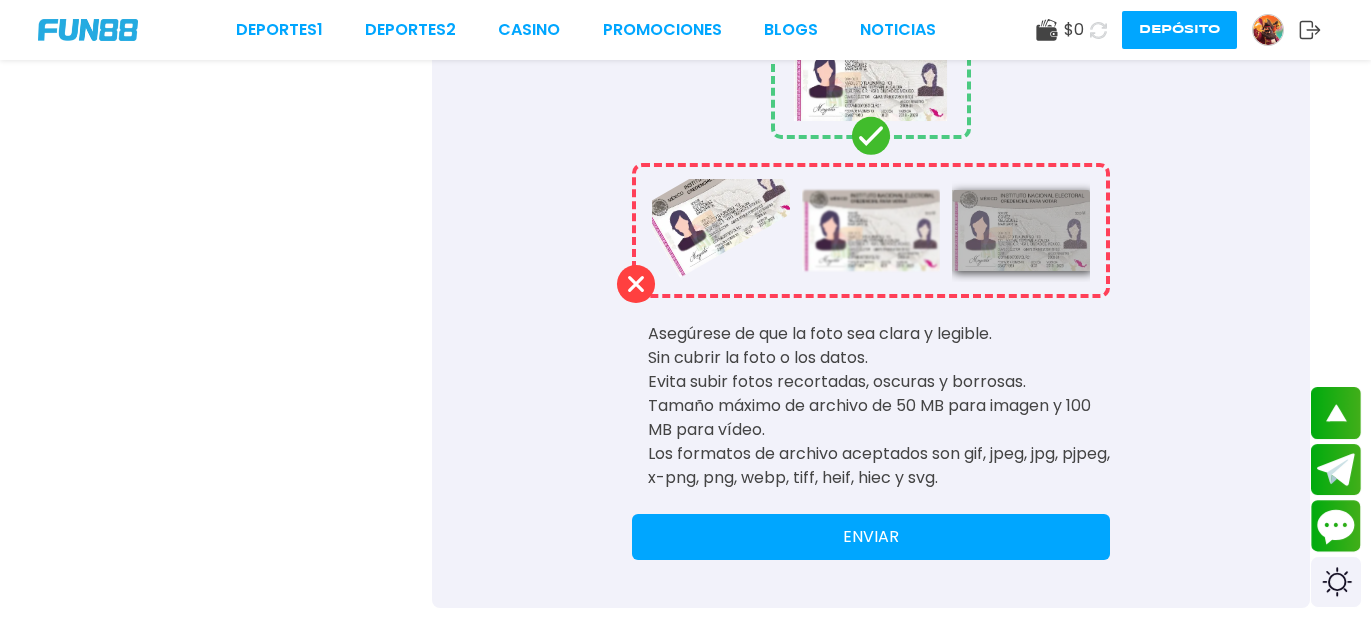 click on "**********" at bounding box center [871, 0] 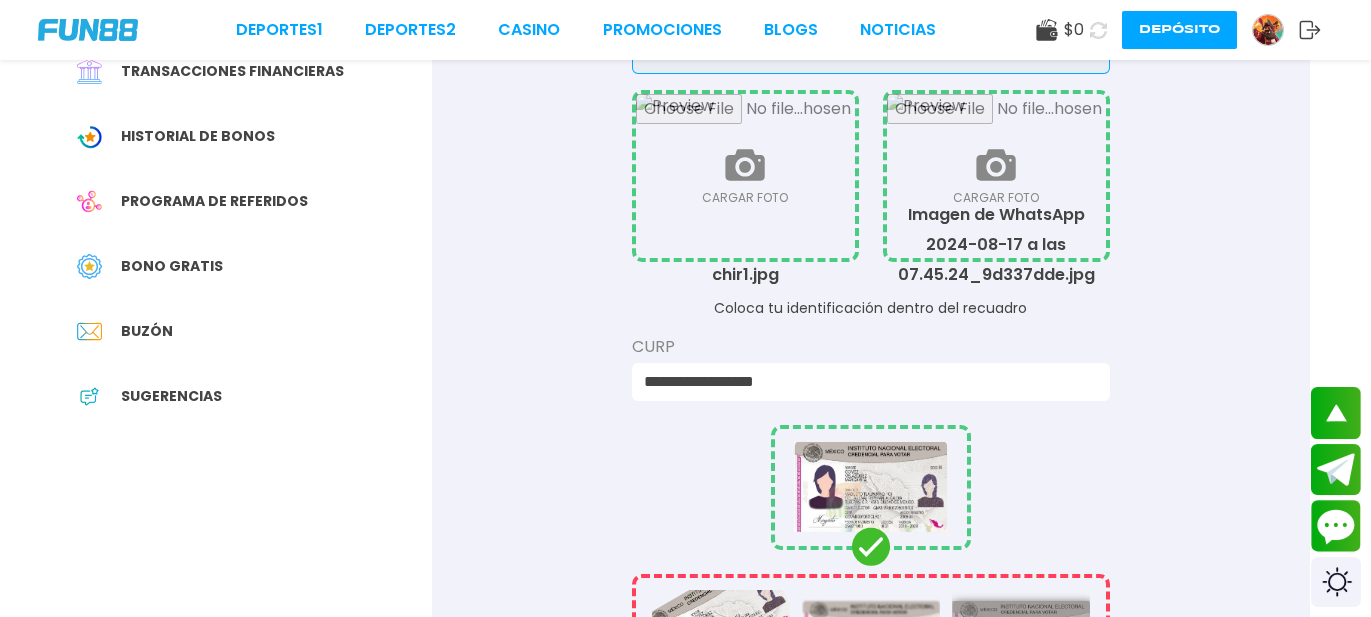scroll, scrollTop: 308, scrollLeft: 0, axis: vertical 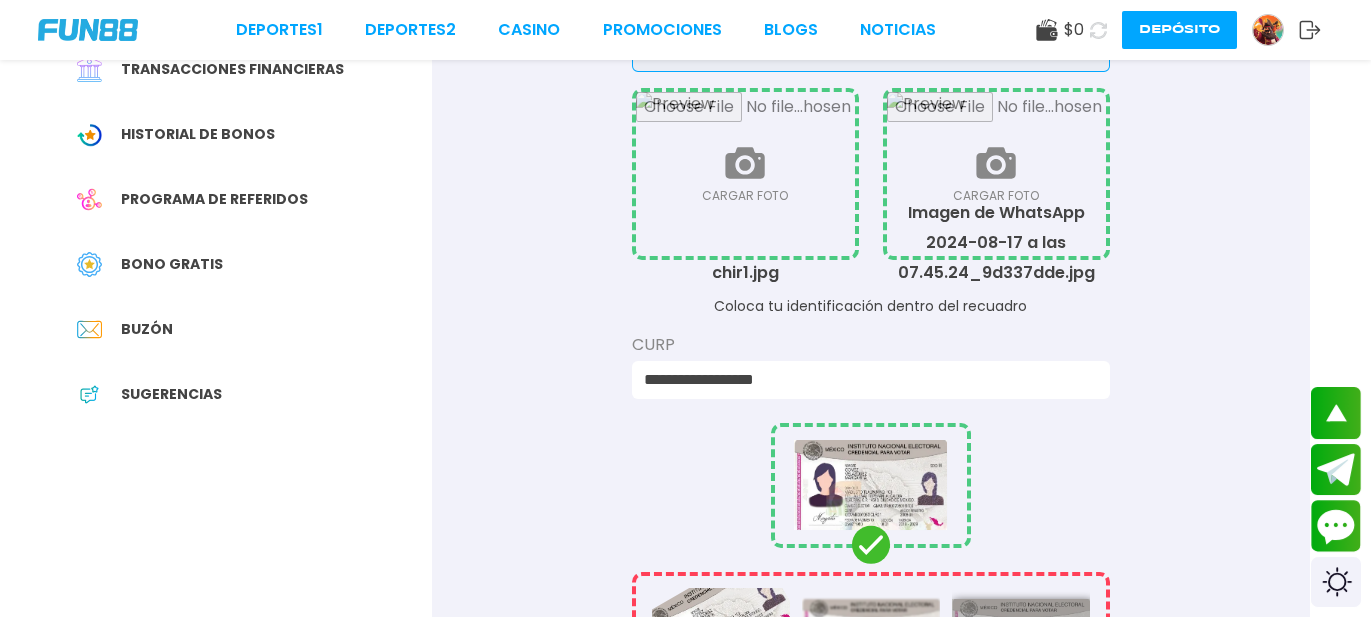 click on "**********" at bounding box center (865, 380) 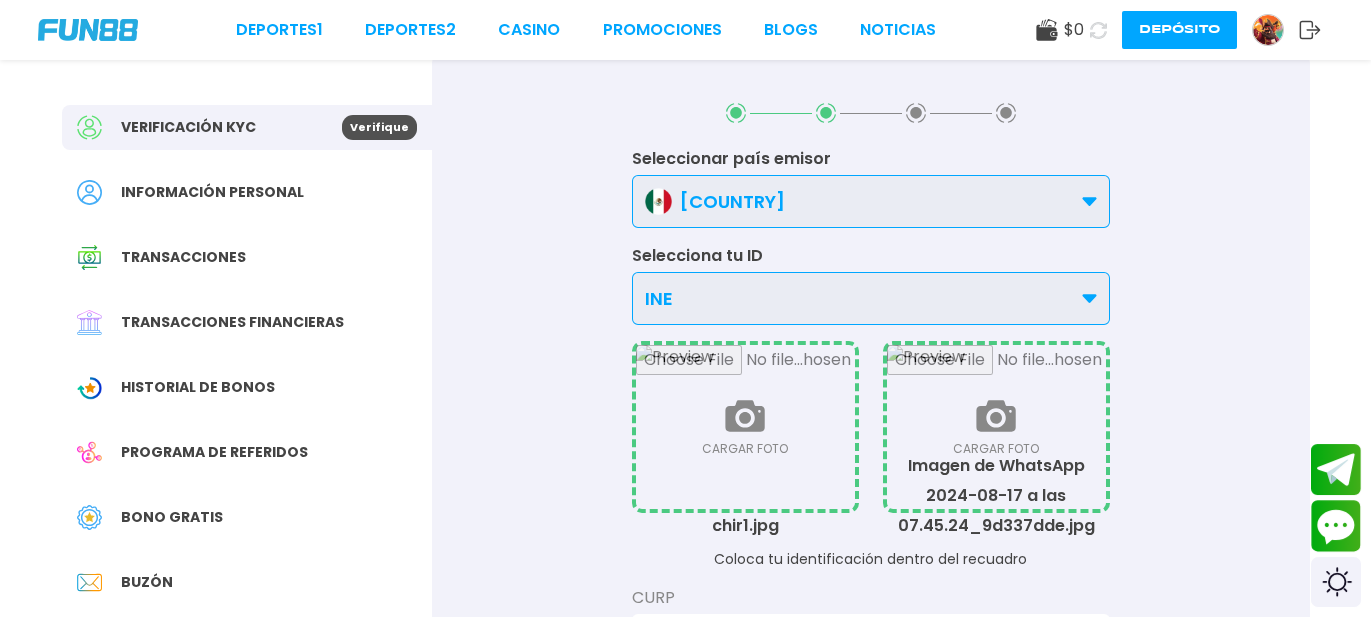 scroll, scrollTop: 70, scrollLeft: 0, axis: vertical 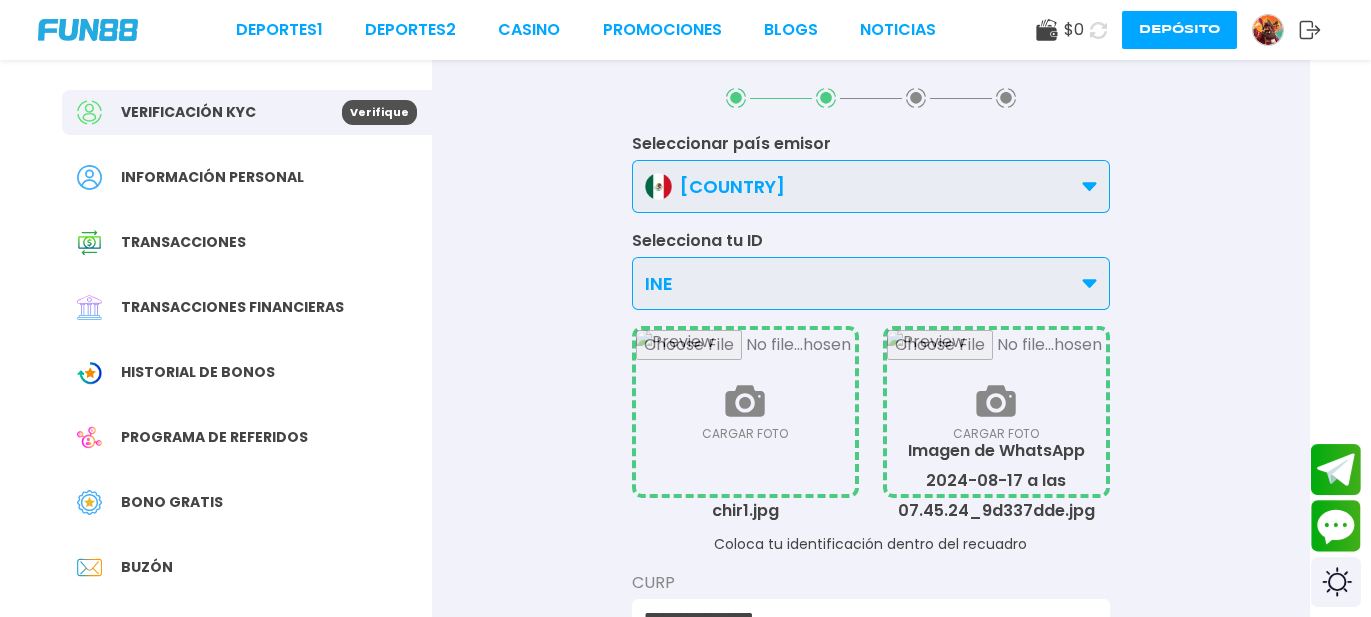 click on "$ 0 Depósito" at bounding box center [1178, 30] 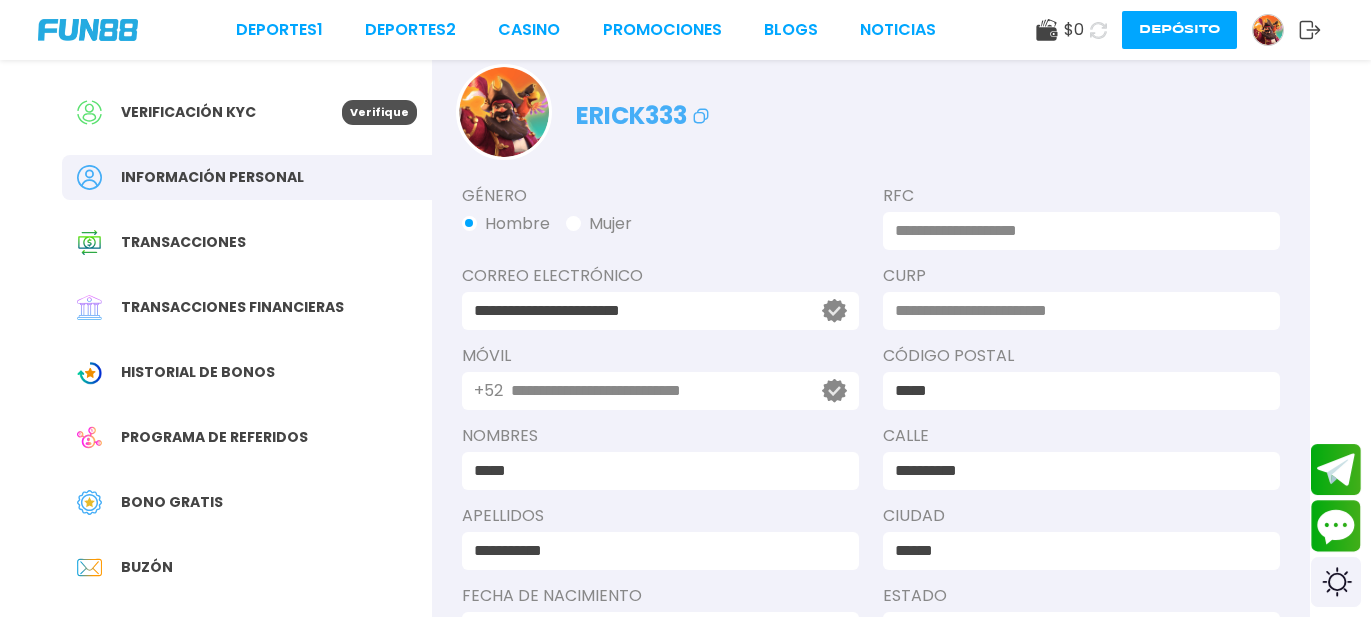 scroll, scrollTop: 0, scrollLeft: 0, axis: both 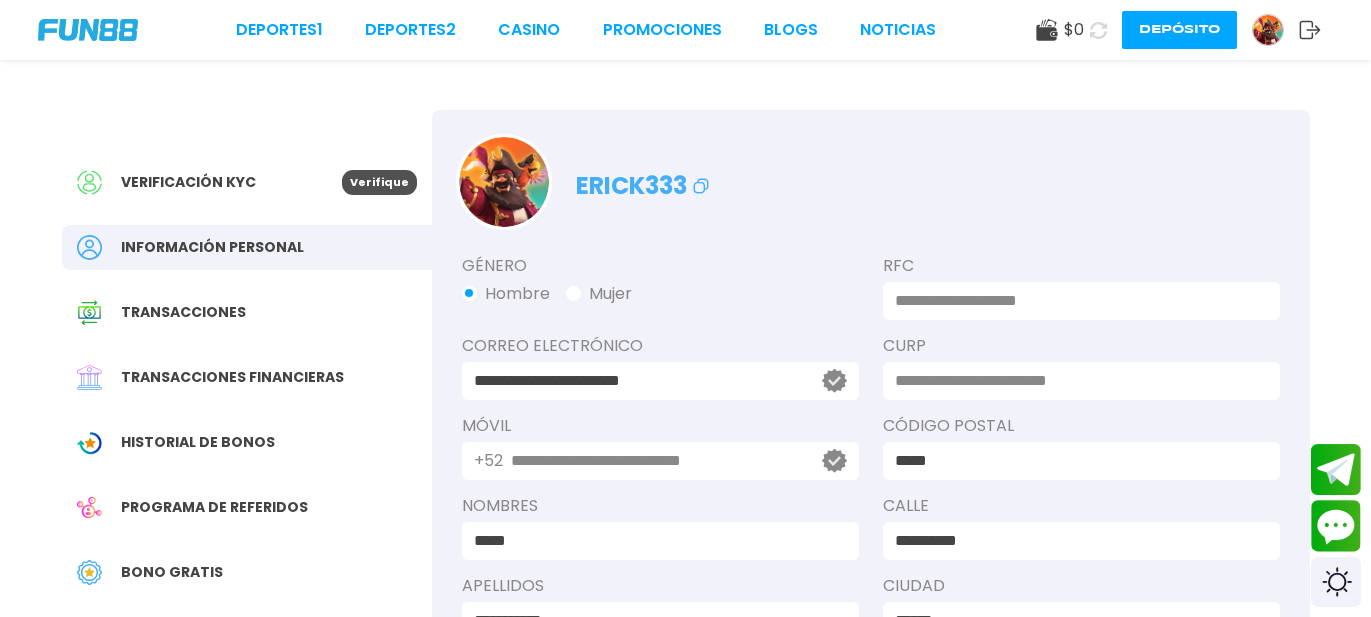 drag, startPoint x: 676, startPoint y: 339, endPoint x: 611, endPoint y: 340, distance: 65.00769 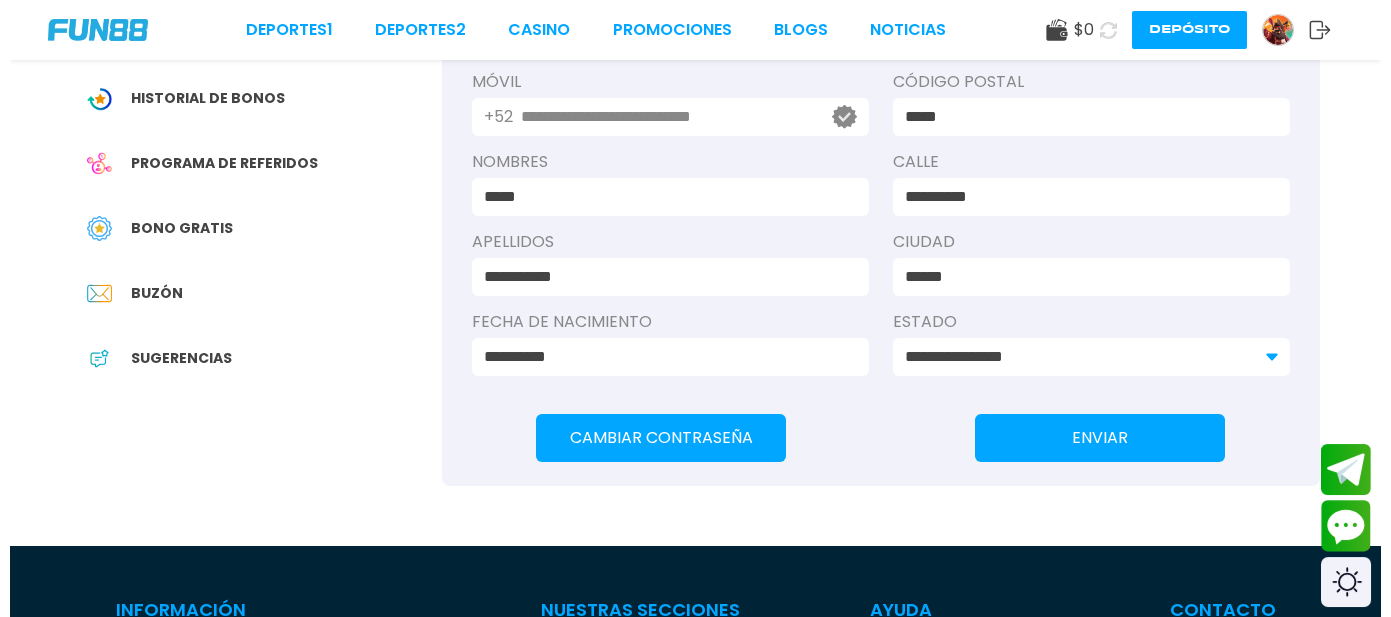scroll, scrollTop: 364, scrollLeft: 0, axis: vertical 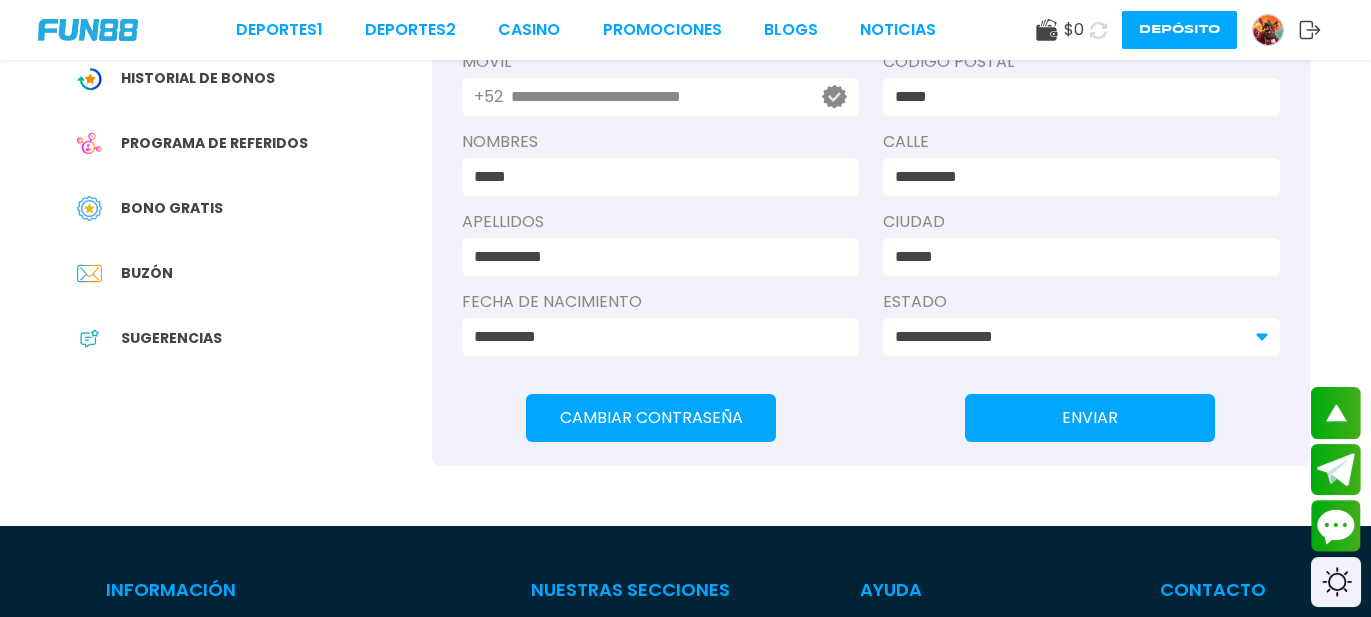 click at bounding box center (1268, 30) 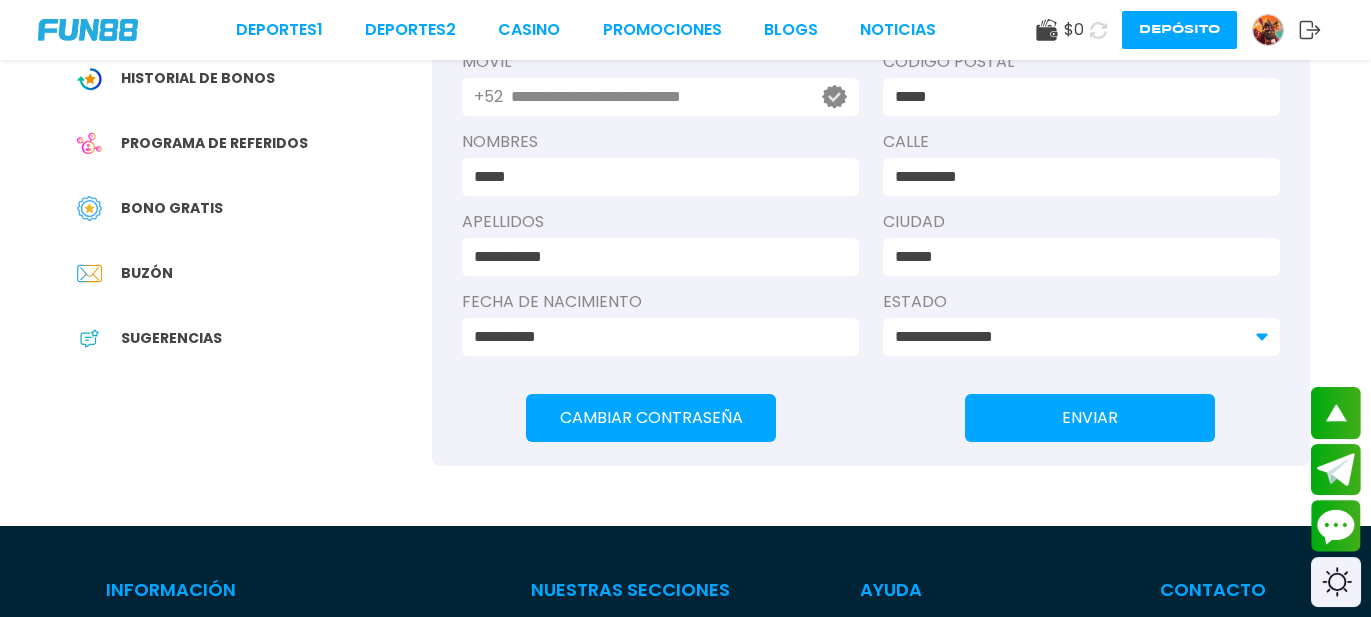 click on "$ 0 Depósito" at bounding box center (1178, 30) 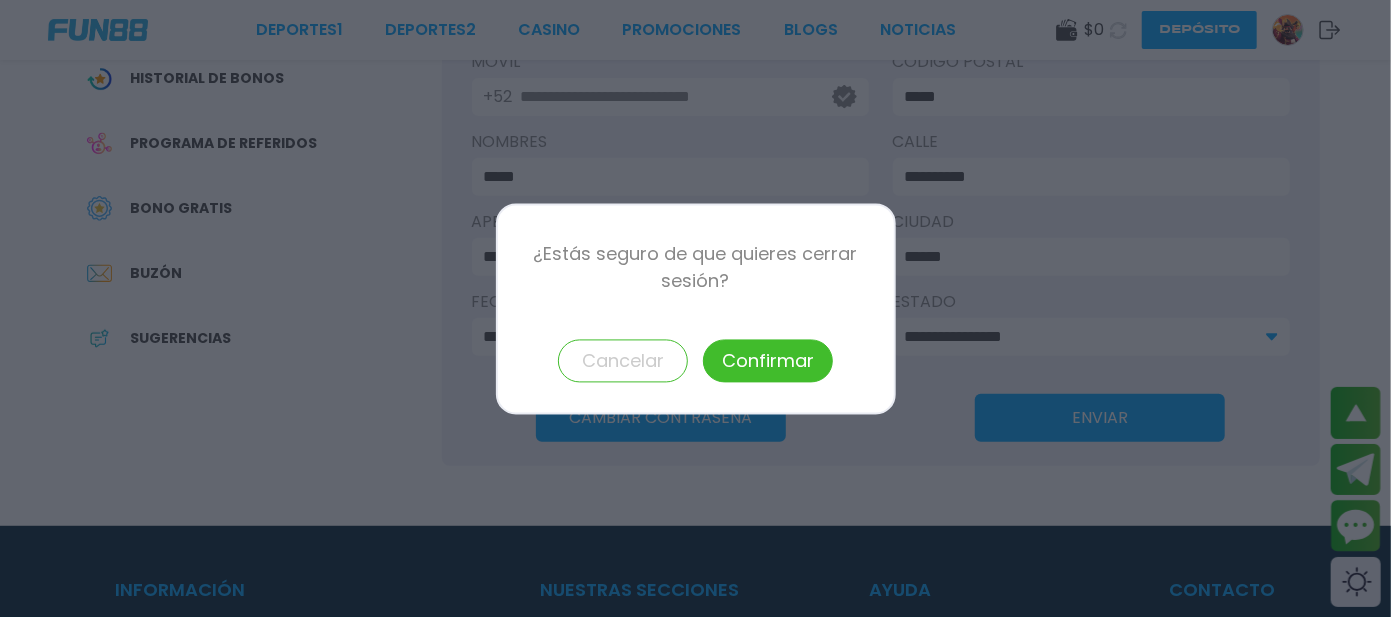 click on "Confirmar" at bounding box center [768, 360] 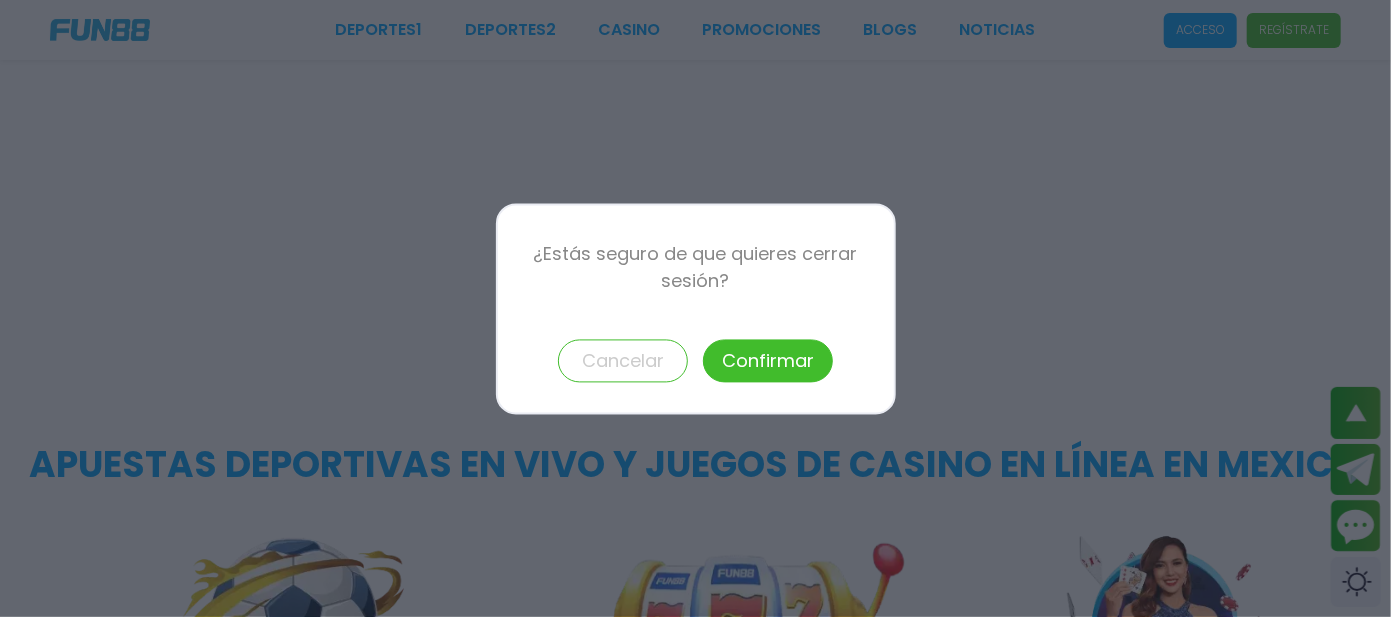 scroll, scrollTop: 7, scrollLeft: 0, axis: vertical 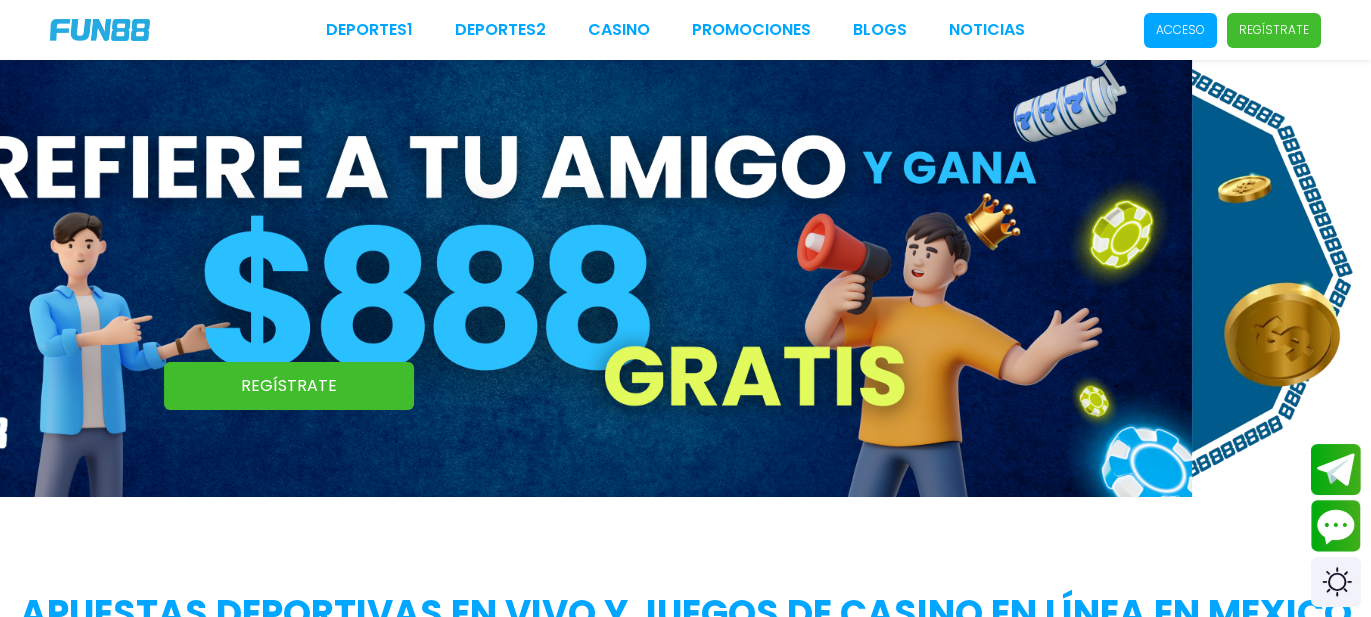 drag, startPoint x: 0, startPoint y: 0, endPoint x: 981, endPoint y: 148, distance: 992.1013 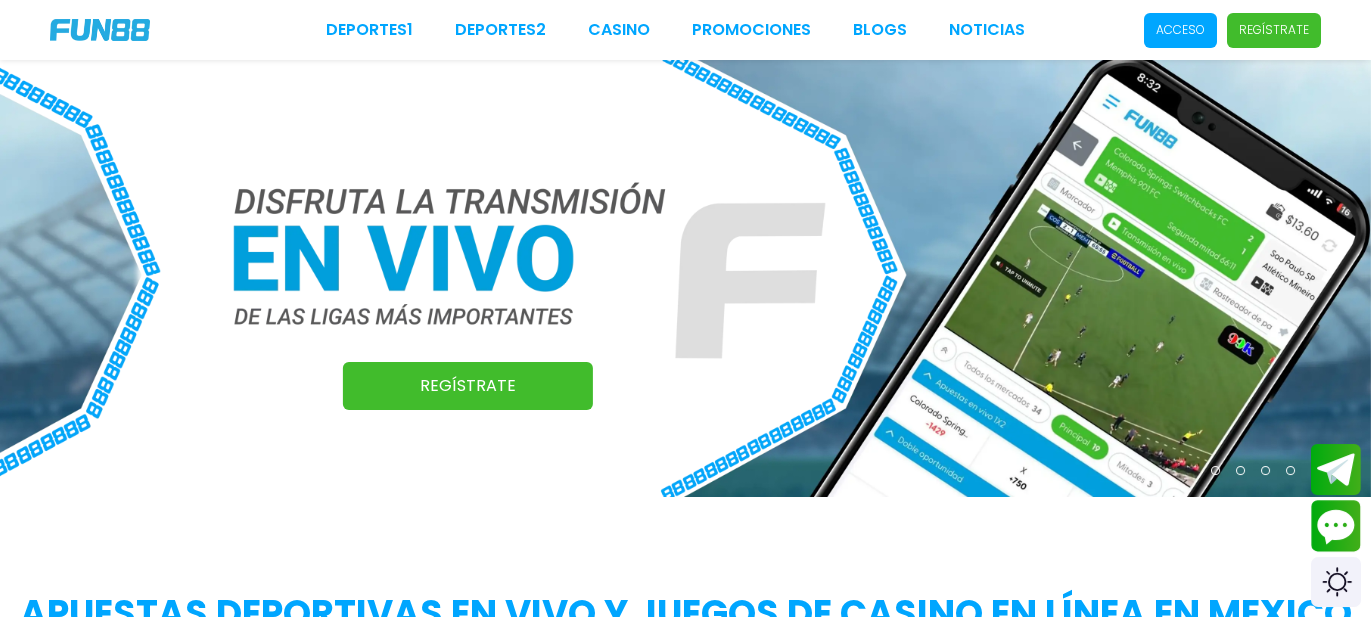 click on "Acceso" at bounding box center [1180, 30] 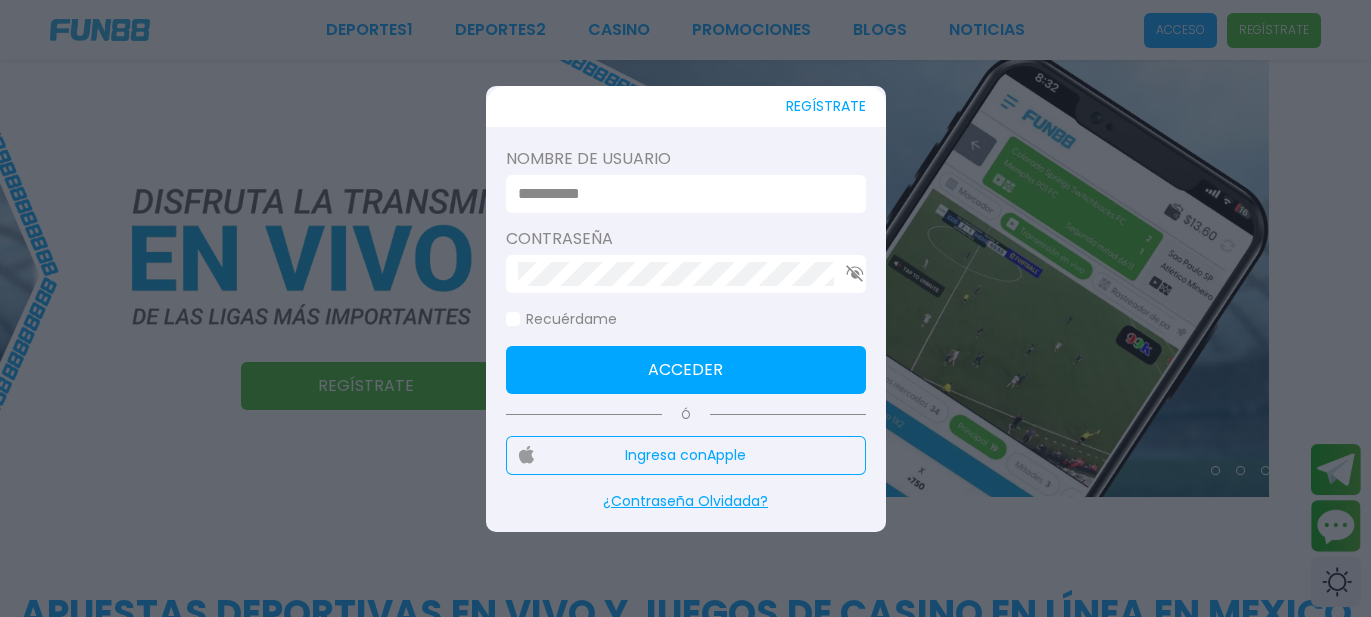 scroll, scrollTop: 0, scrollLeft: 0, axis: both 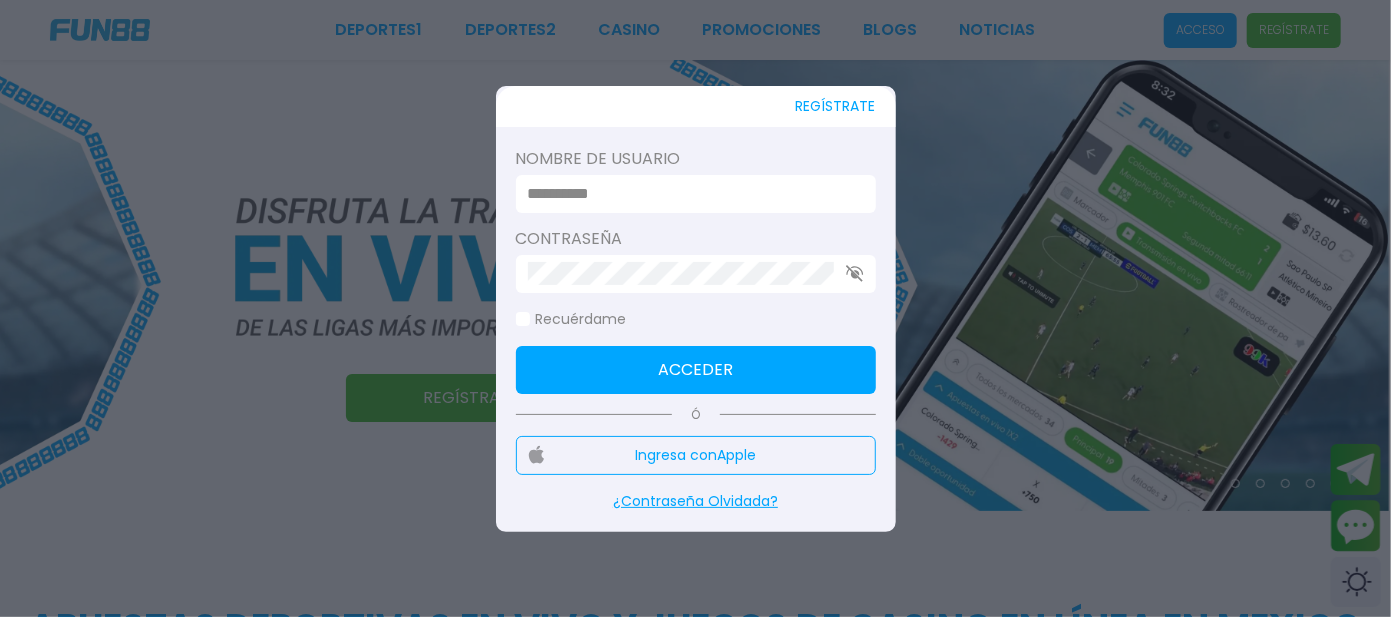 type on "********" 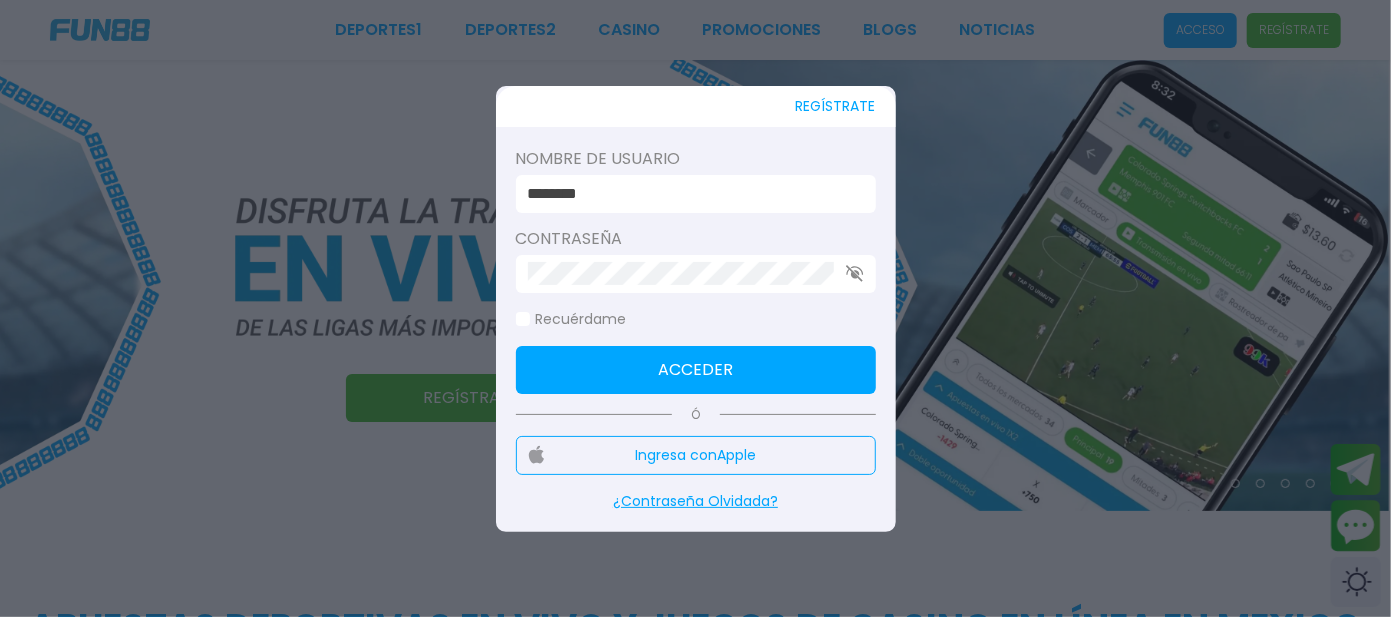 click on "Nombre de usuario" at bounding box center (696, 159) 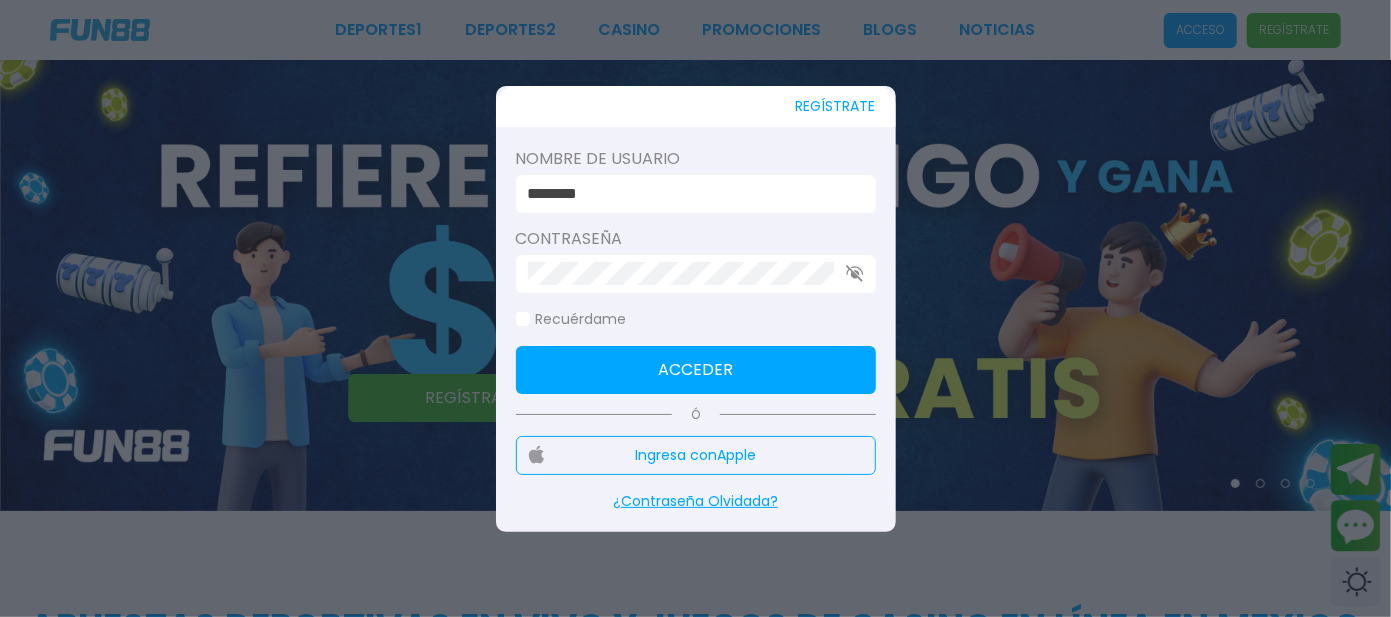 drag, startPoint x: 646, startPoint y: 199, endPoint x: 688, endPoint y: 150, distance: 64.53681 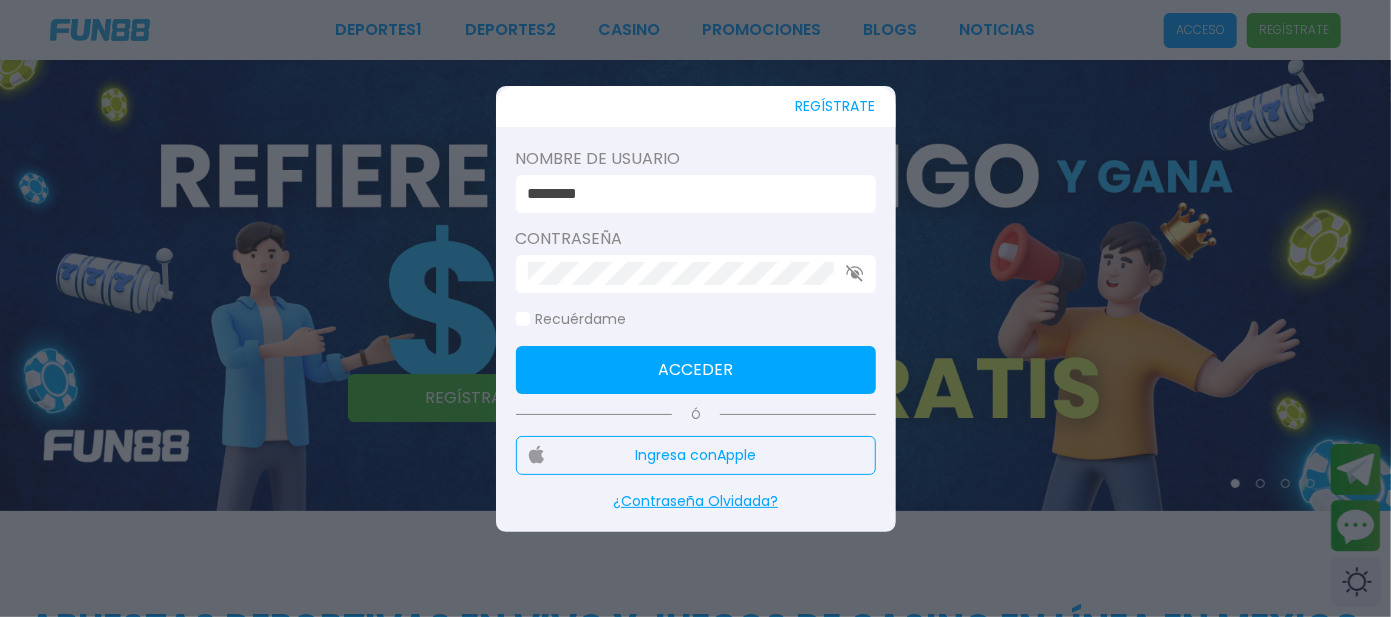 click on "Nombre de usuario" at bounding box center [696, 159] 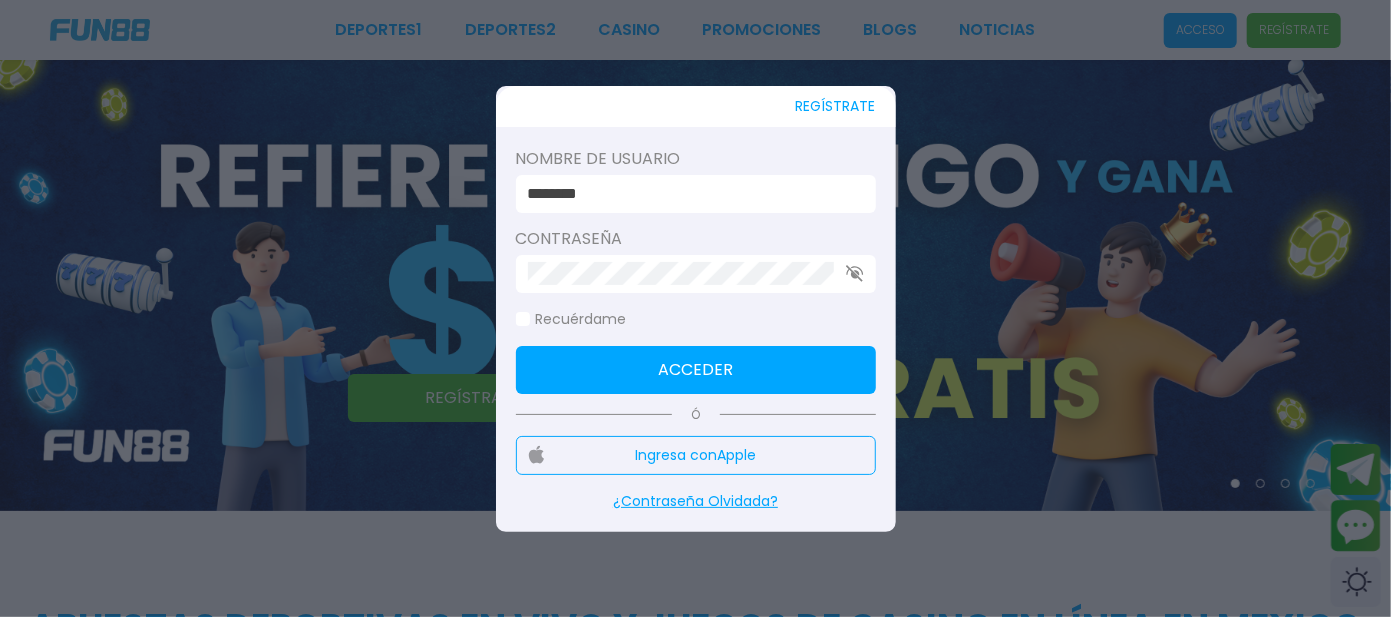 click on "Ingresa con  Apple" at bounding box center (696, 455) 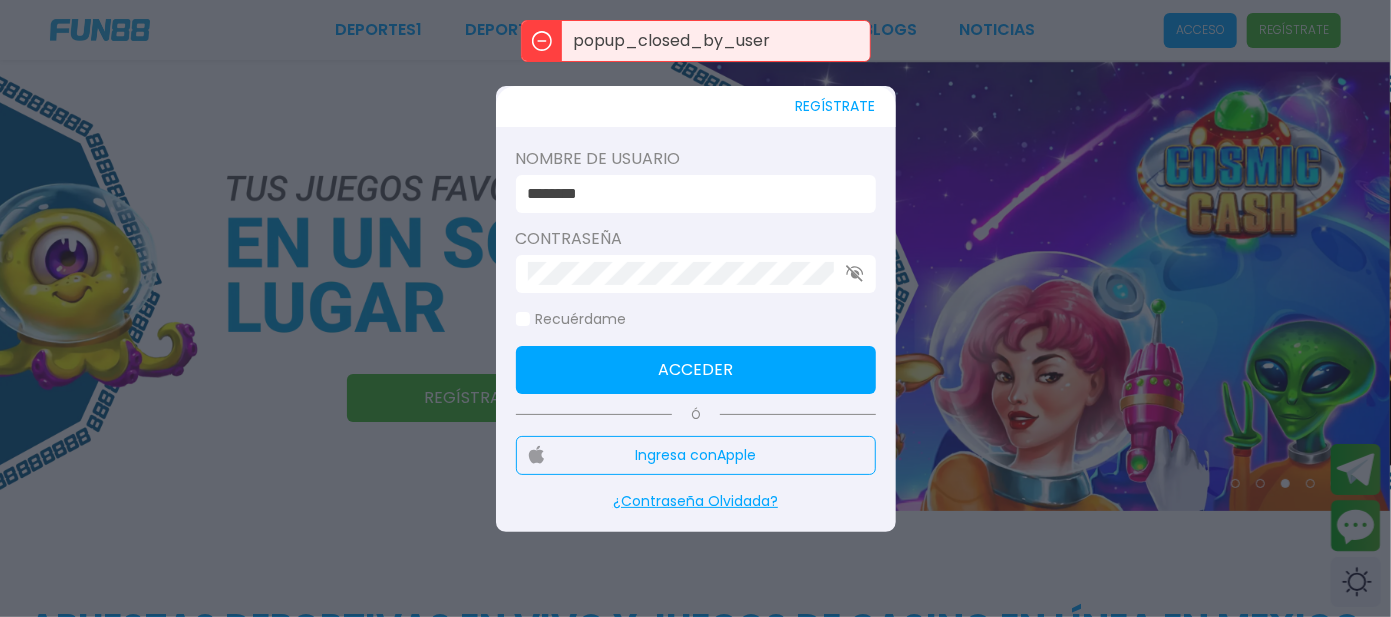 click on "REGÍSTRATE" at bounding box center (836, 106) 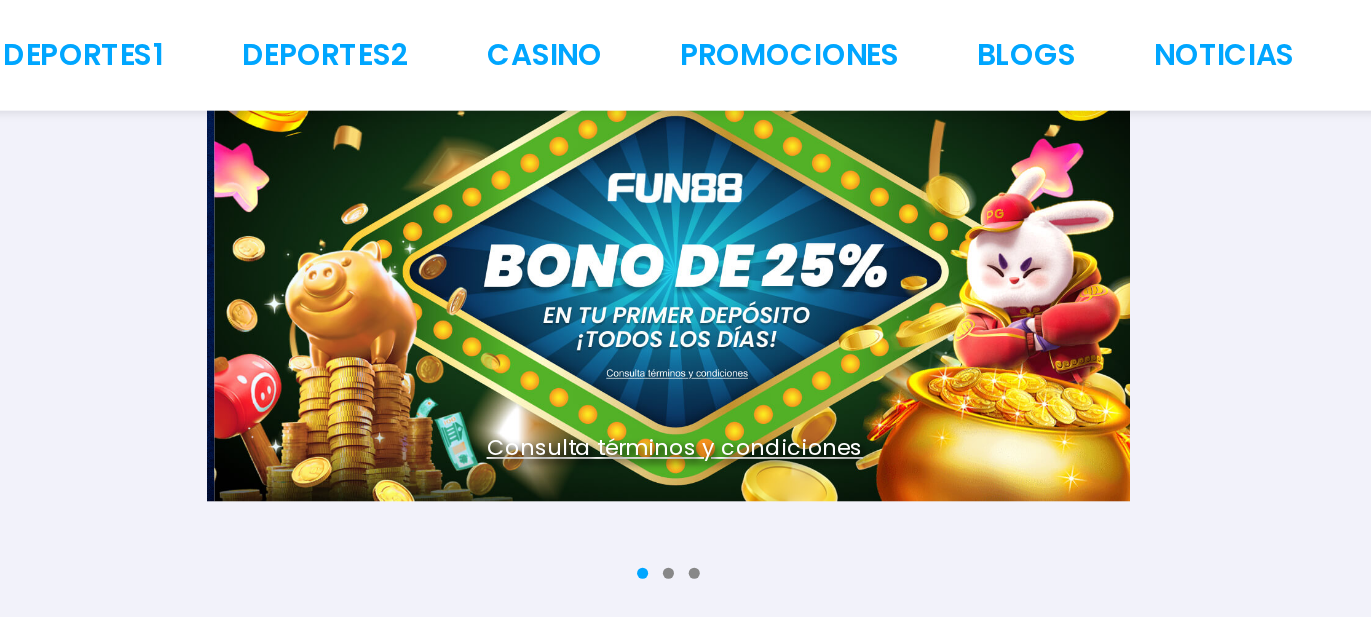 scroll, scrollTop: 0, scrollLeft: 0, axis: both 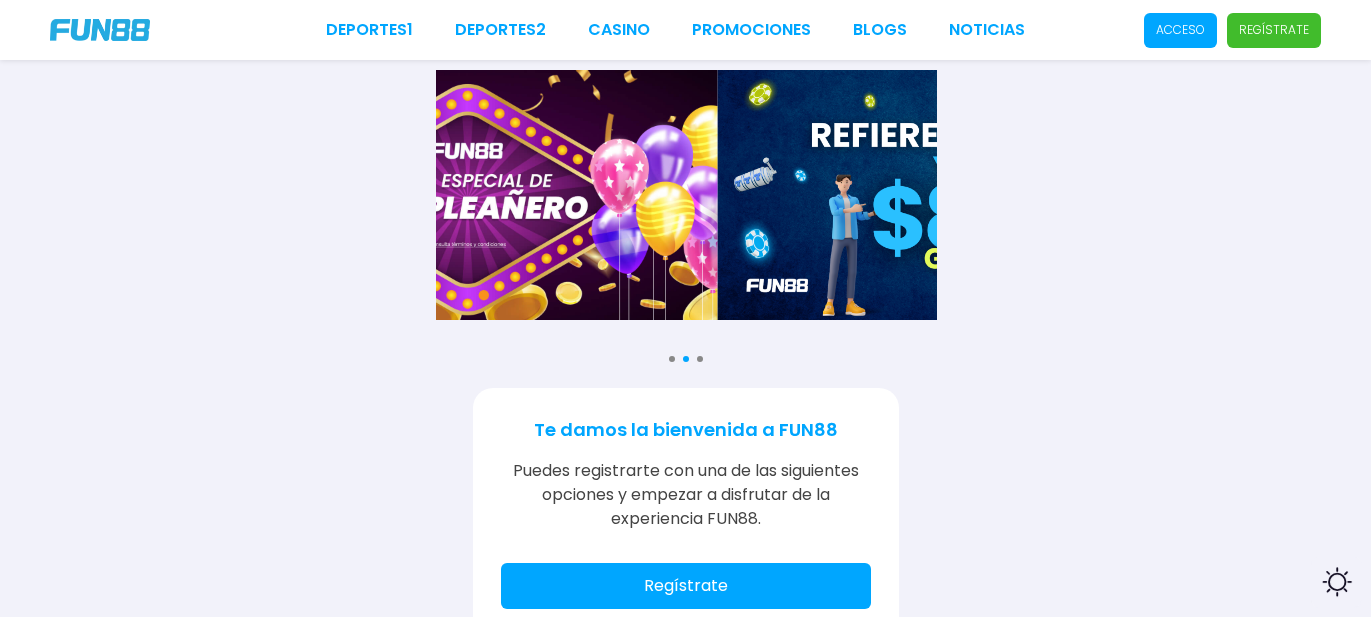 drag, startPoint x: 881, startPoint y: 140, endPoint x: 648, endPoint y: 140, distance: 233 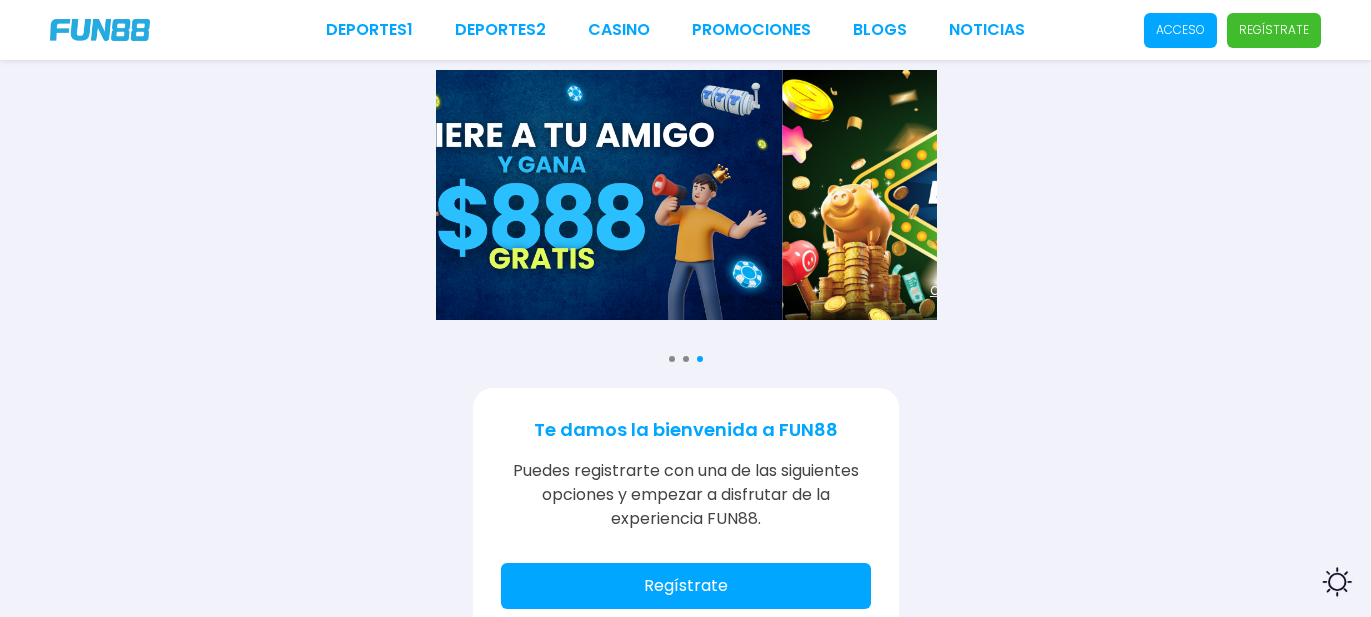 drag, startPoint x: 749, startPoint y: 189, endPoint x: 472, endPoint y: 191, distance: 277.00723 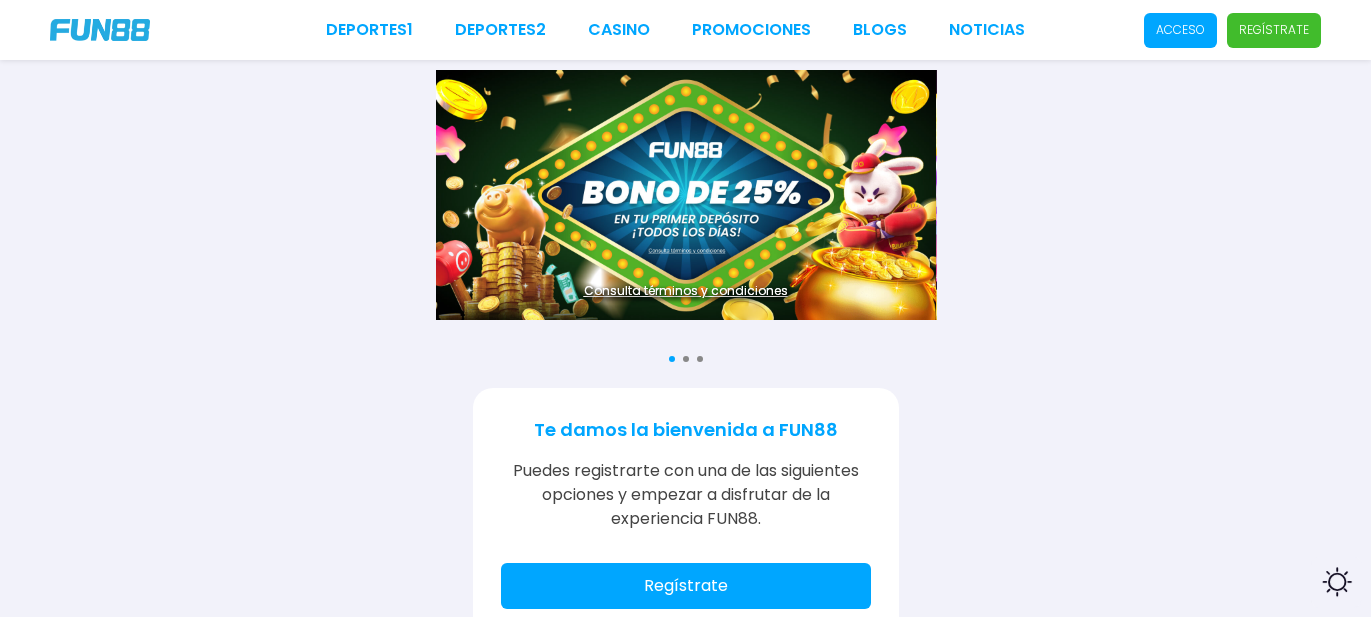 click on "Regístrate" at bounding box center (686, 586) 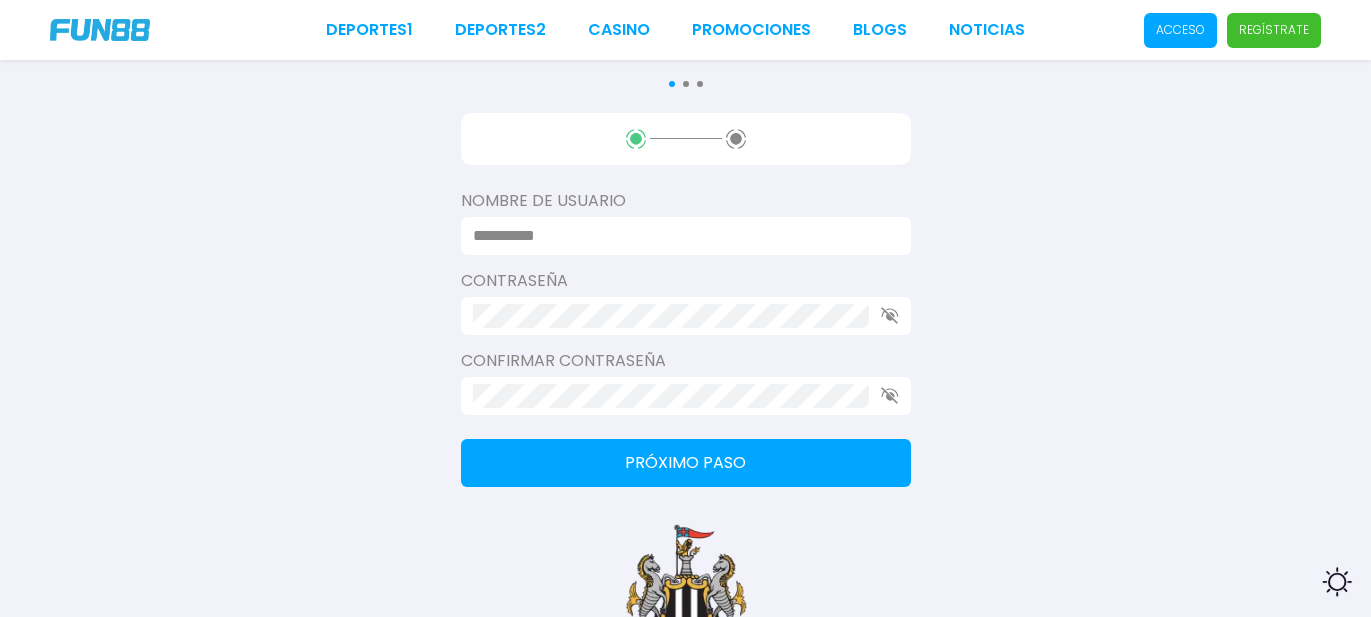 scroll, scrollTop: 283, scrollLeft: 0, axis: vertical 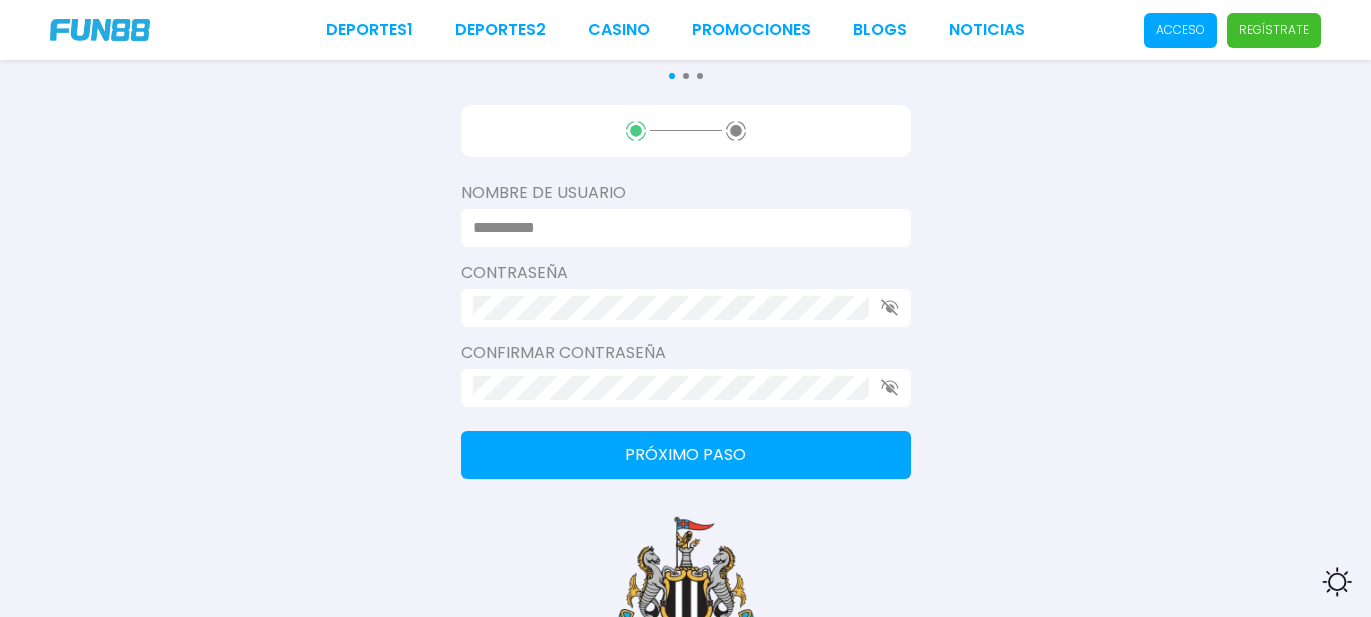 click at bounding box center [680, 228] 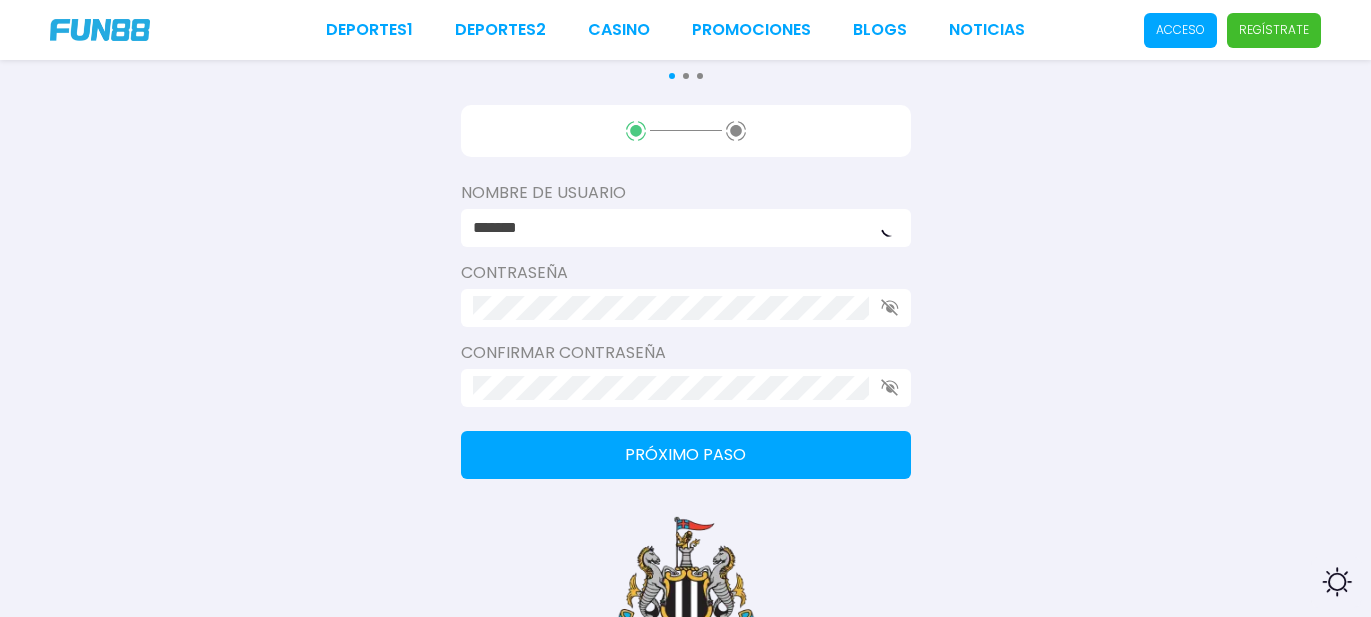 click on "Contraseña" at bounding box center (686, 273) 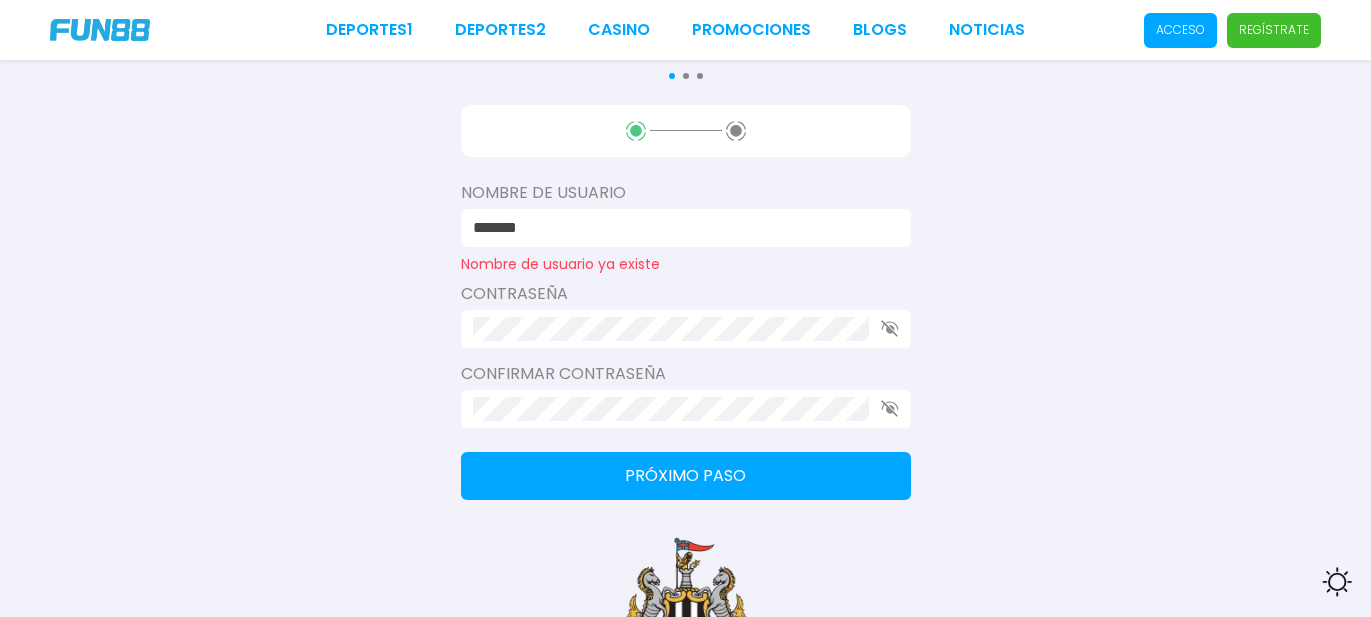 drag, startPoint x: 544, startPoint y: 219, endPoint x: 432, endPoint y: 230, distance: 112.53888 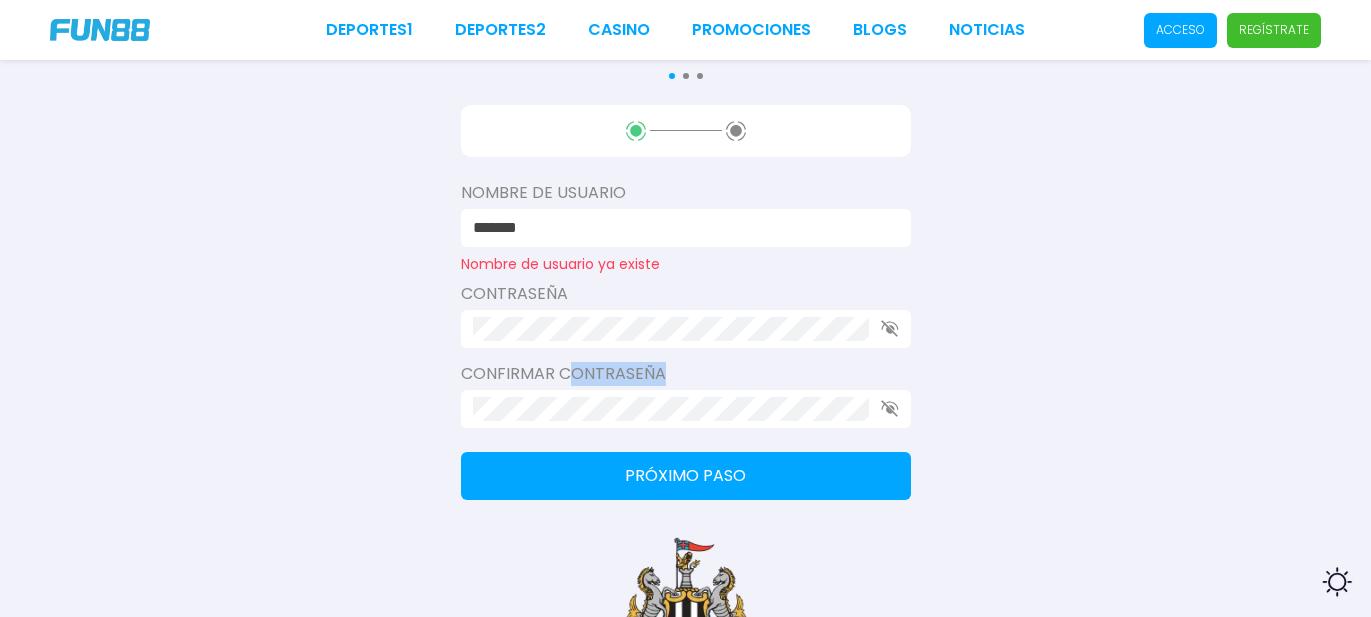 click on "Confirmar contraseña" at bounding box center [686, 395] 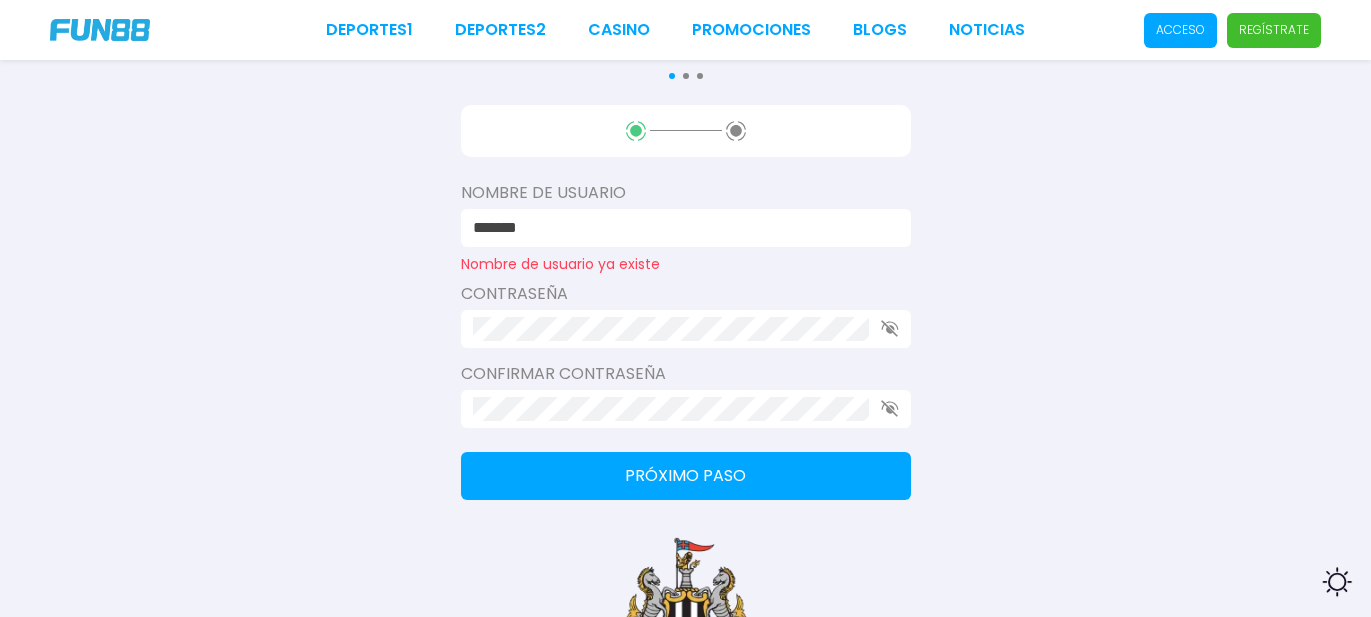 click on "Próximo paso" at bounding box center (686, 476) 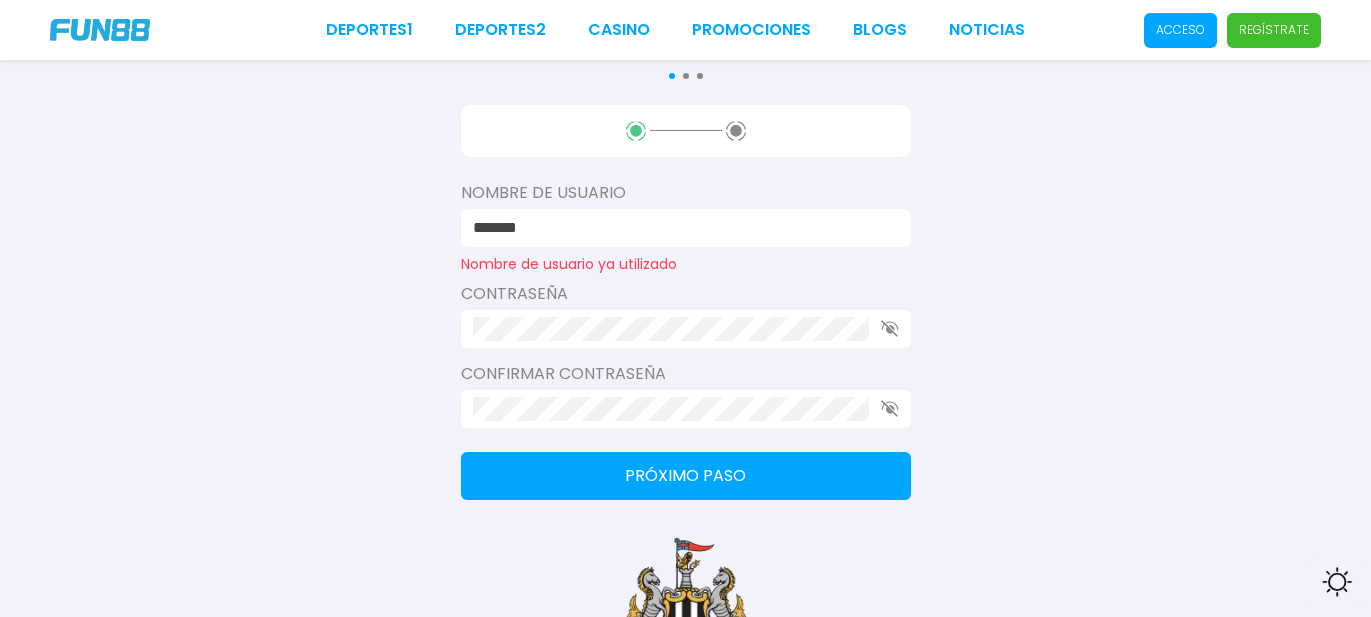 click on "*******" at bounding box center (680, 228) 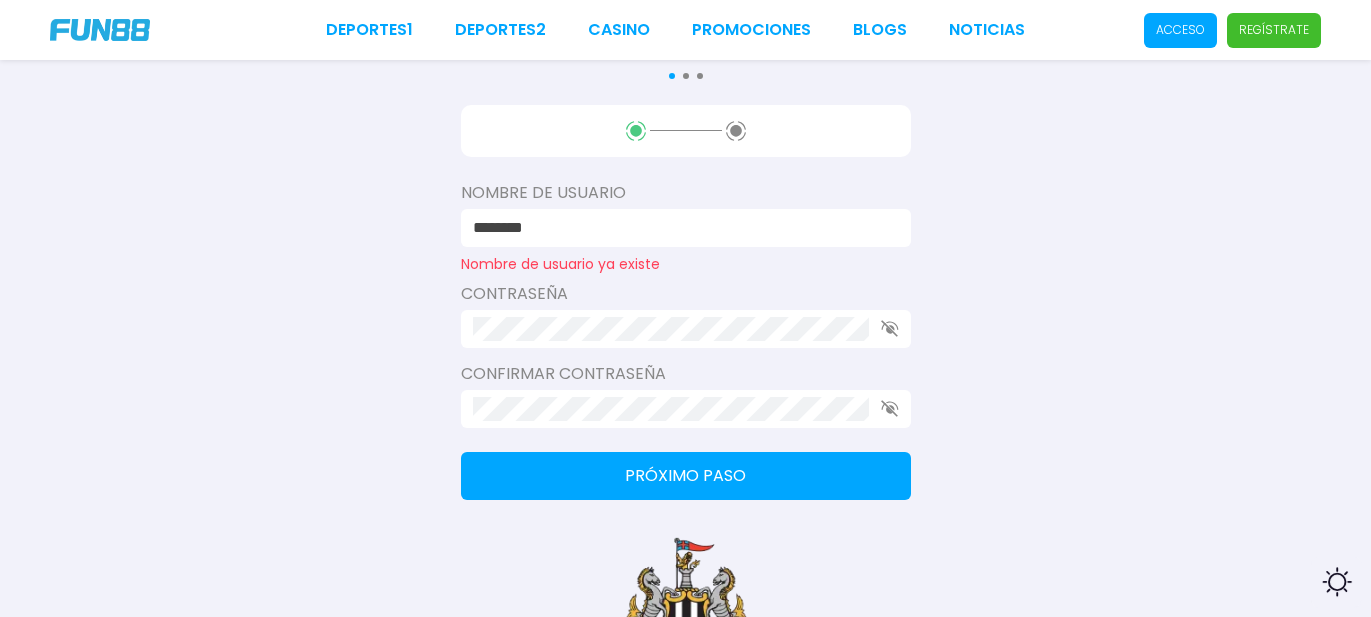 click on "Próximo paso" at bounding box center (686, 476) 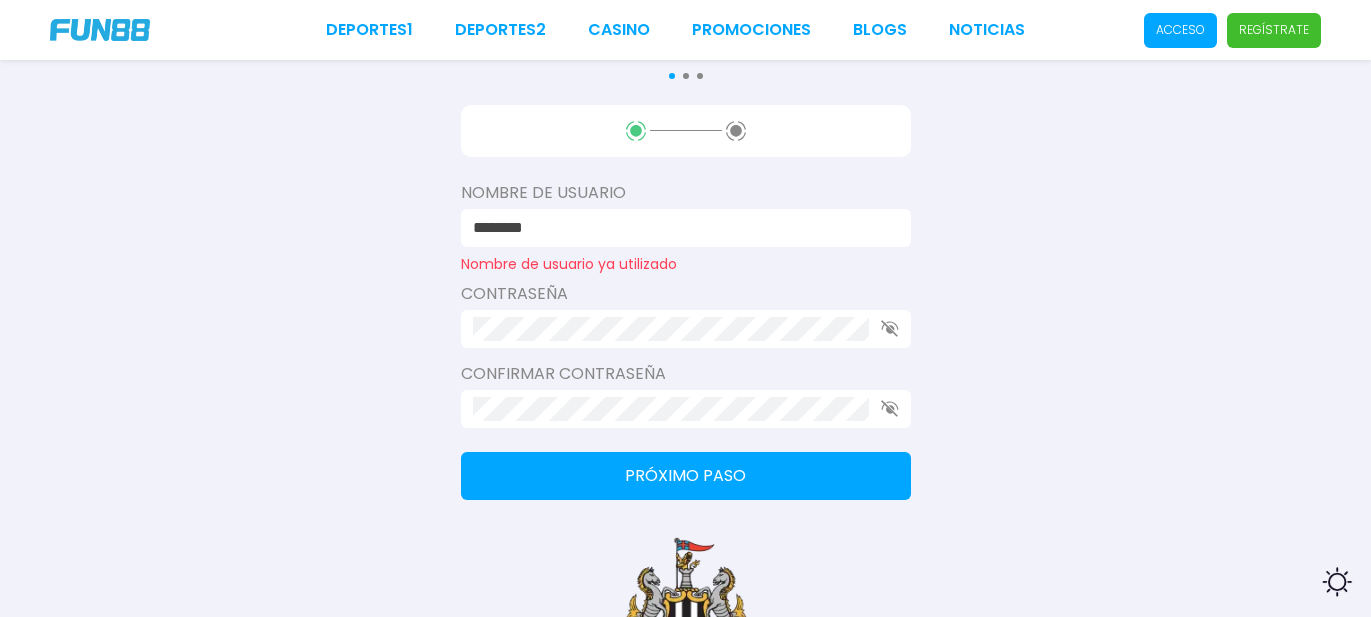 click on "Próximo paso" at bounding box center [686, 476] 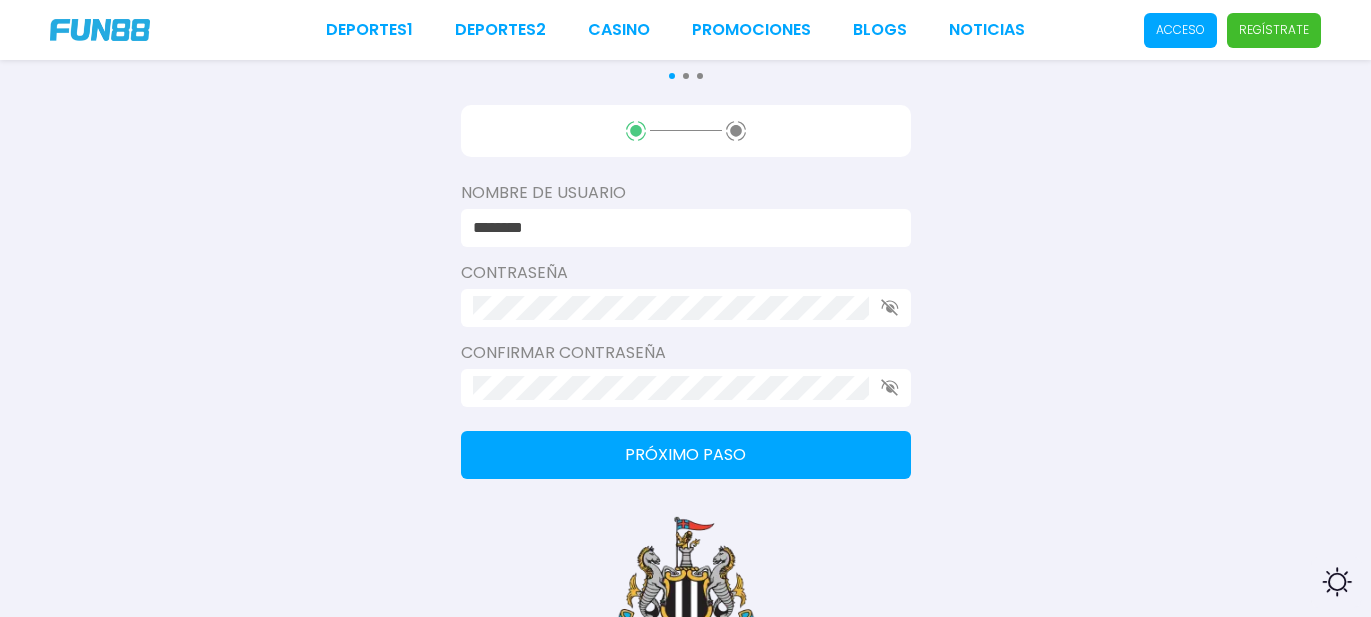 type on "********" 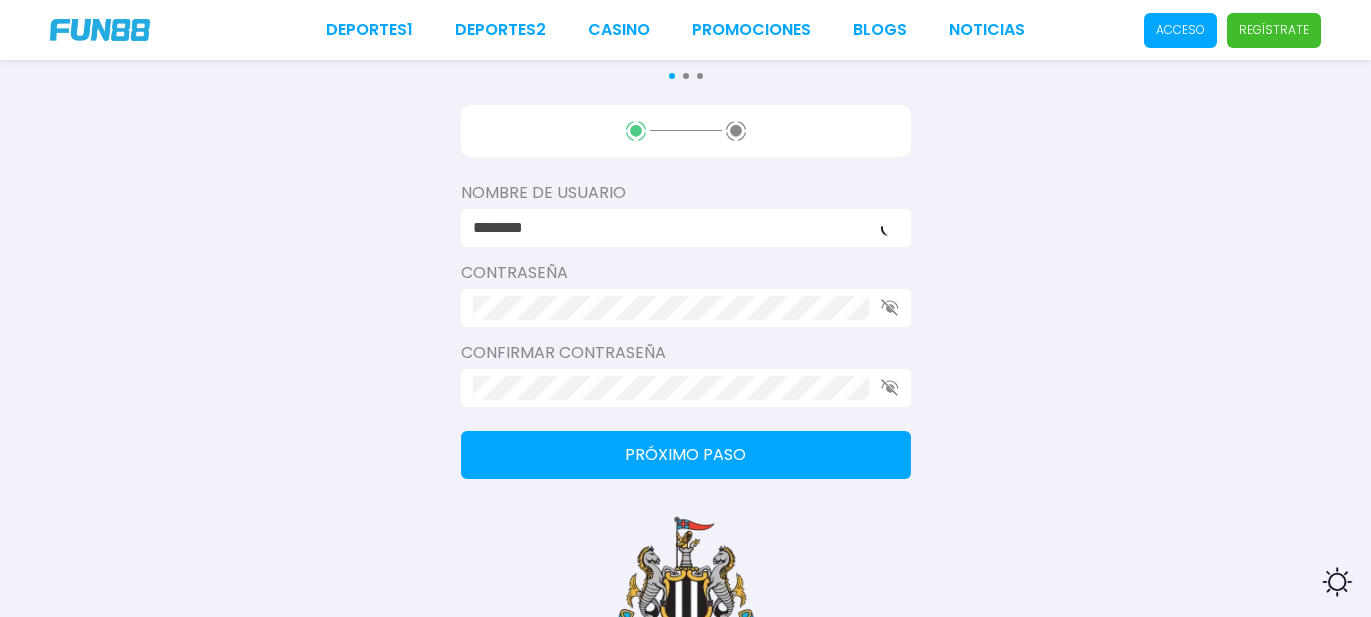 click at bounding box center (686, 308) 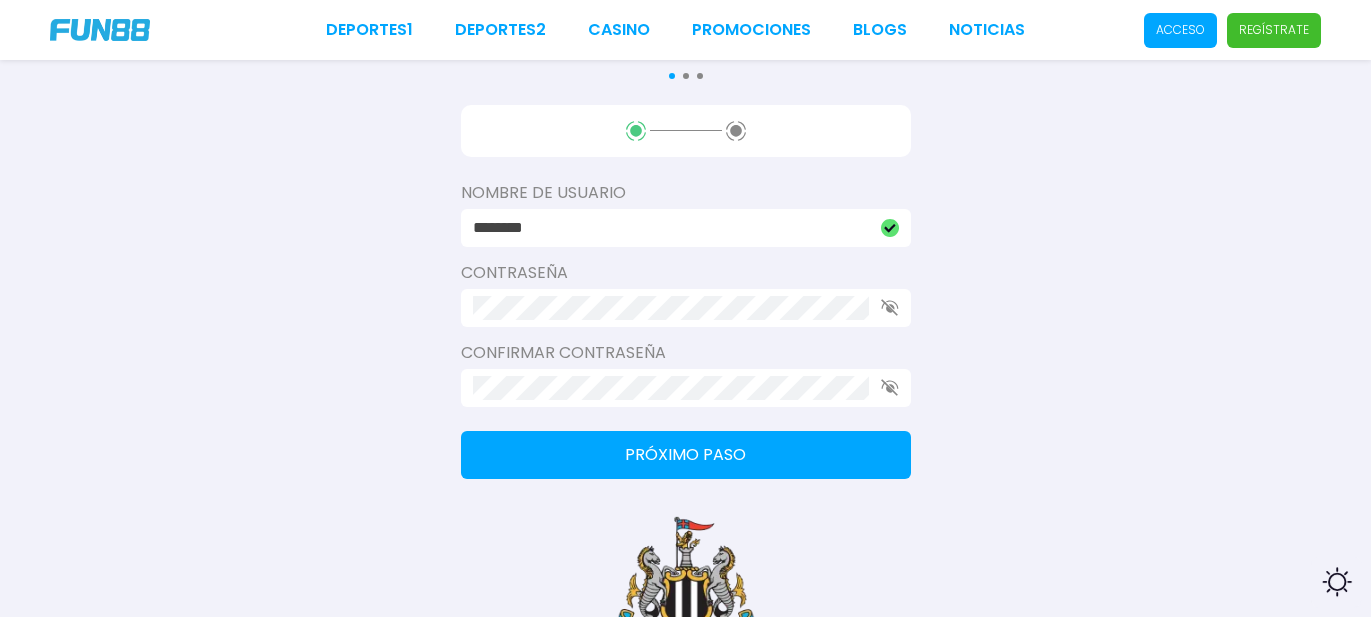 click 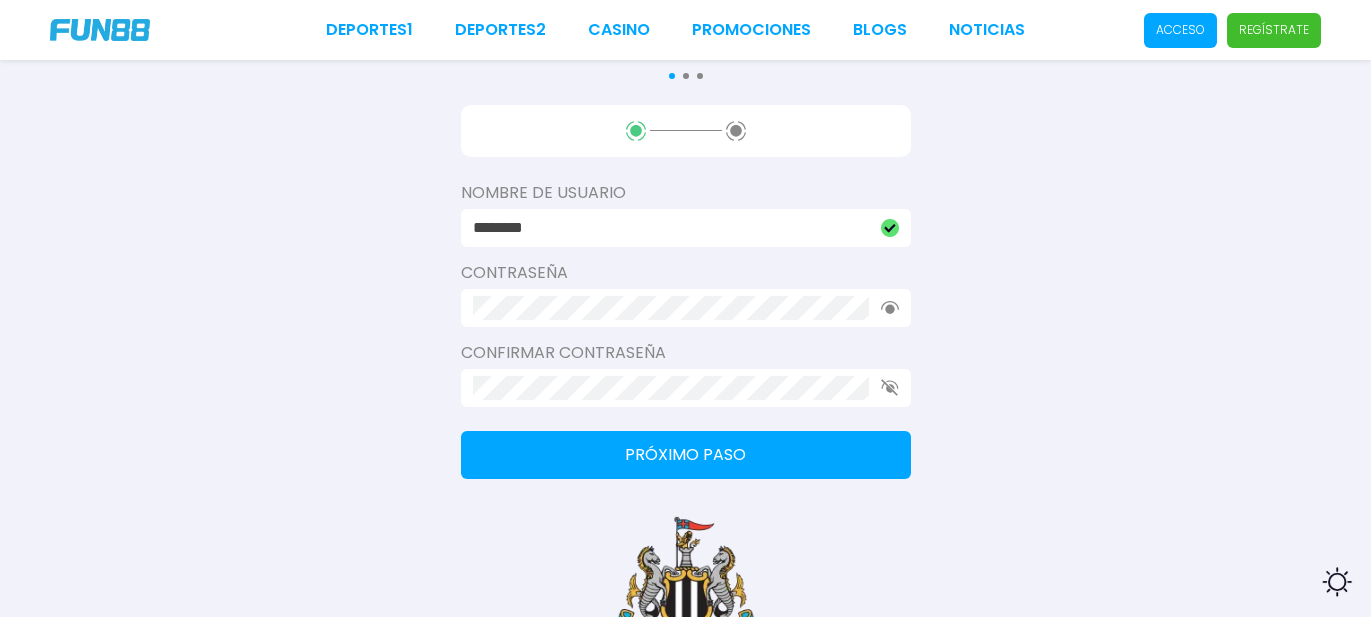 click on "Consulta términos y condiciones Consulta términos y condiciones Nombre de usuario ******** Contraseña Confirmar contraseña Próximo paso Newcastle United FC" at bounding box center [685, 205] 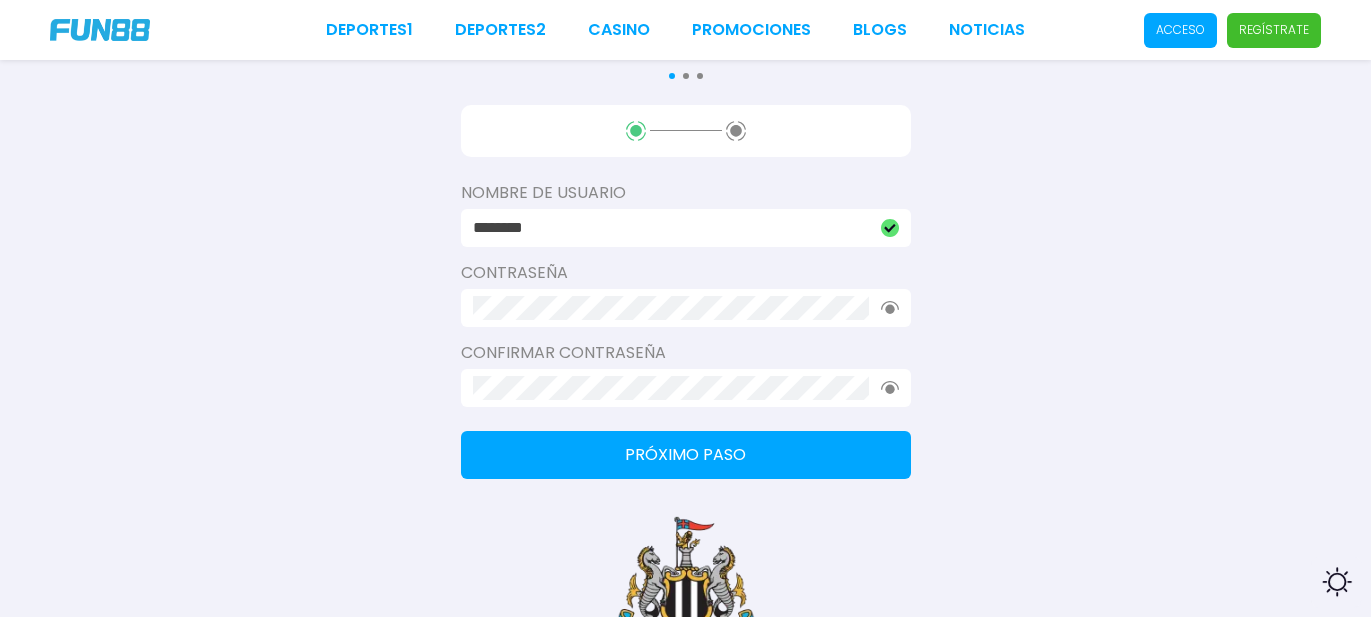 click on "Próximo paso" at bounding box center [686, 455] 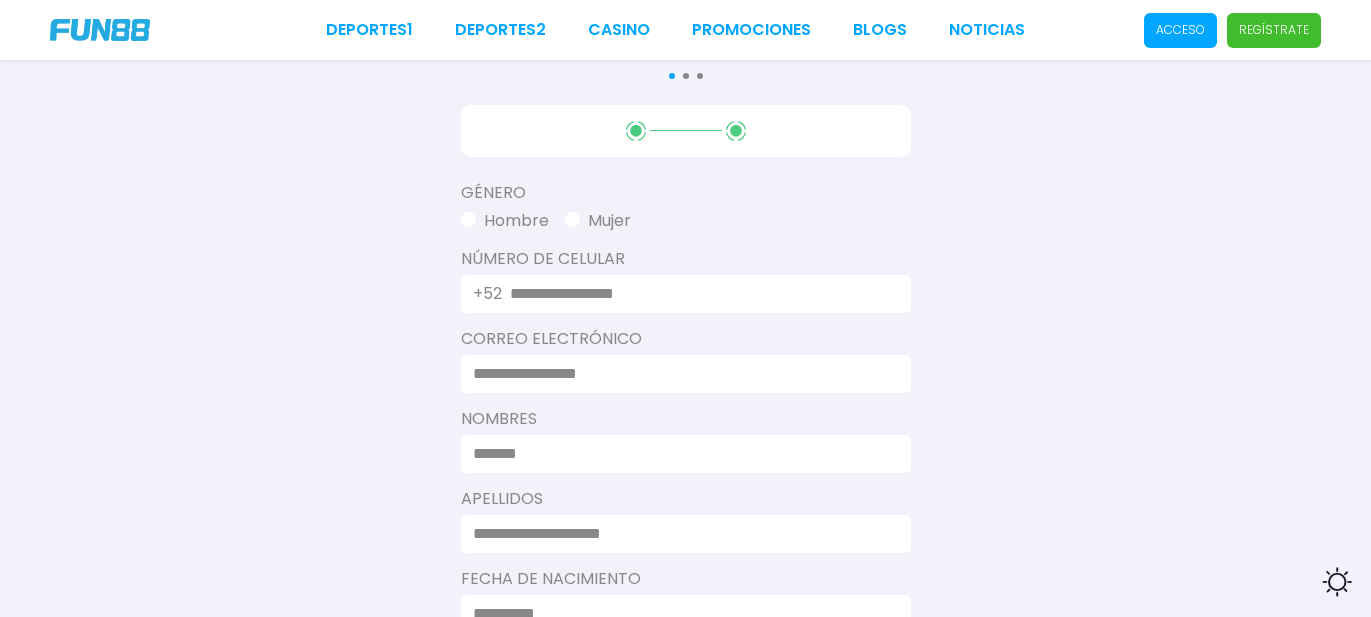 click on "Hombre" at bounding box center (505, 221) 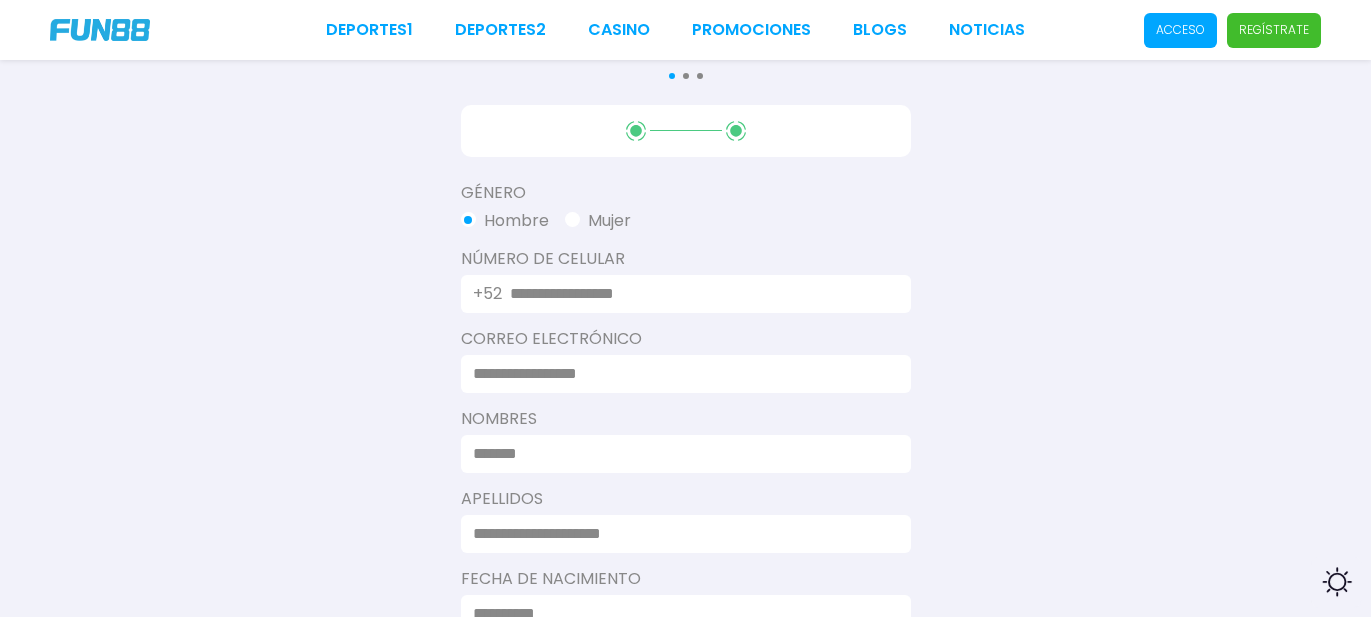 click at bounding box center (698, 294) 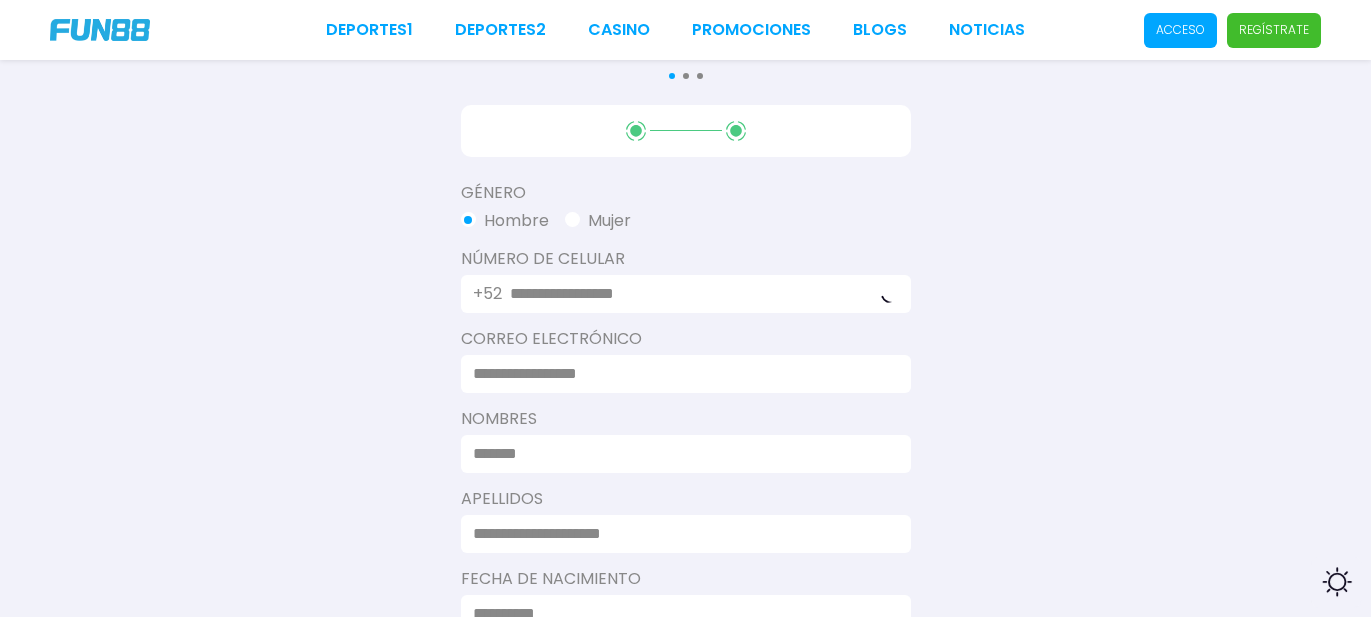 click at bounding box center [680, 374] 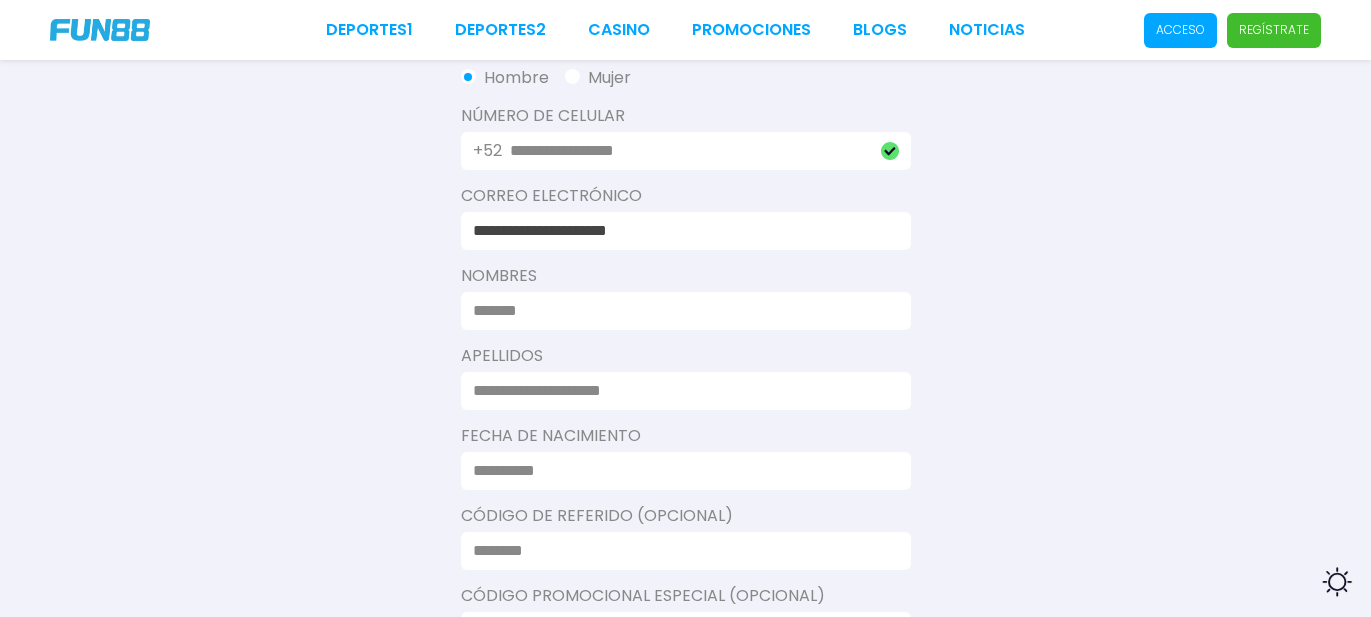 scroll, scrollTop: 430, scrollLeft: 0, axis: vertical 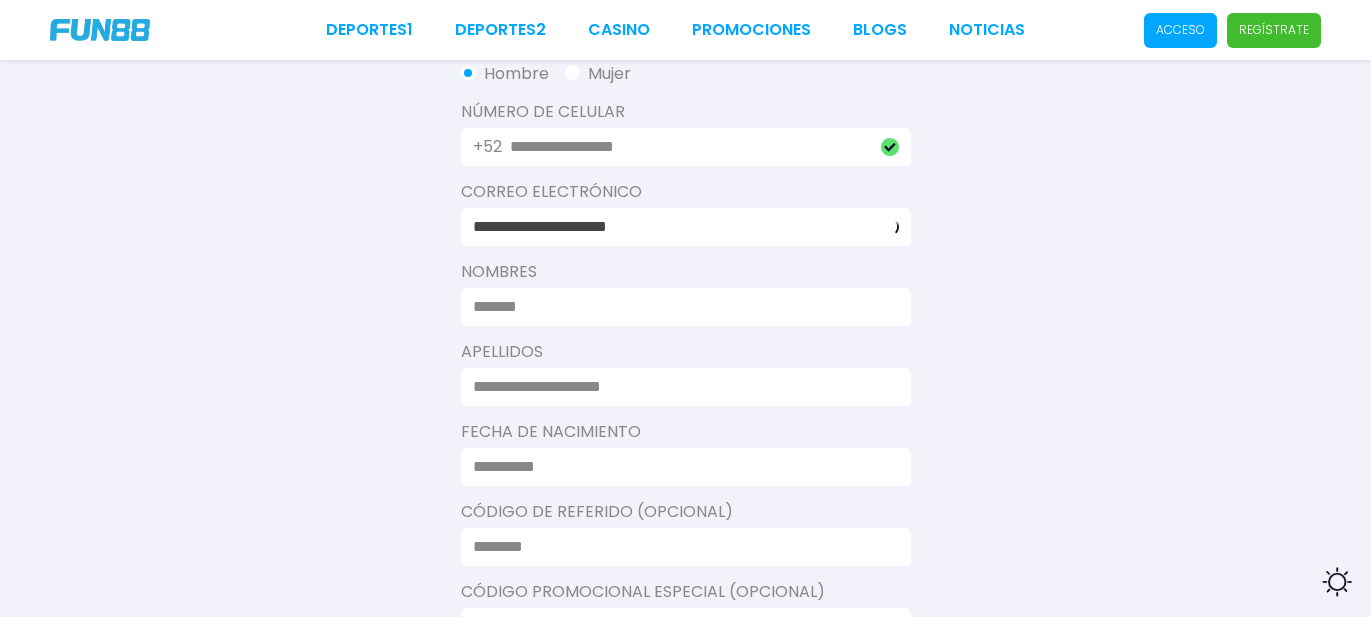 click at bounding box center [680, 307] 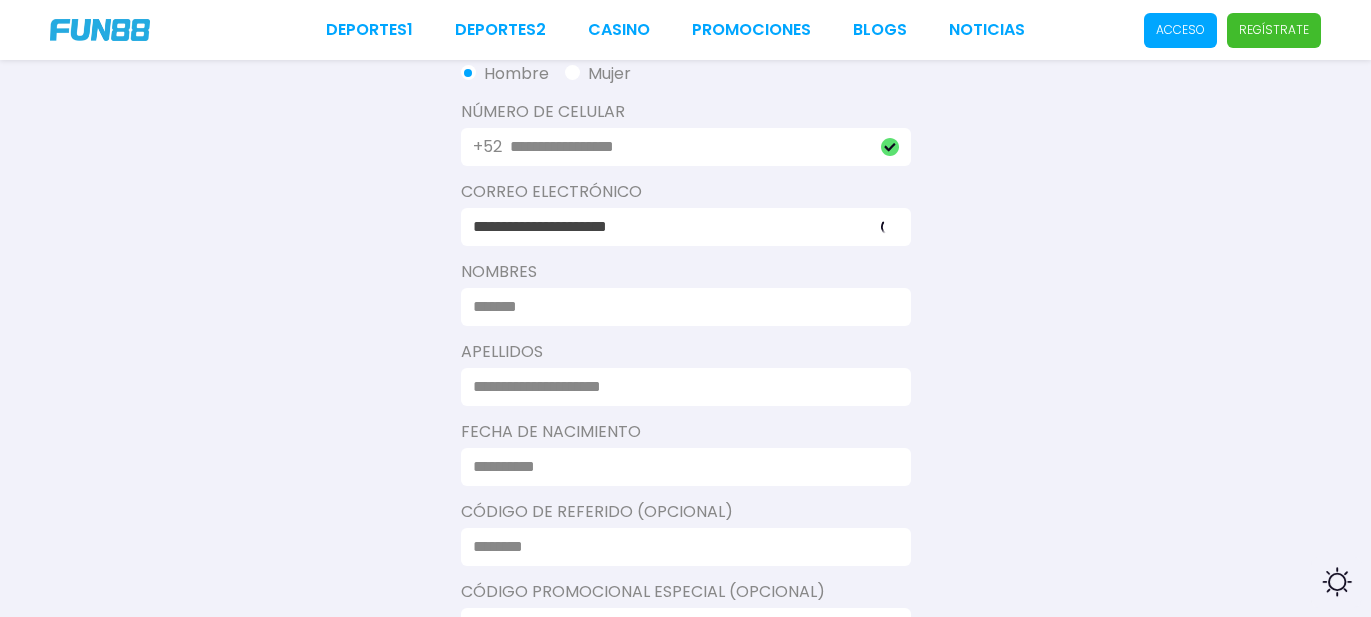 type on "*" 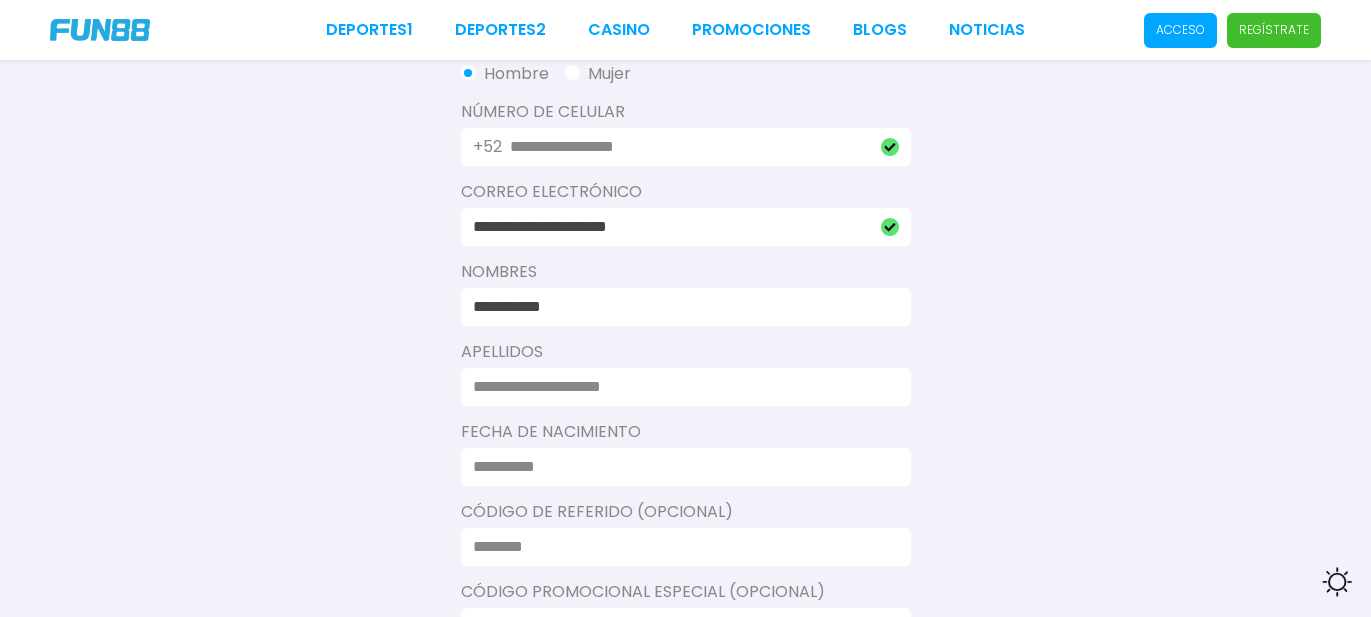 type on "**********" 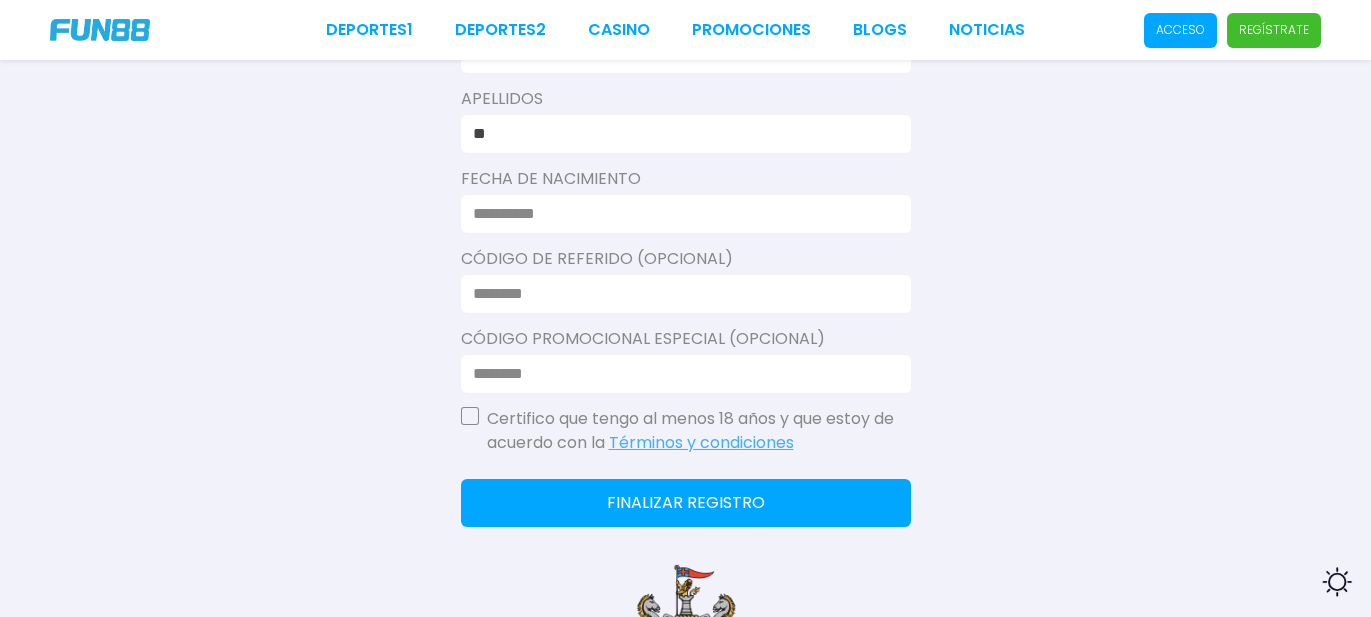 scroll, scrollTop: 697, scrollLeft: 0, axis: vertical 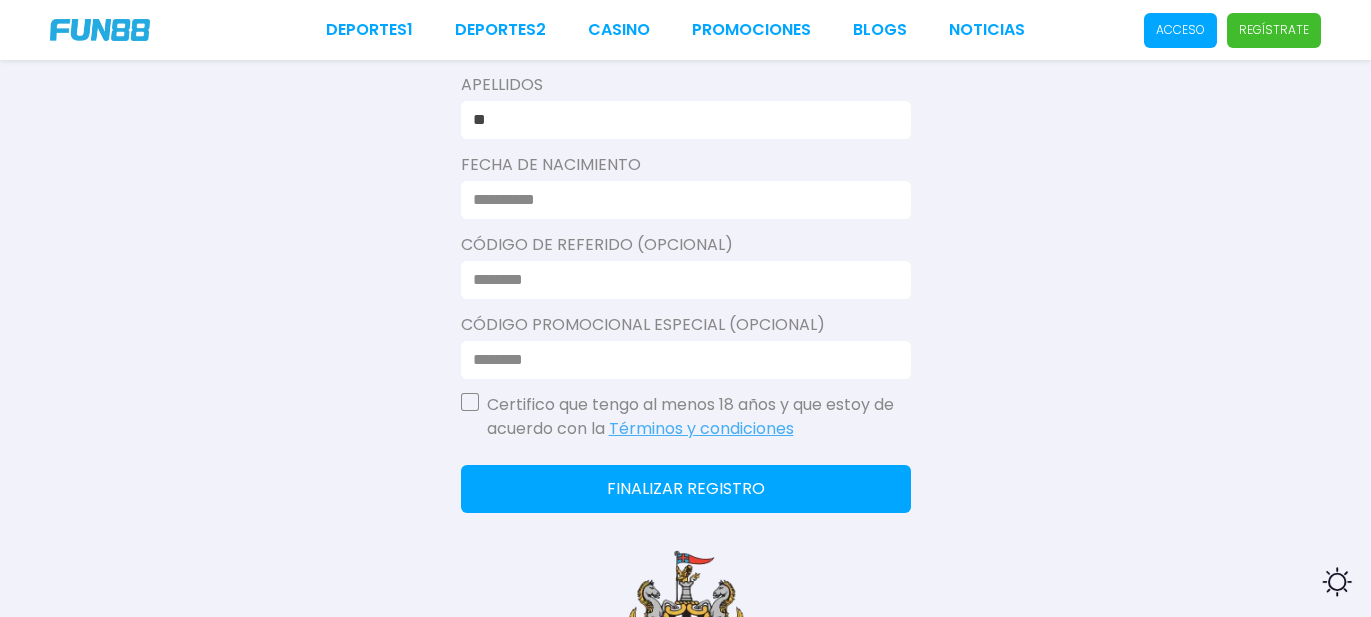 type on "*" 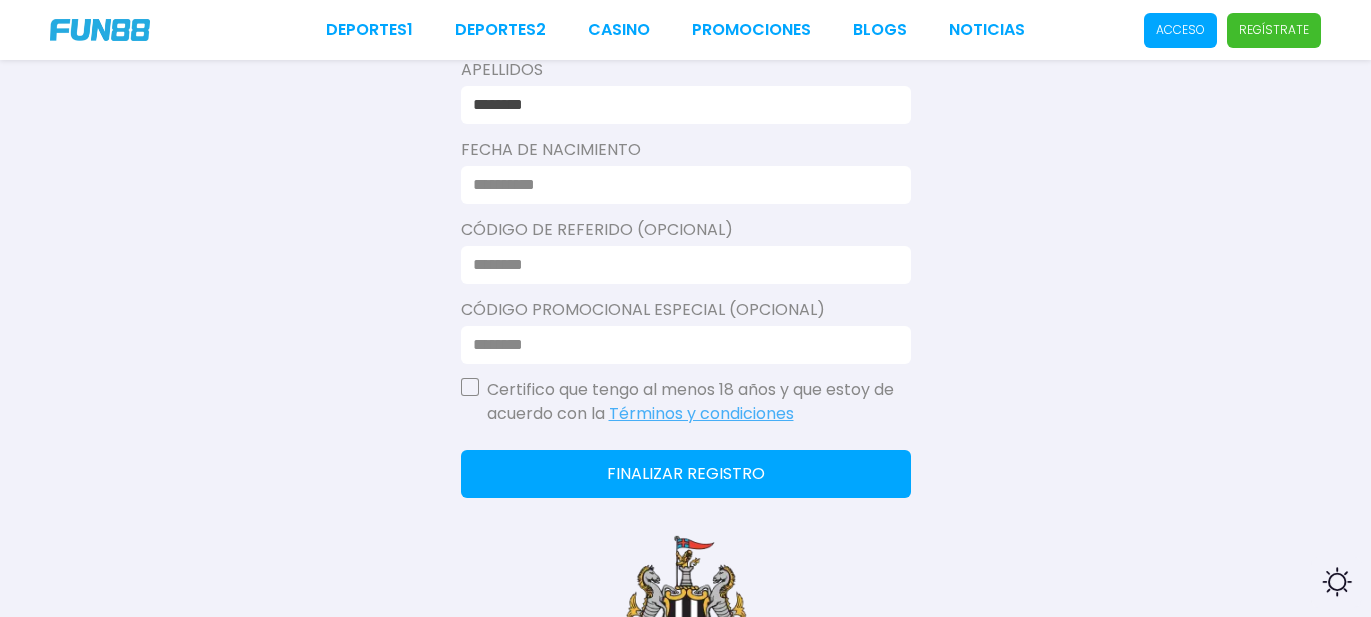 scroll, scrollTop: 698, scrollLeft: 0, axis: vertical 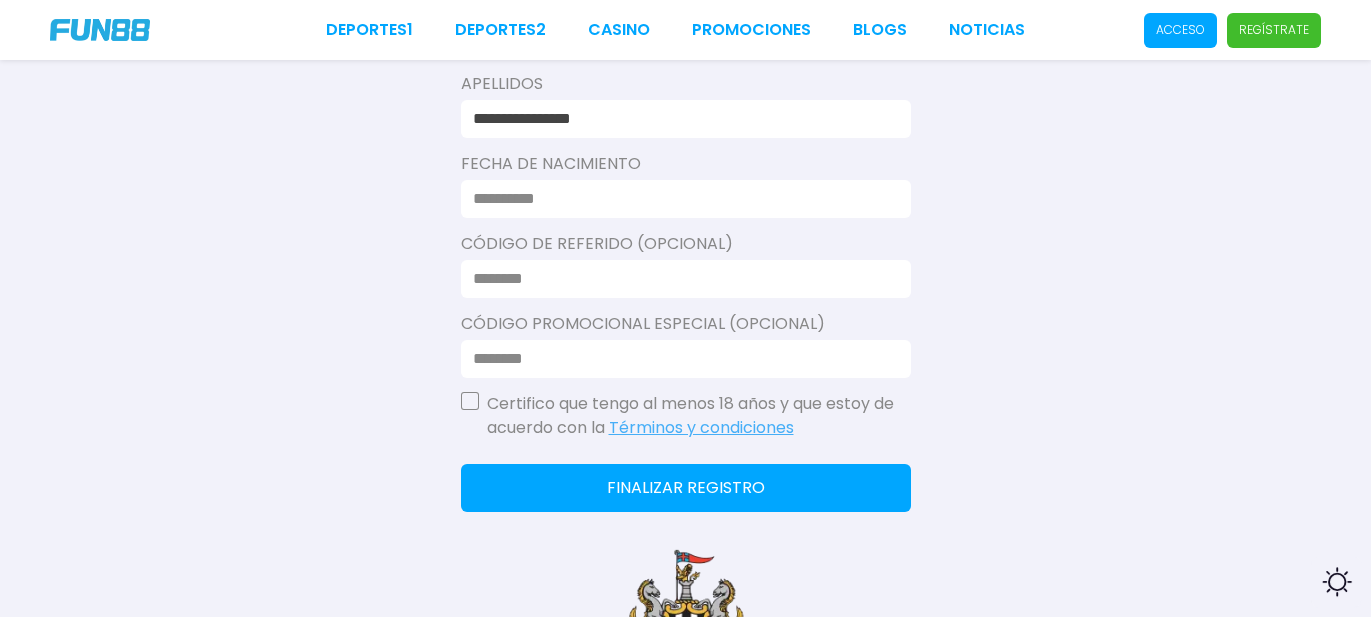 type on "**********" 